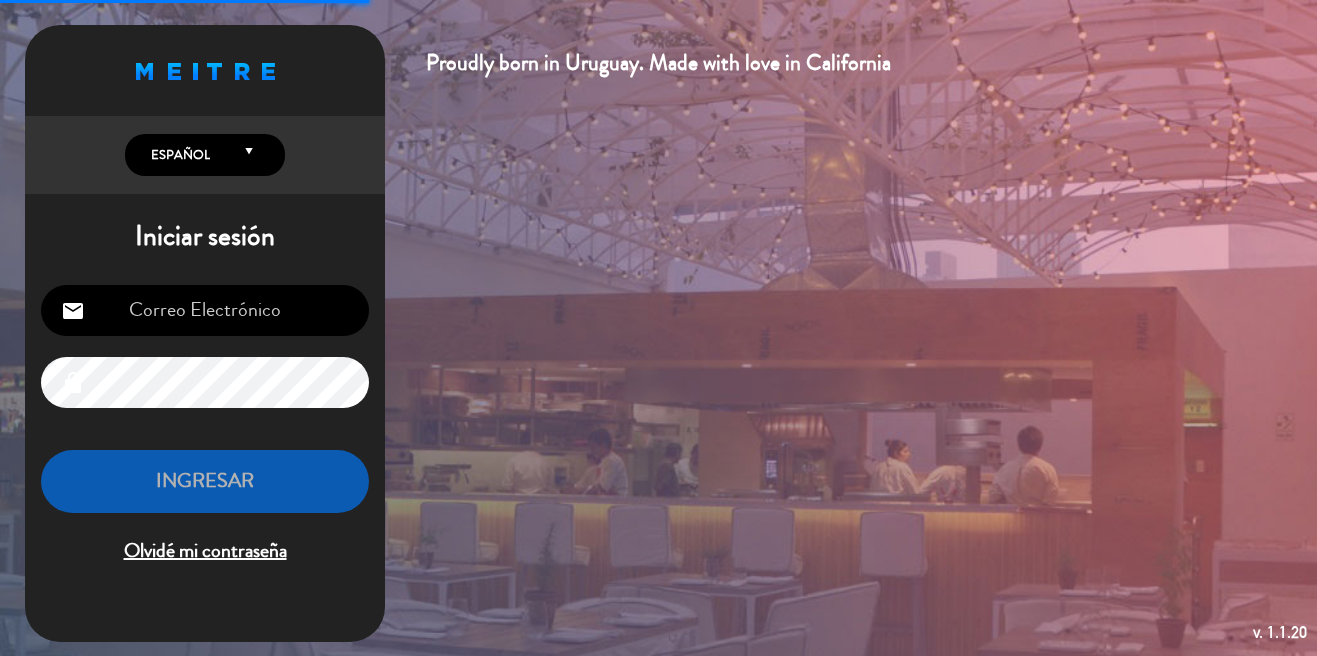scroll, scrollTop: 0, scrollLeft: 0, axis: both 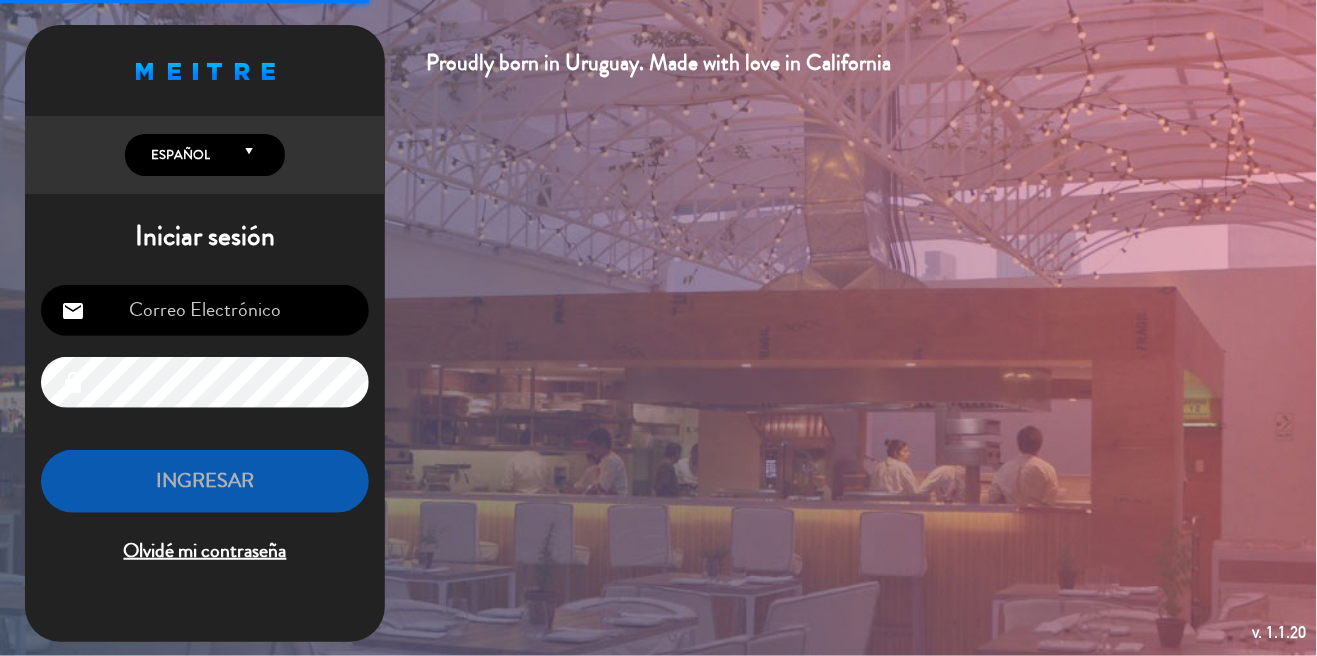 click at bounding box center (205, 310) 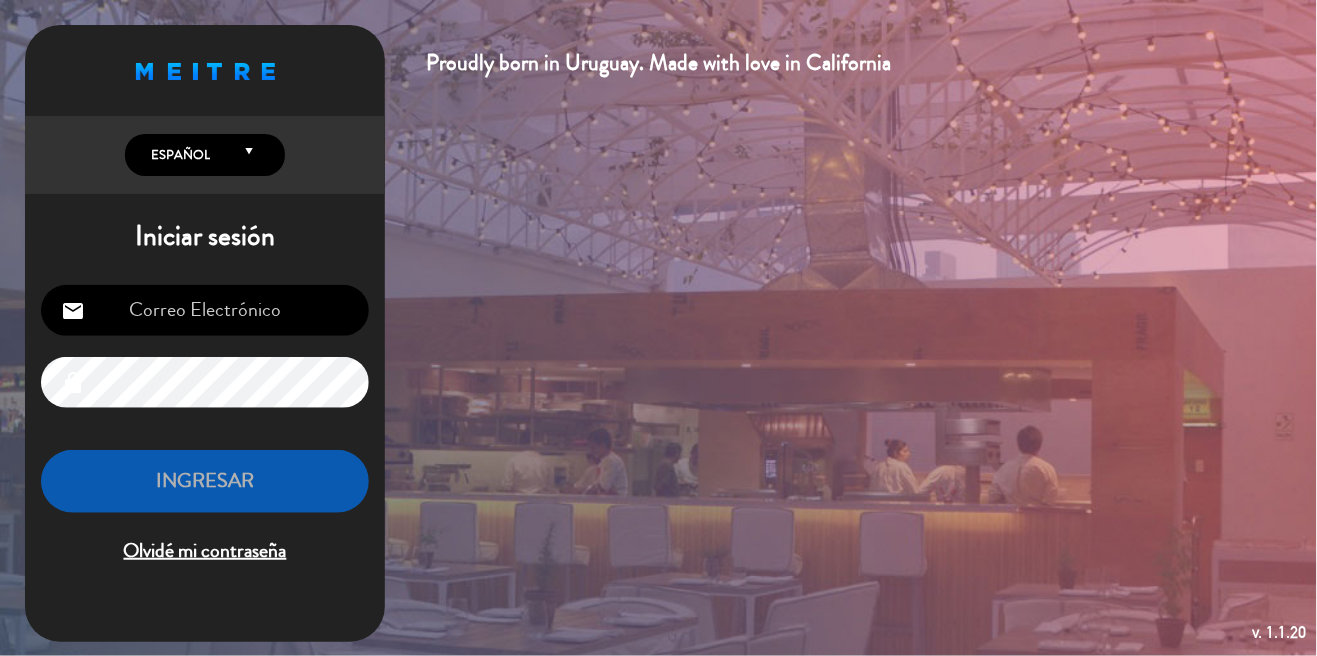 type on "[EMAIL]" 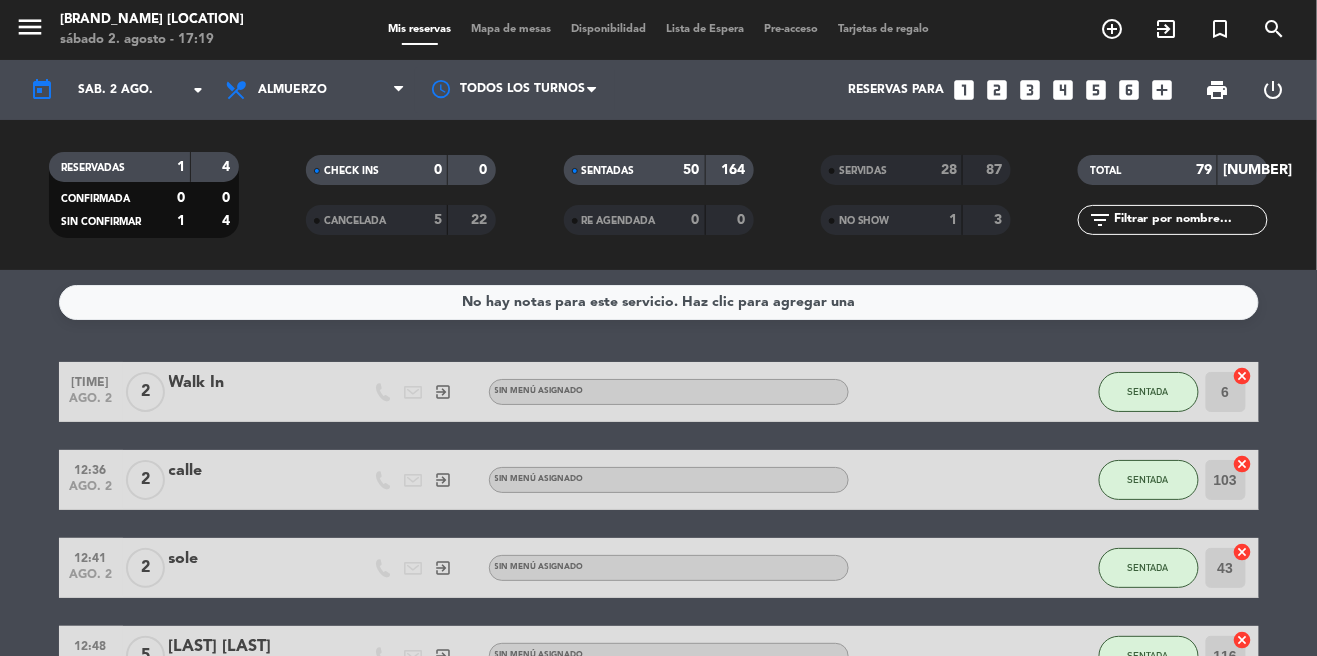 click on "Mapa de mesas" at bounding box center [511, 29] 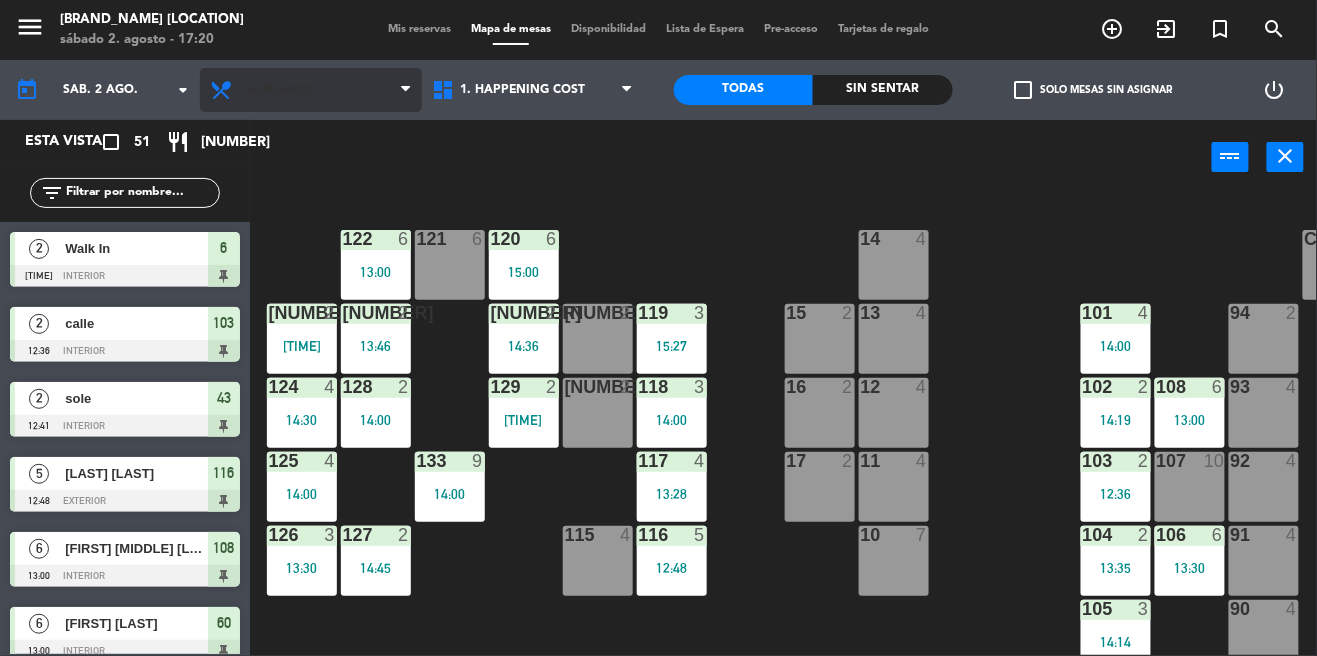 click on "Almuerzo" at bounding box center (311, 90) 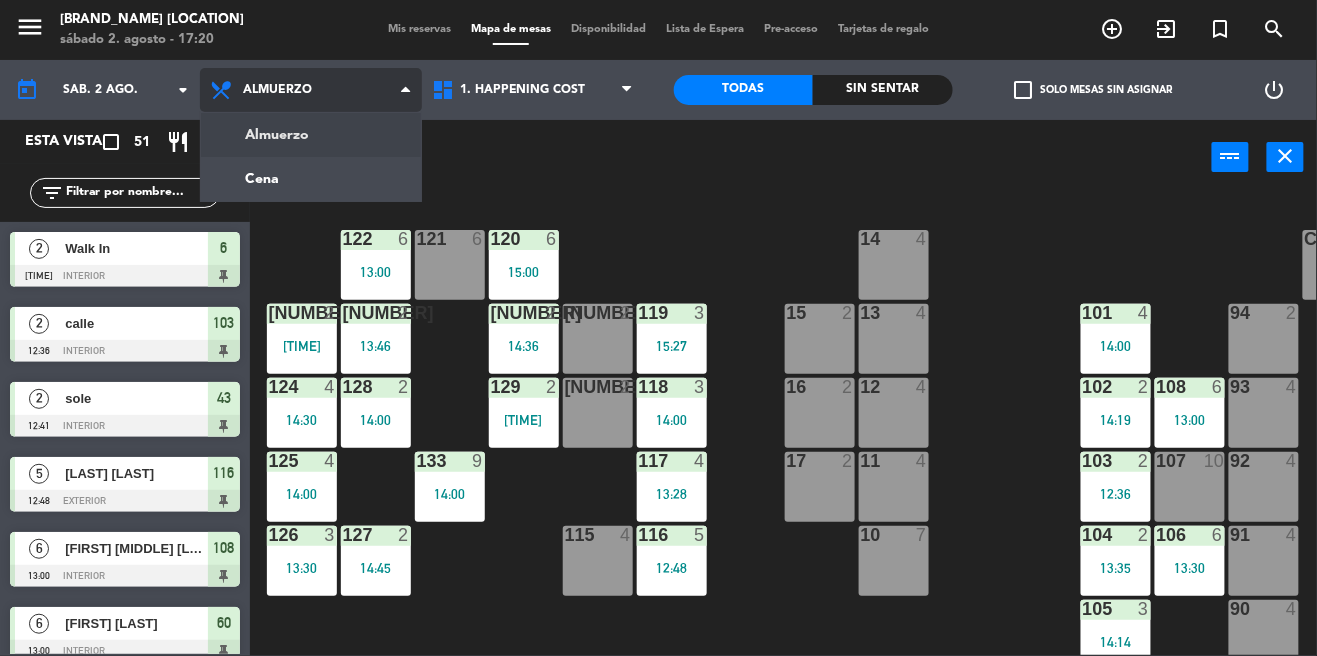 click on "69  2  122  6  121  6  120  6  14  4  CAVA  3   22:30  101  4  94  2  70  2  123  6  131  2  134  2  132  2  13  4  119  6  15  2  102  2   21:00  80  12   21:00  93  4  108  8  71  4  130  2  124  6  129  2  12  4  118  6  16  2  128  2  103  2   21:00  107  10   19:30  82  12   21:00  72  2  92  4  133  14  125  6  11  4  117  6  17  2  104  3   20:30  91  4  84  6  106  8  73  2  126  4  127  2  115  4  10  7  116  8  86  6  90  4  74  2  105  4  50  4  62  2  64  3   21:00  43  2  75  4  44  4  65  6   21:00  56  6  45  4  61  6   21:00  76  2  49  8  66  4   20:30  60  8  46  4  48  4  55  6  47  4  22  3   21:00  34  4   21:30  3  2   21:30  1  2   21:30  23  6  2  3   21:00  24  4   20:00  33  4   19:30  21  4   20:00  6  2   20:30  5  4   20:30  4  2   20:30  32  4   20:30  9  2   21:30  7  2   21:30  20  4   20:30  8  3   20:30  25  4   21:30  26  4   21:00  31  2   20:30  27  6   21:00  28  4  30  3   21:30" 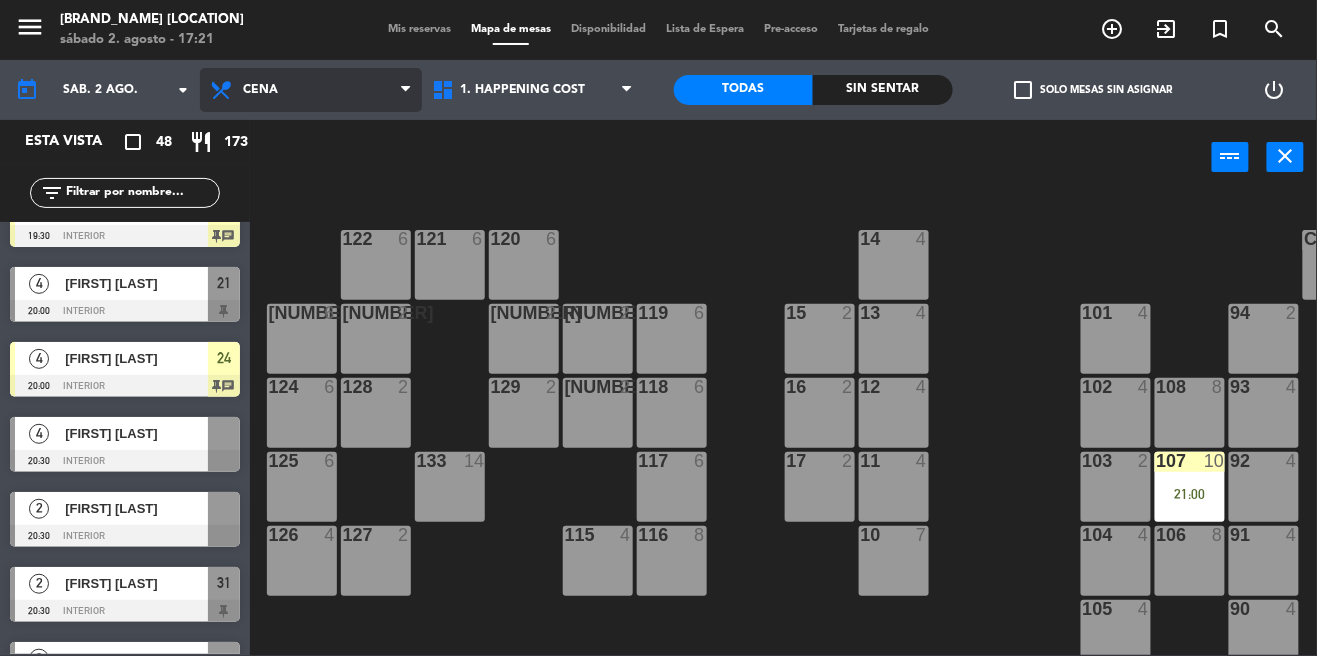 scroll, scrollTop: 0, scrollLeft: 0, axis: both 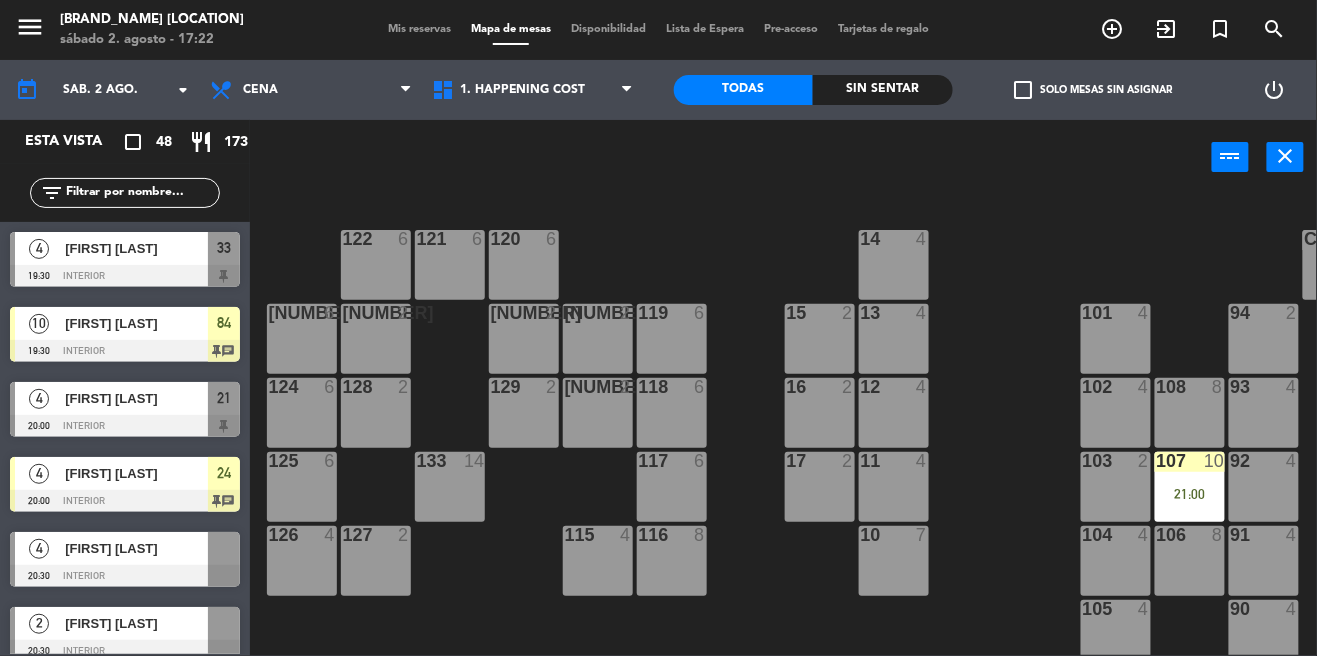 click on "check_box_outline_blank" 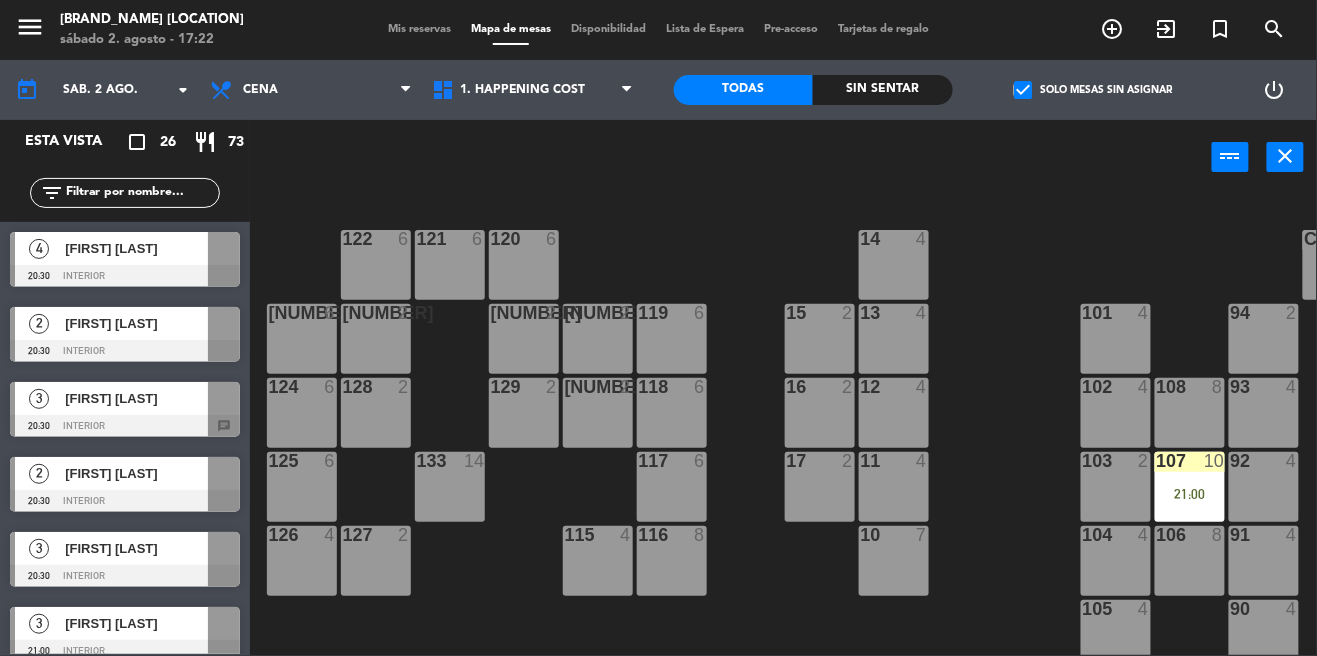 click on "check_box" 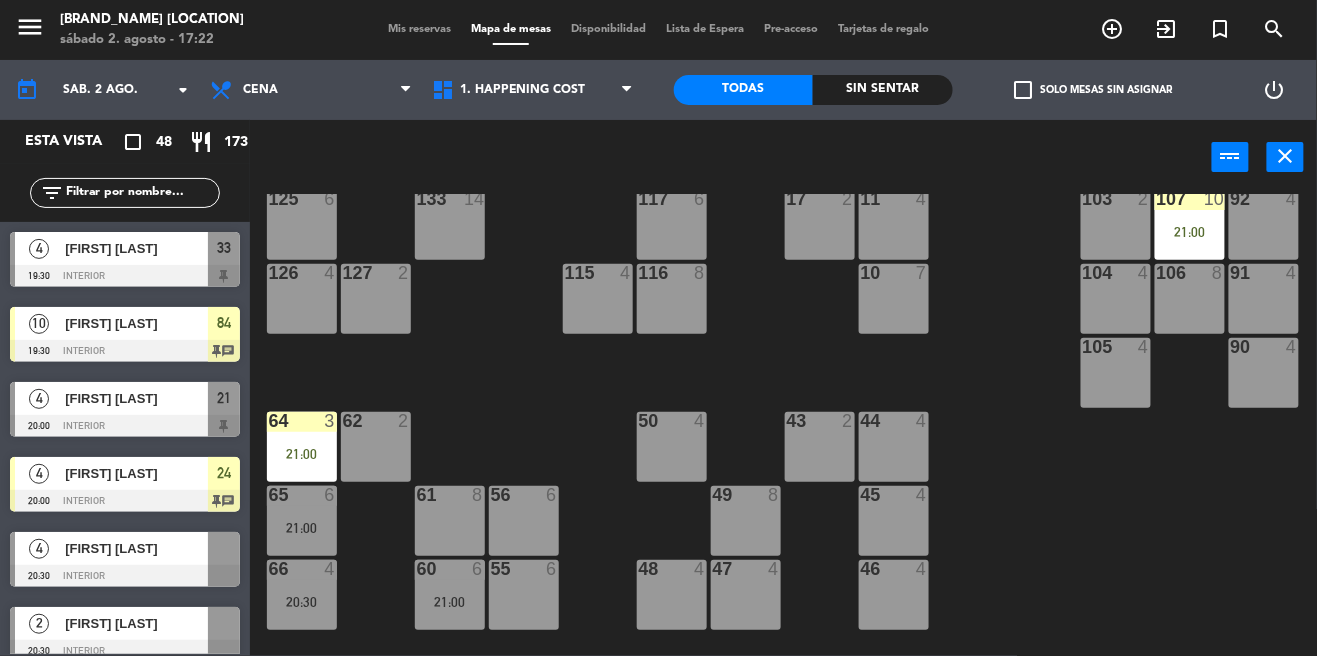 scroll, scrollTop: 692, scrollLeft: 0, axis: vertical 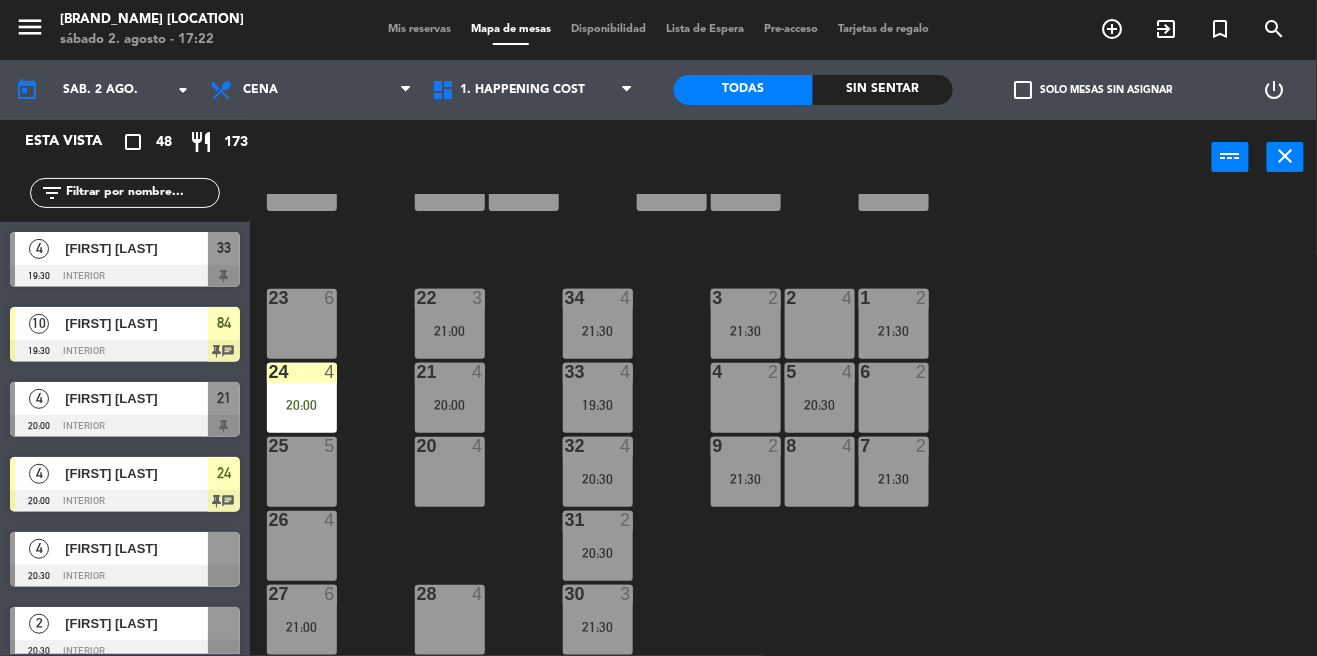 click at bounding box center [125, 351] 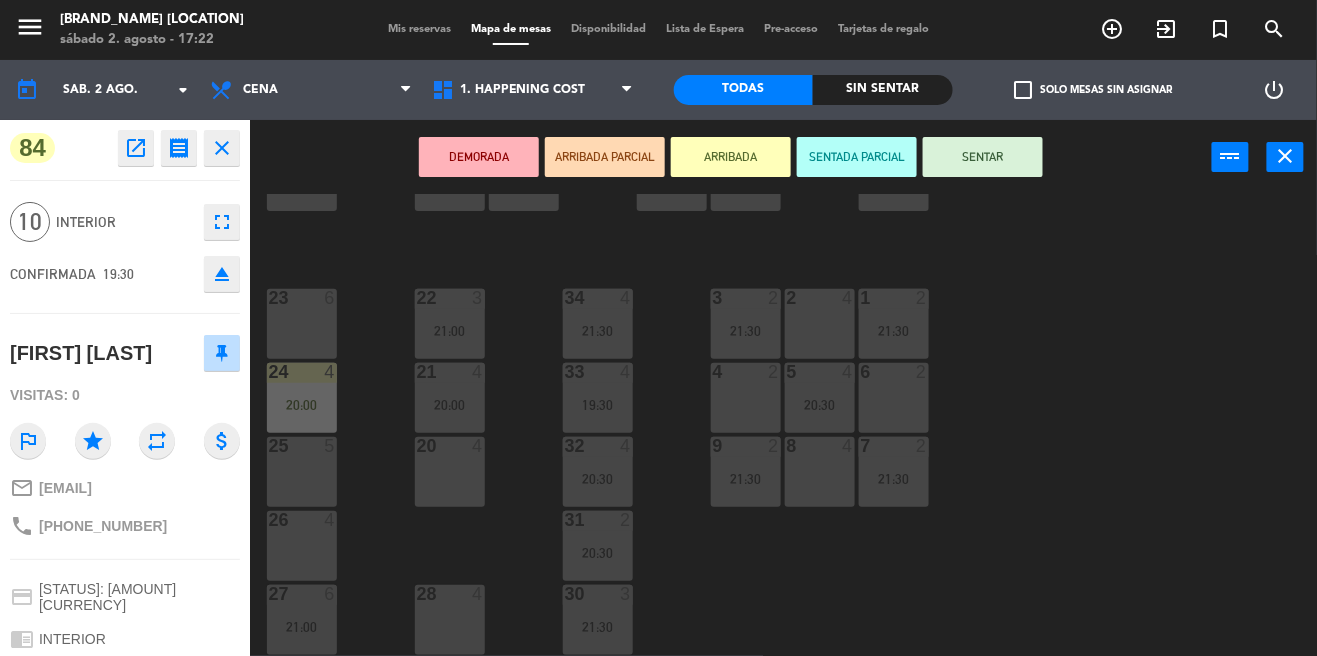 click on "69  2  122  6  121  6  120  6  14  4  CAVA  3   22:30  101  4  94  2  70  2  123  6  131  2  134  2  132  2  13  4  119  6  15  2  102  4  80  12   21:00  93  4  108  8  71  4  130  2  124  6  129  2  12  4  118  6  16  2  128  2  103  2  107  10   21:00  82  12   21:00  72  2  92  4  133  14  125  6  11  4  117  6  17  2  104  4  91  4  84  10   19:30  106  8  73  2  126  4  127  2  115  4  10  7  116  8  86  10   19:30  90  4  74  2  105  4  50  4  62  2  64  3   21:00  43  2  75  4  44  4  65  6   21:00  56  6  45  4  61  8  76  2  49  8  66  4   20:30  60  6   21:00  46  4  48  4  55  6  47  4  22  3   21:00  34  4   21:30  3  2   21:30  1  2   21:30  23  6  2  4  24  4   20:00  33  4   19:30  21  4   20:00  6  2  5  4   20:30  4  2  32  4   20:30  9  2   21:30  7  2   21:30  20  4  8  4  25  5  26  4  31  2   20:30  27  6   21:00  28  4  30  3   21:30" 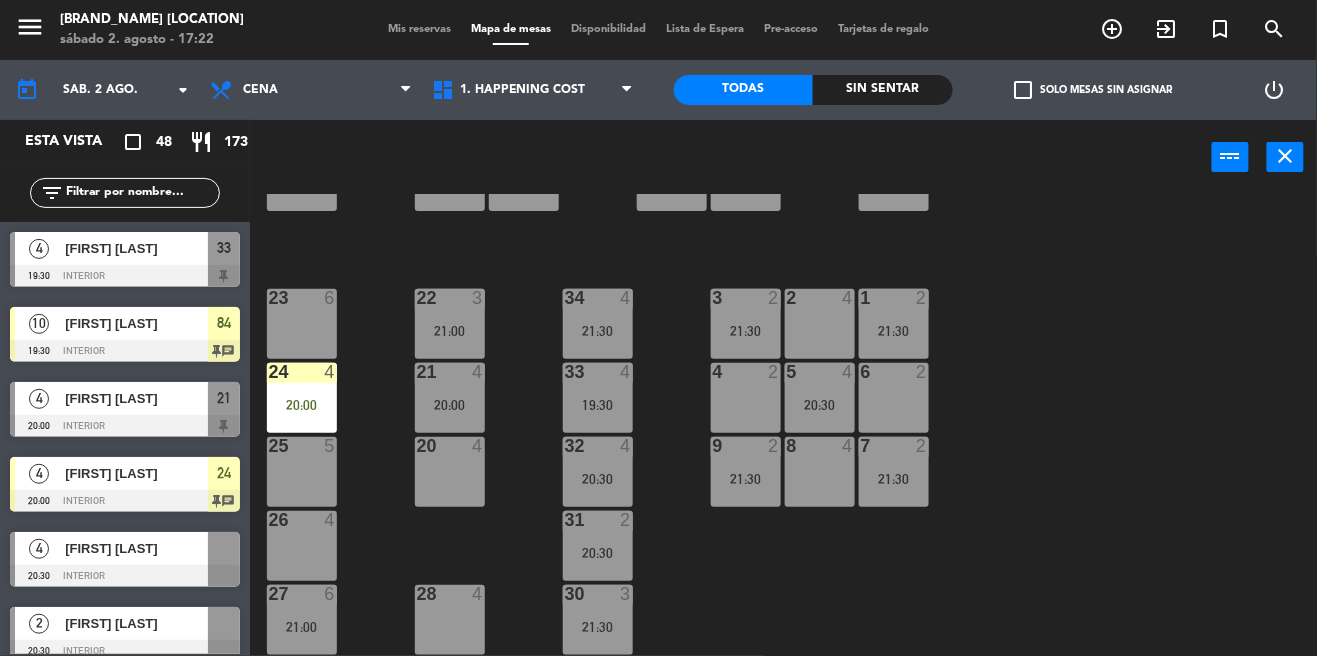 click on "Mis reservas" at bounding box center (419, 29) 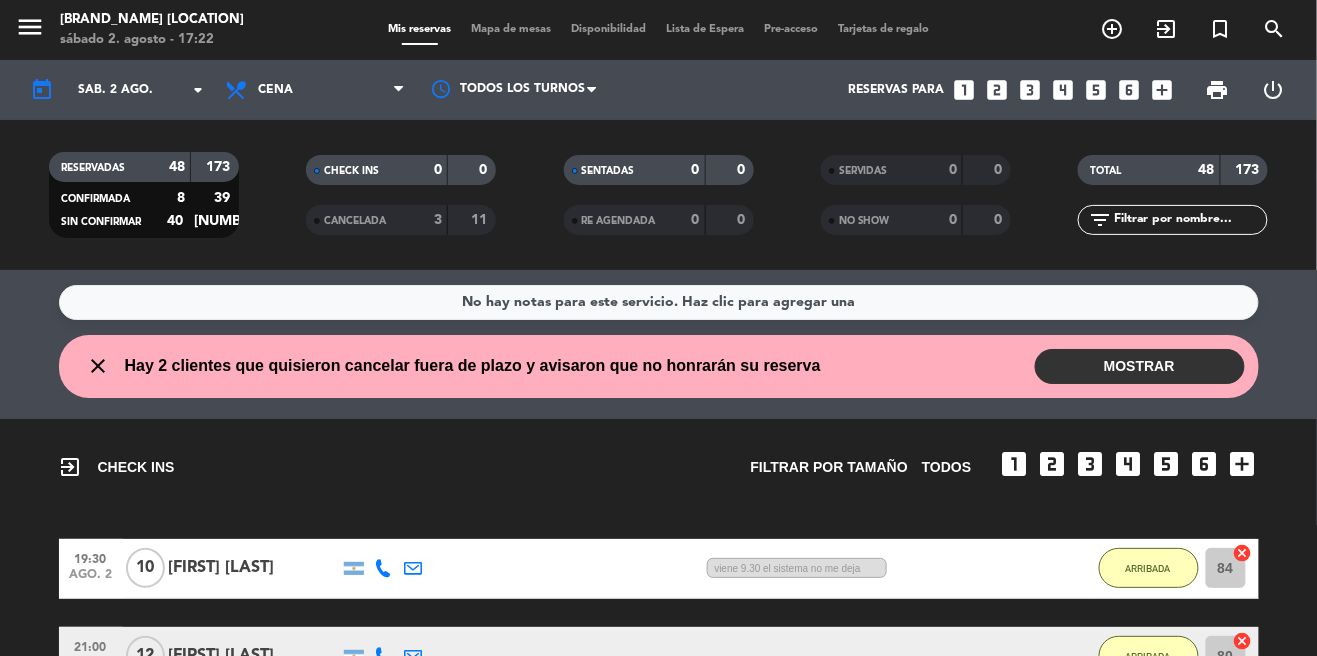 click on "MOSTRAR" at bounding box center (1140, 366) 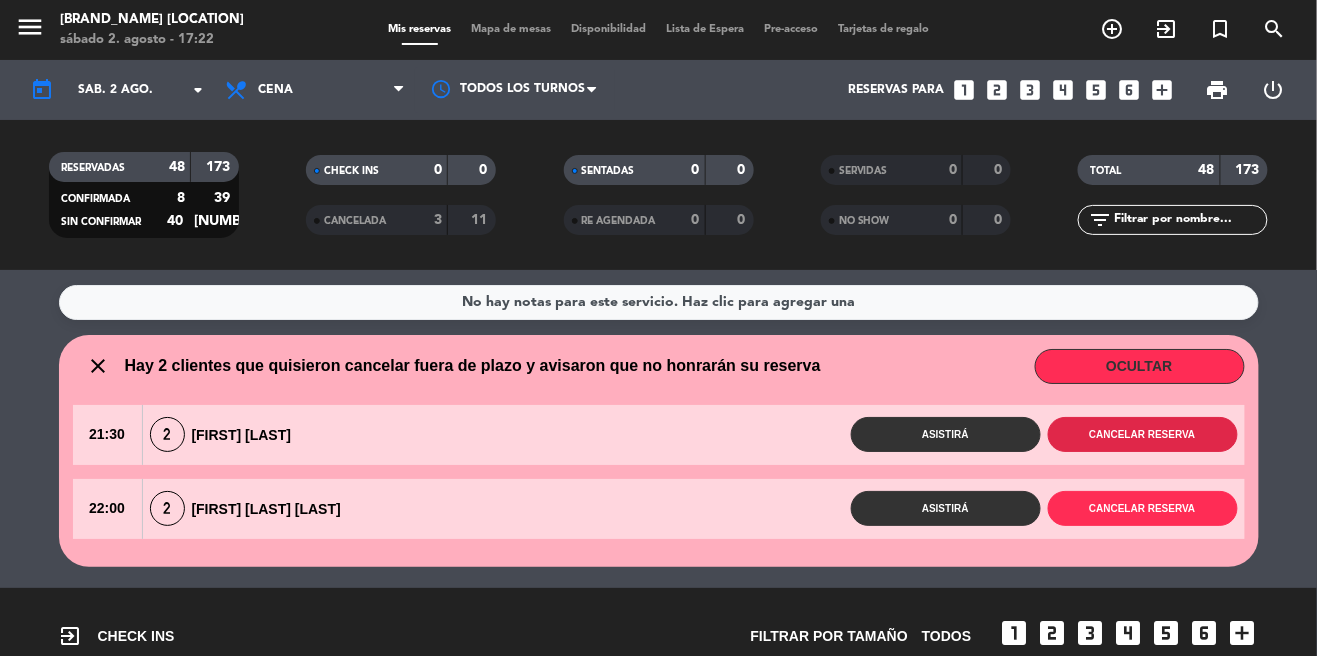 click on "Cancelar reserva" at bounding box center (1143, 434) 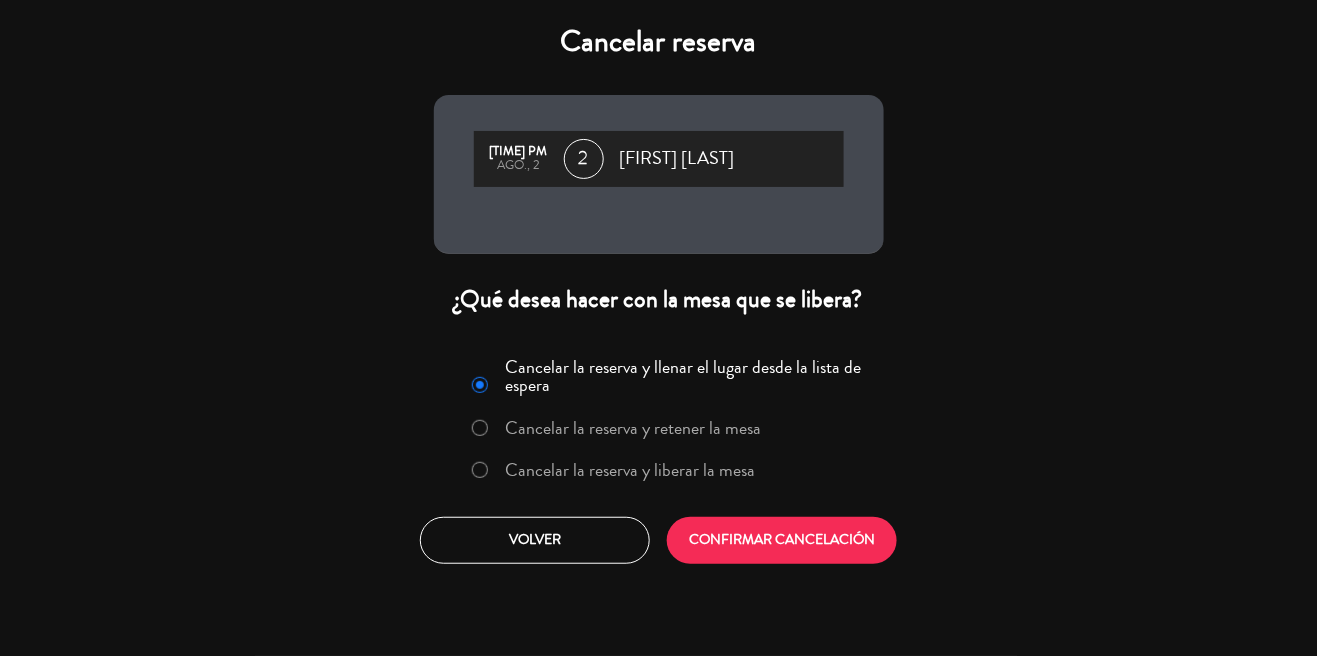 click on "Cancelar la reserva y liberar la mesa" 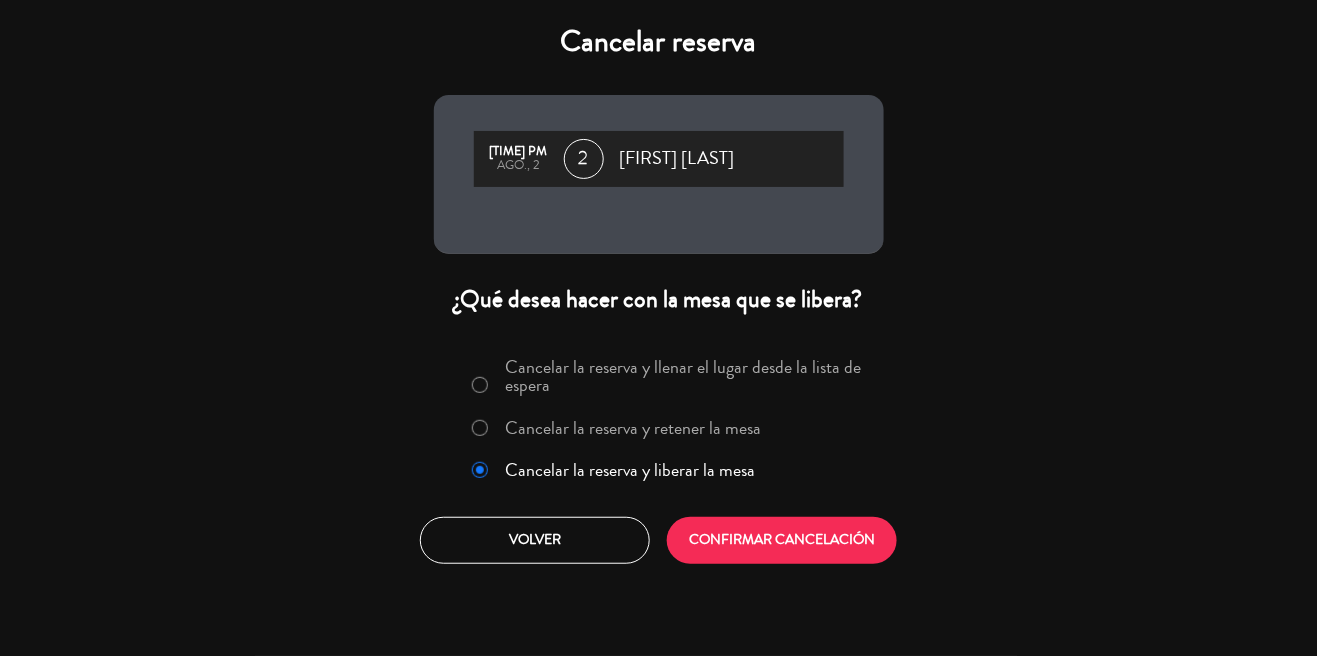 click on "Cancelar la reserva y llenar el lugar desde la lista de espera Cancelar la reserva y retener la mesa Cancelar la reserva y liberar la mesa  Volver   CONFIRMAR CANCELACIÓN" 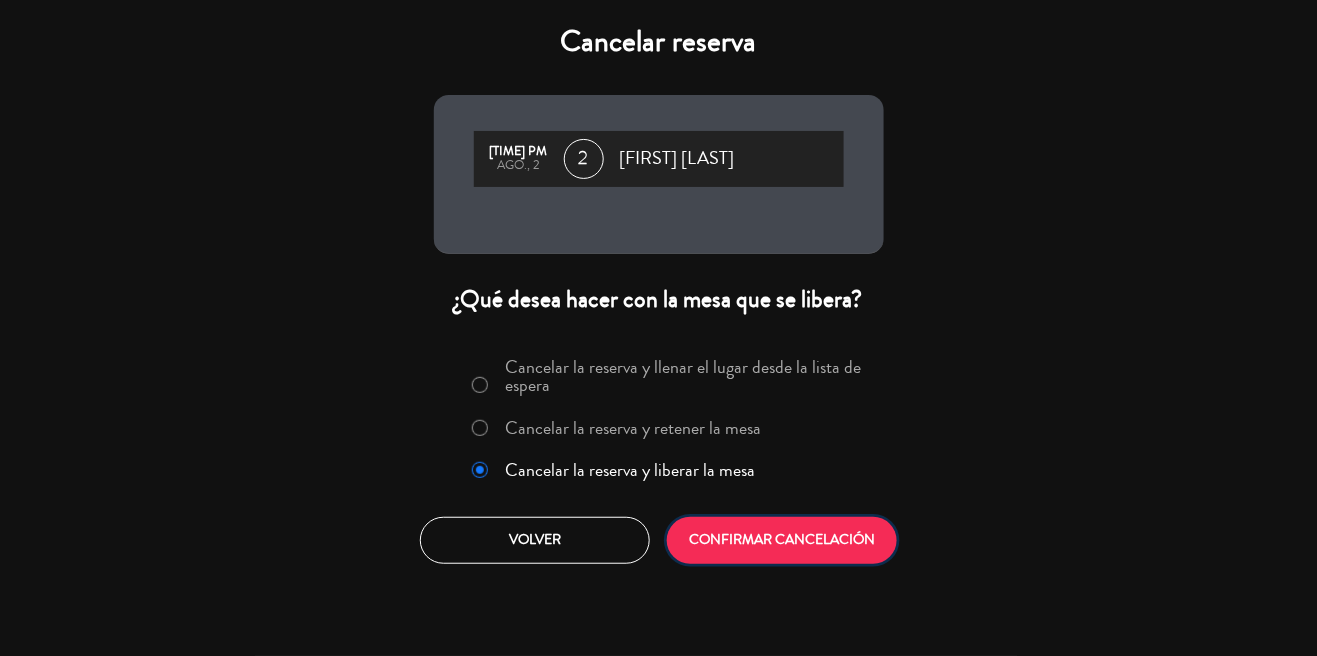 click on "CONFIRMAR CANCELACIÓN" 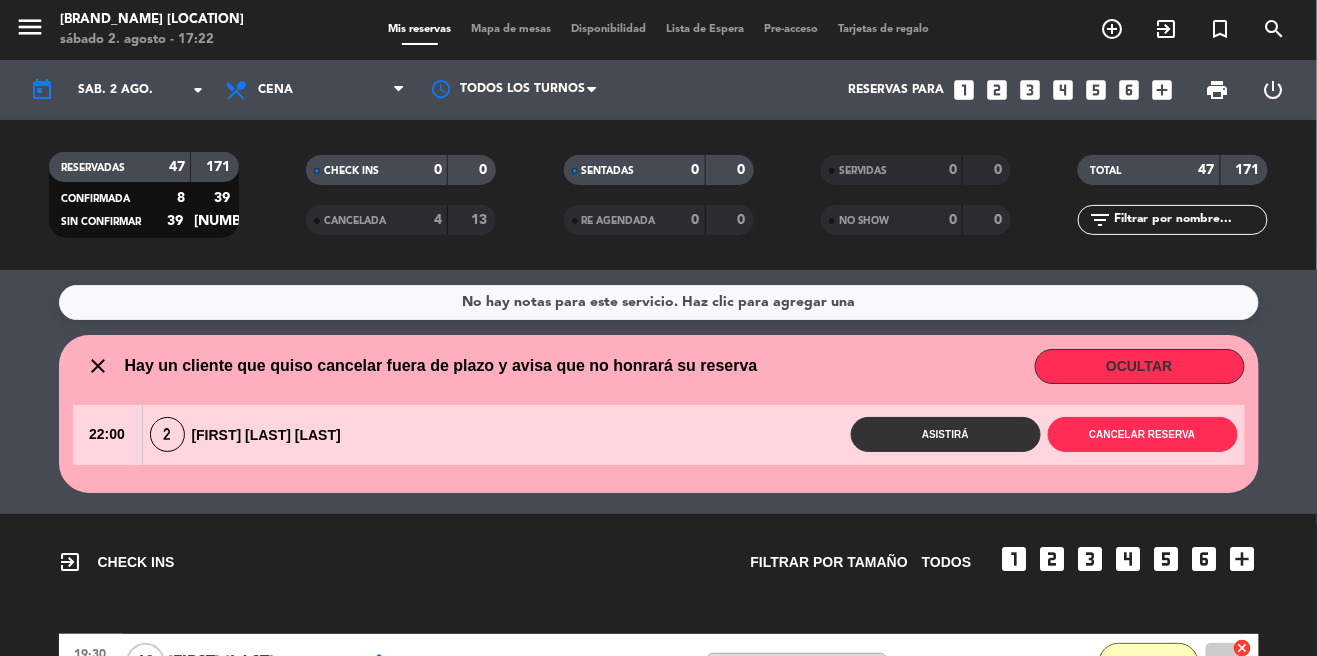 click on "[TIME]   [FIRST] [LAST]   Asistirá   Cancelar reserva" at bounding box center (659, 435) 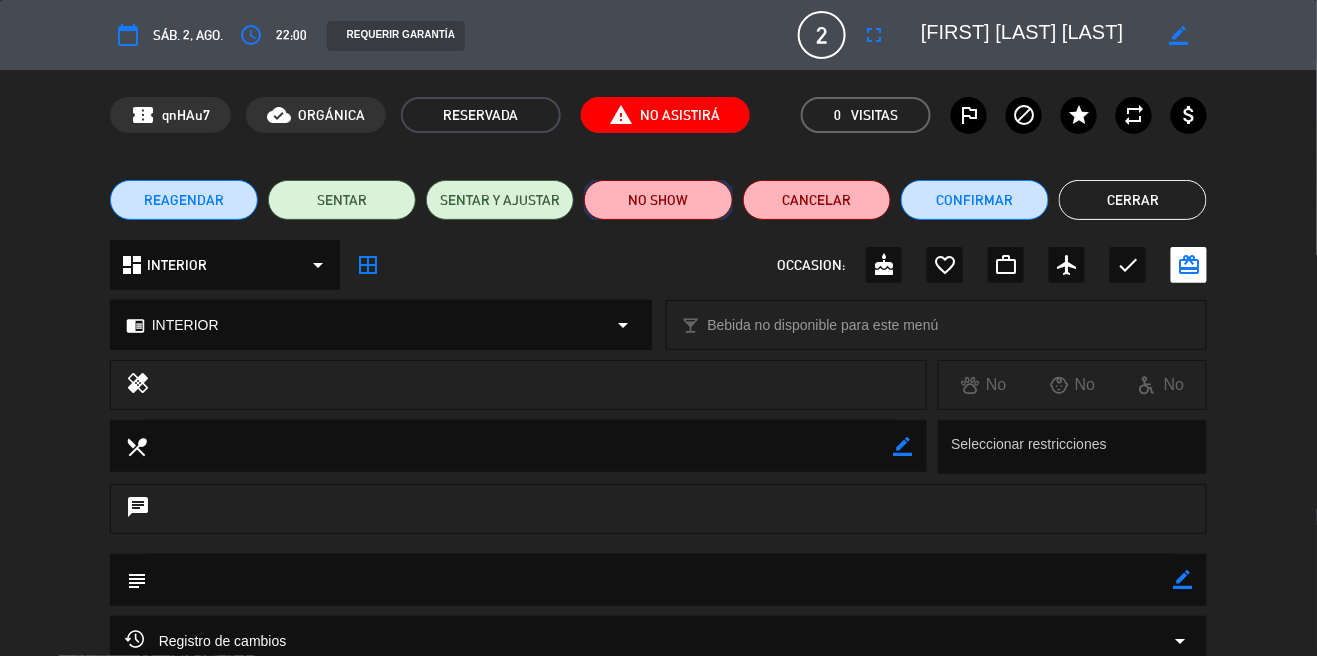 click on "NO SHOW" 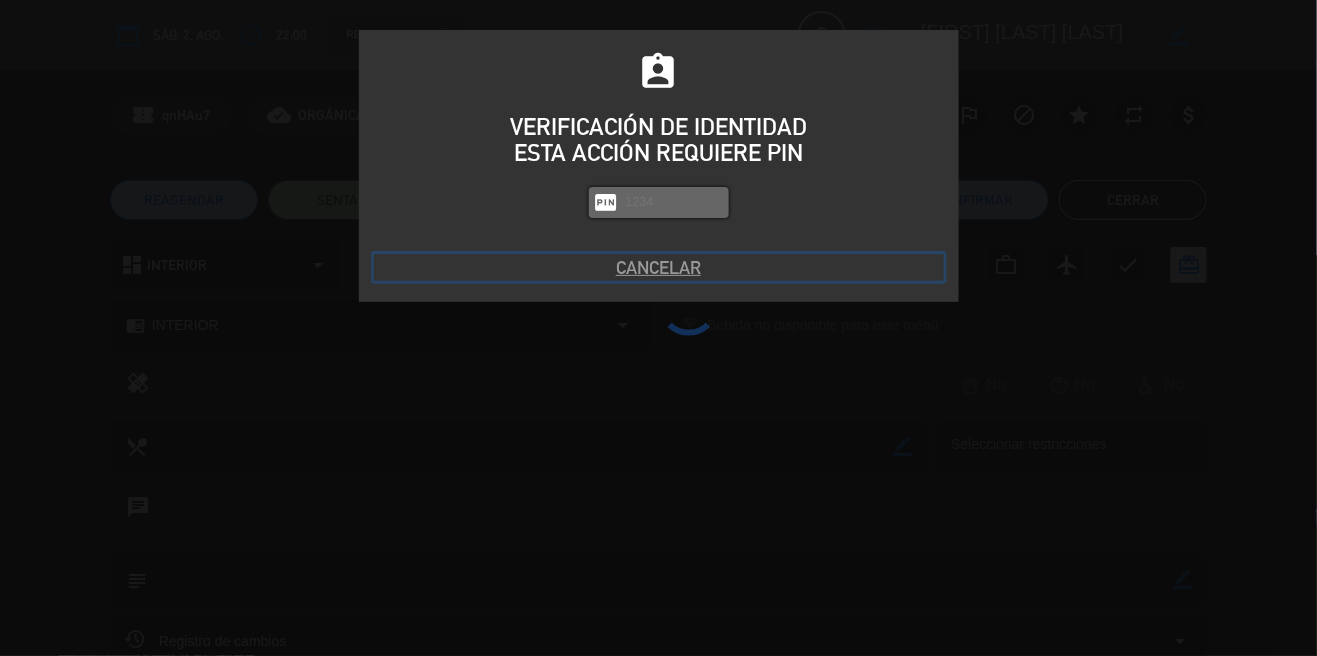 click on "Cancelar" 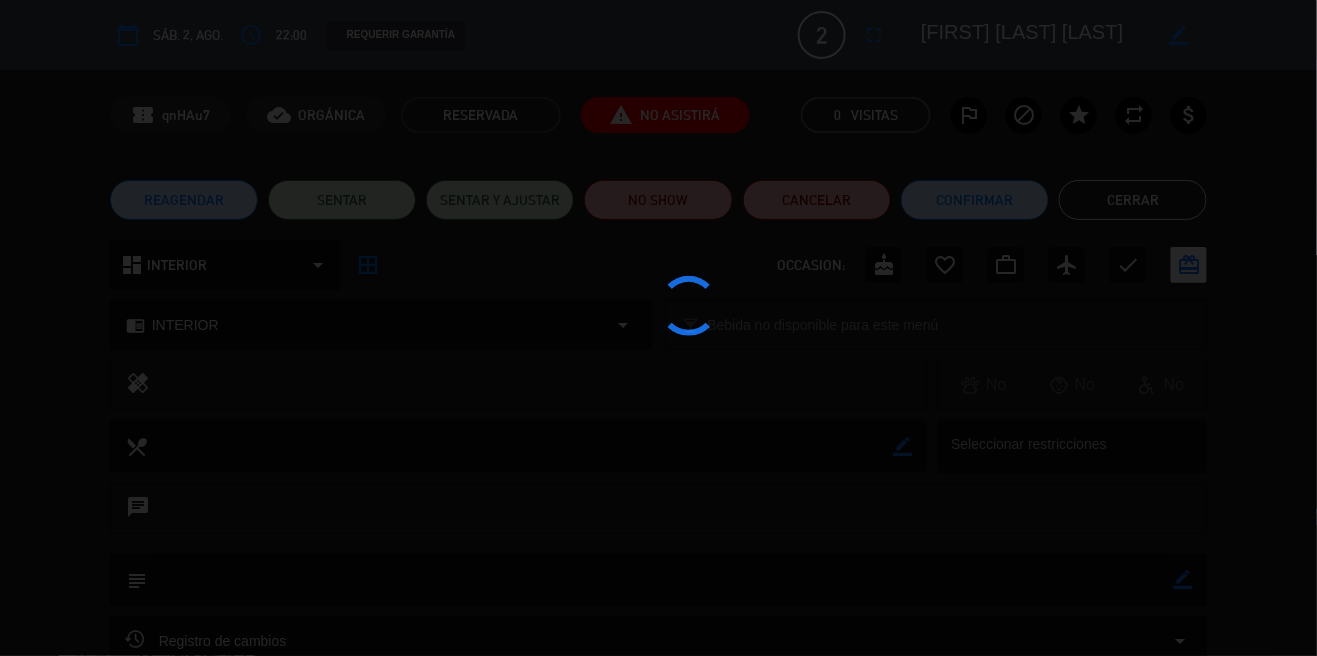 click 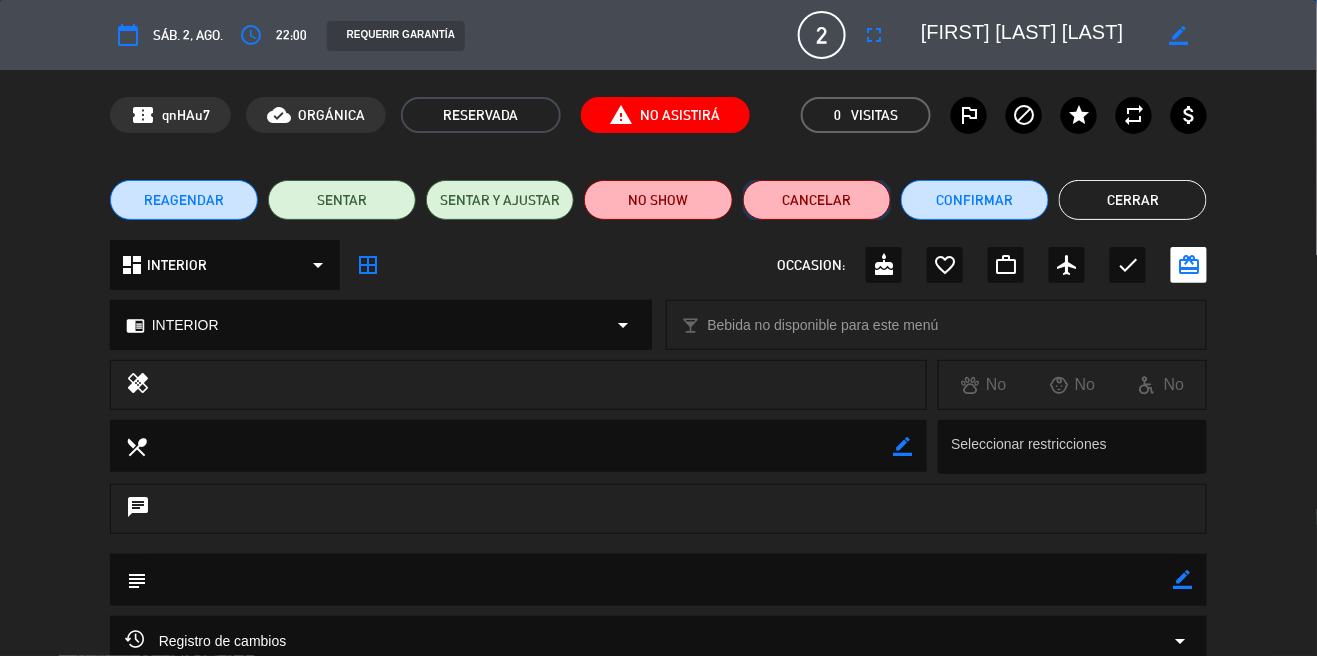 click on "Cancelar" 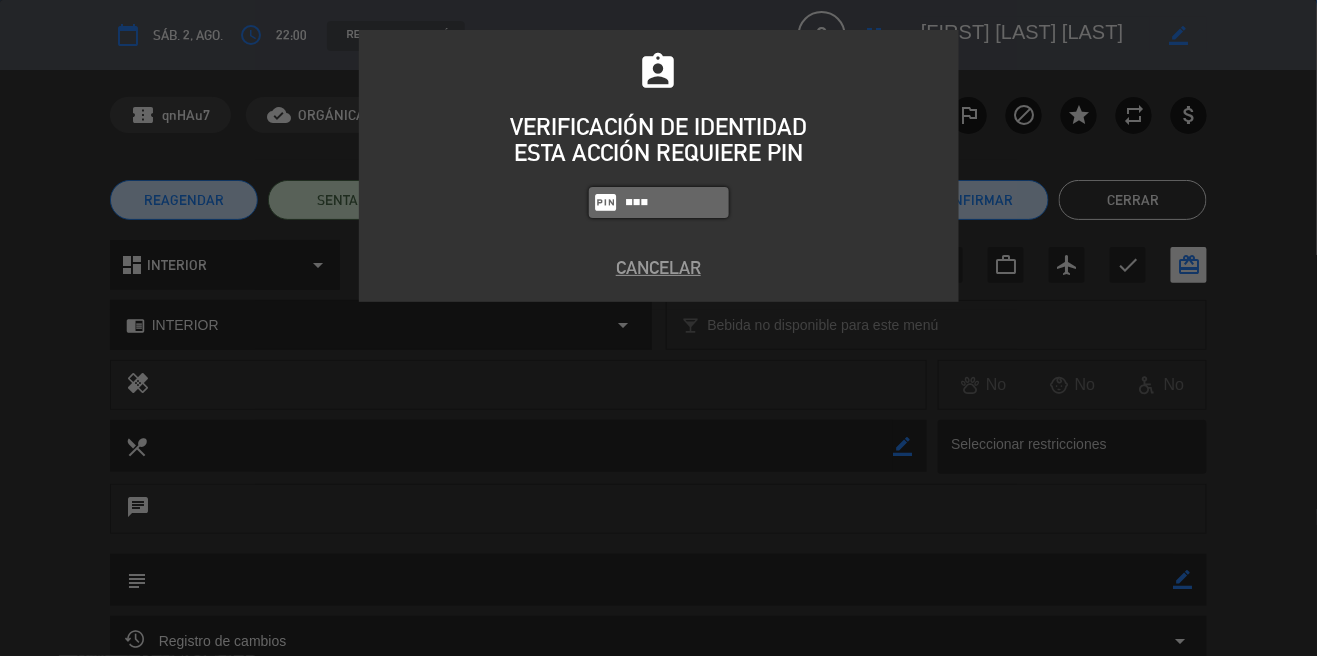 type on "[NUMBER]" 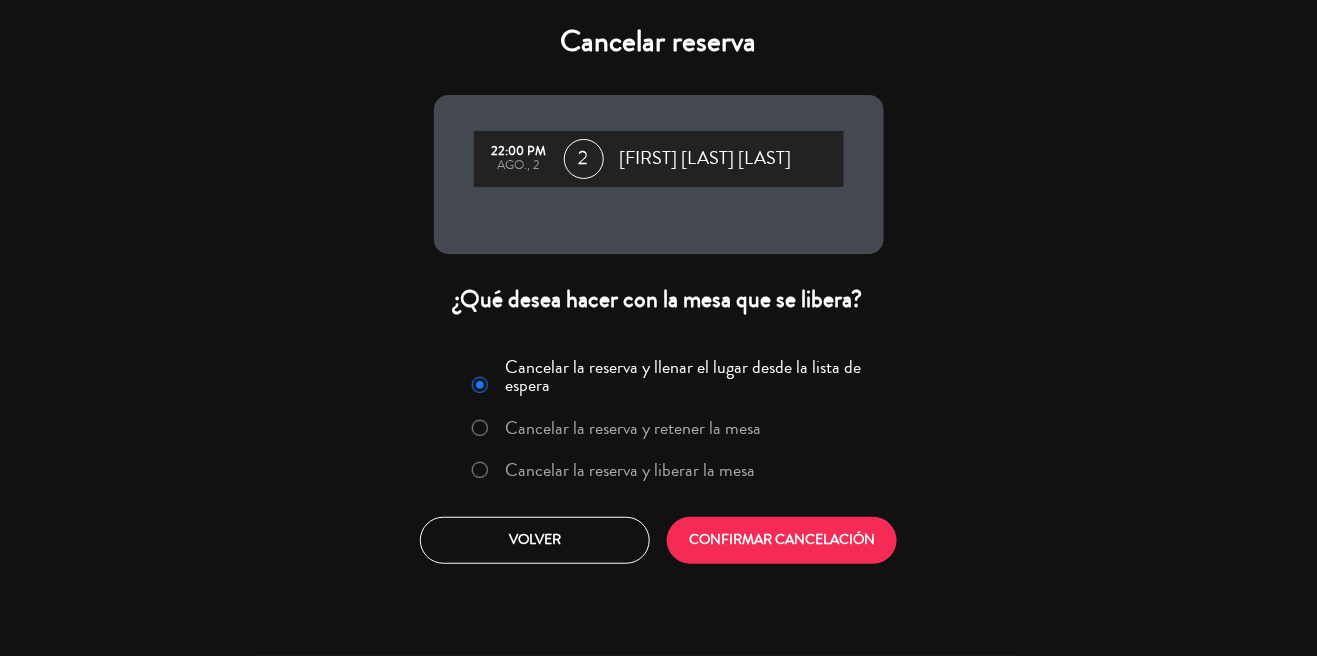 click on "Cancelar la reserva y liberar la mesa" 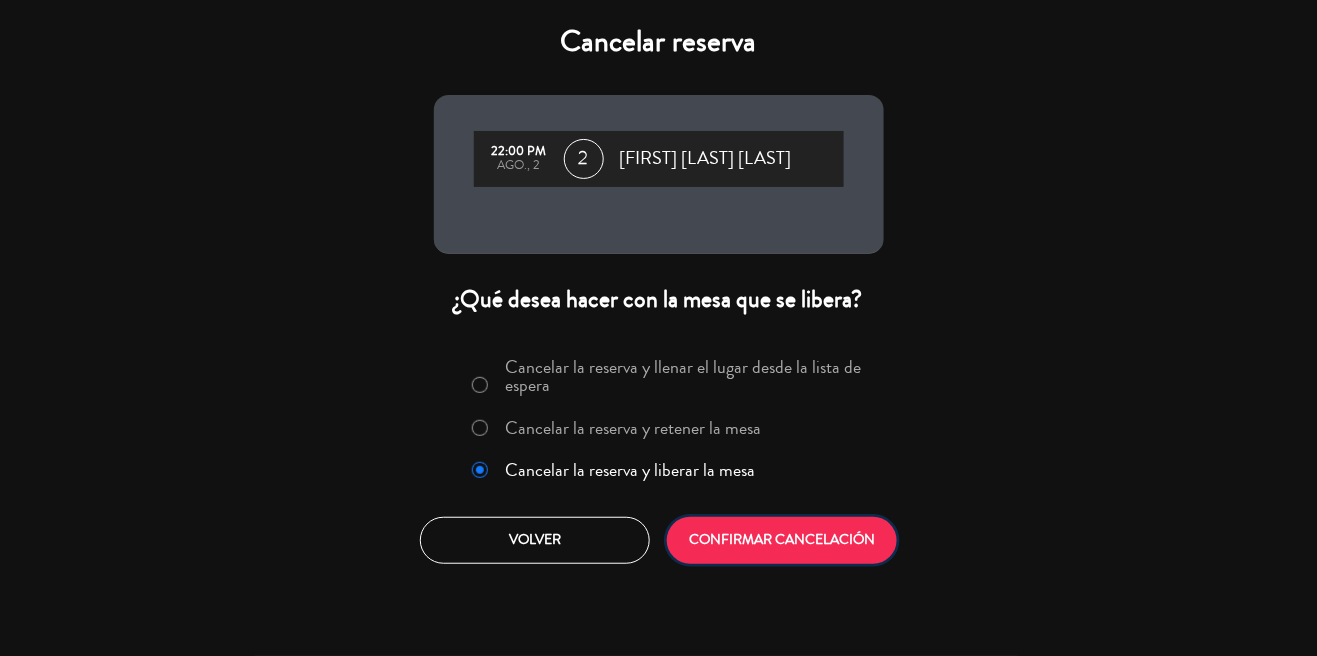 click on "CONFIRMAR CANCELACIÓN" 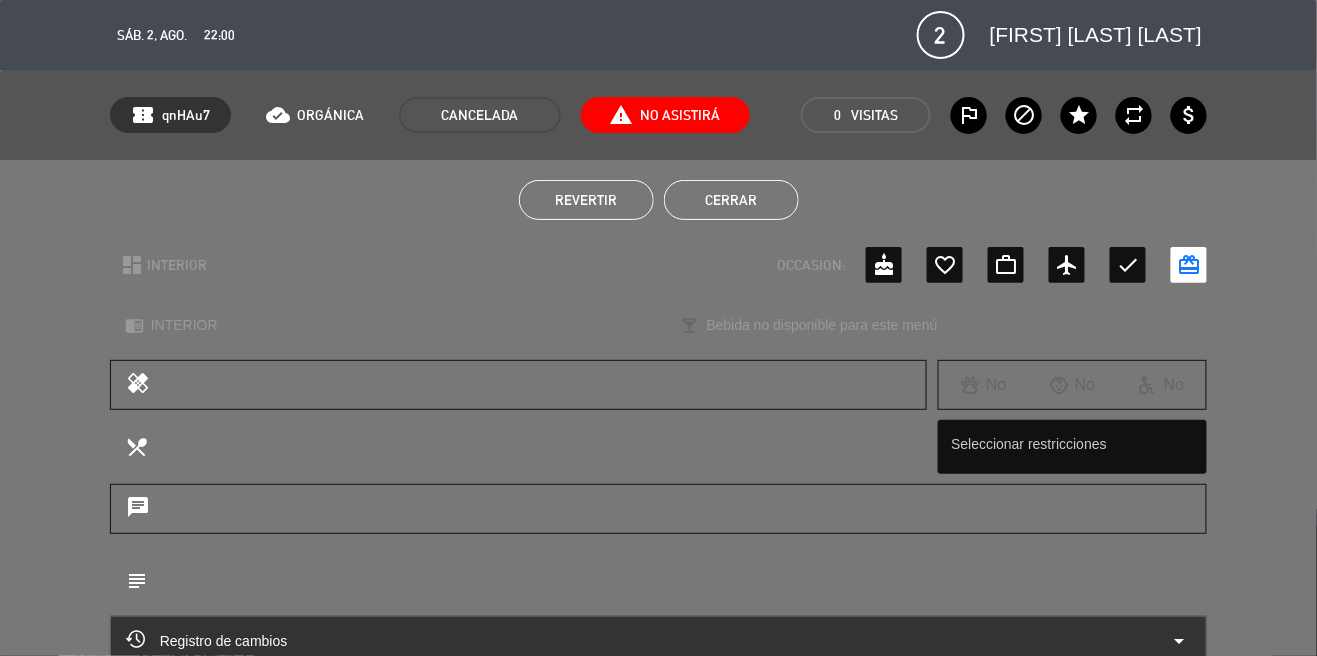 click on "Cerrar" 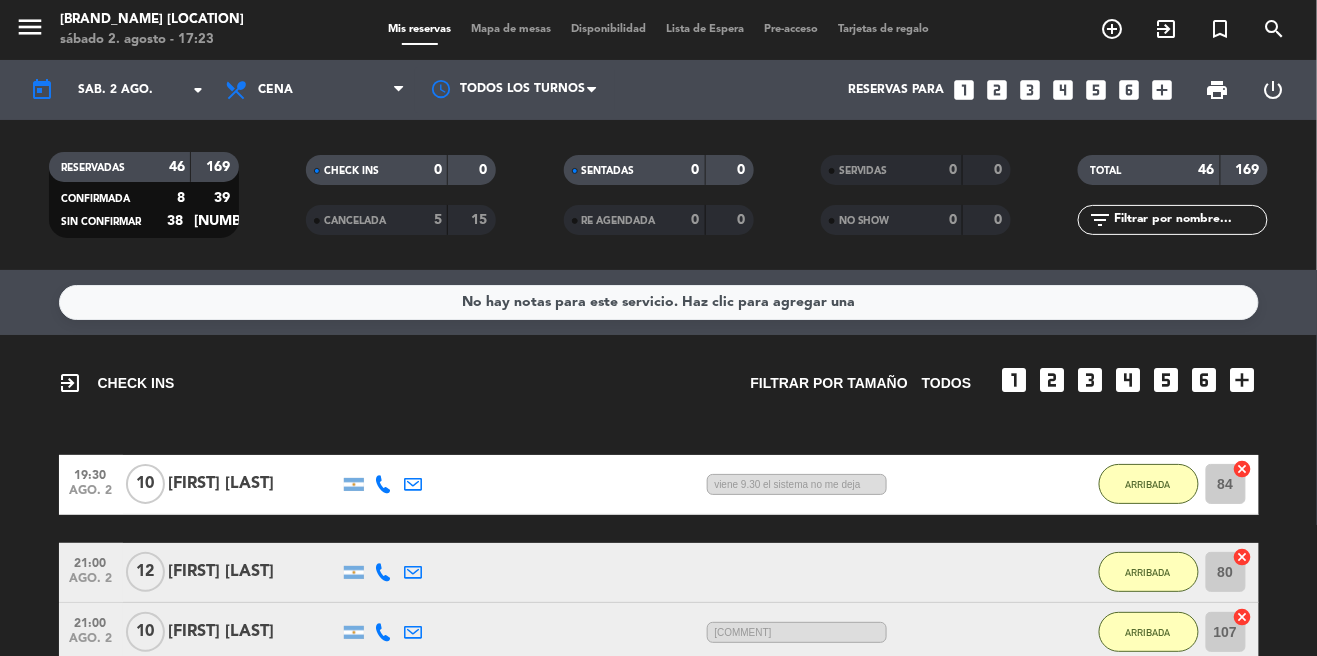click on "Mapa de mesas" at bounding box center [511, 29] 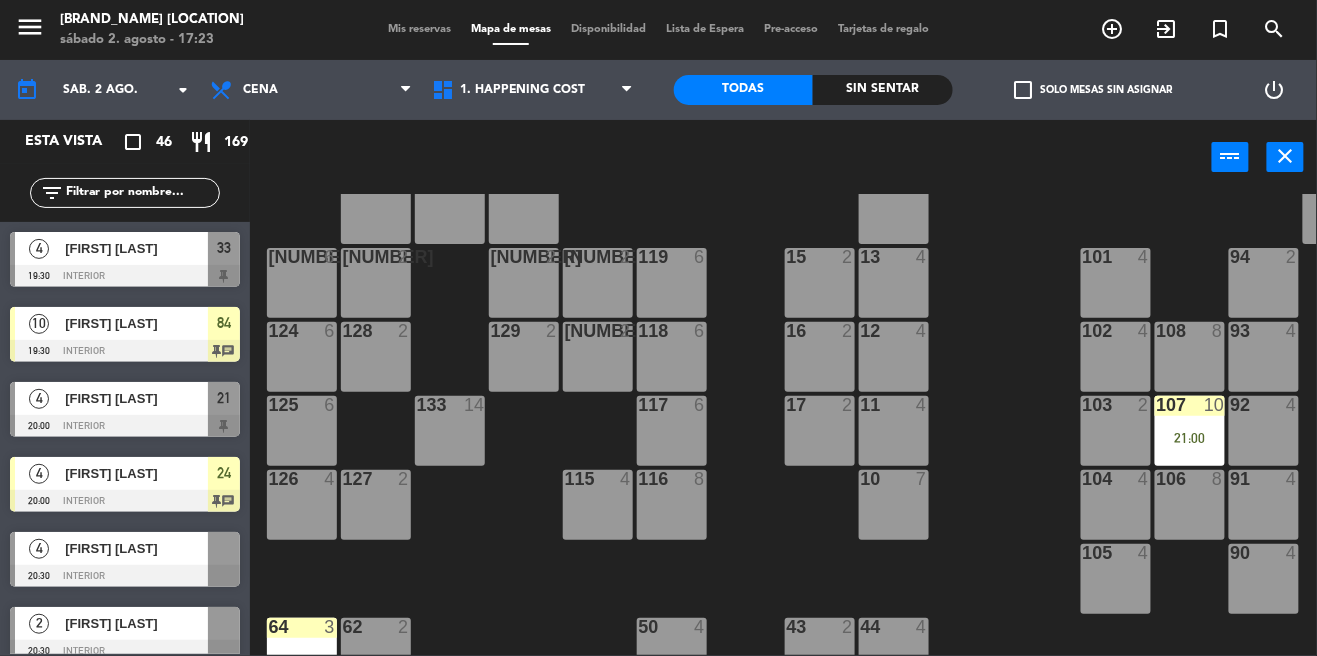scroll, scrollTop: 56, scrollLeft: 0, axis: vertical 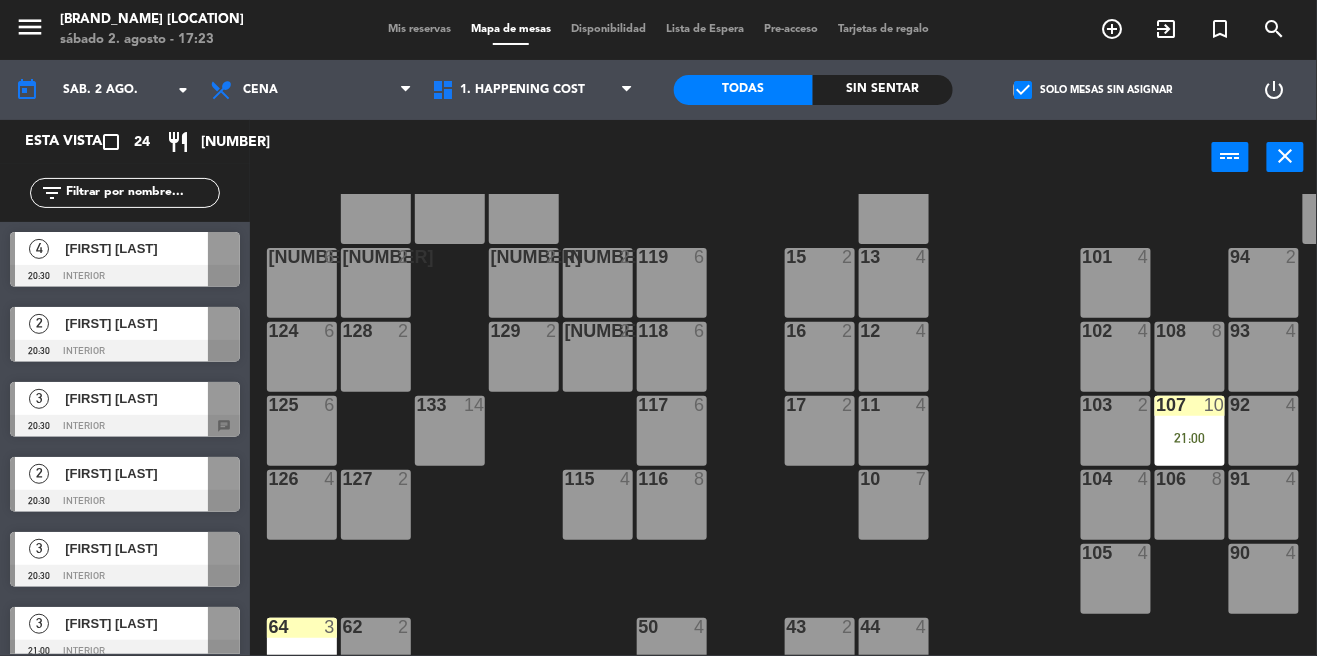 click on "check_box" 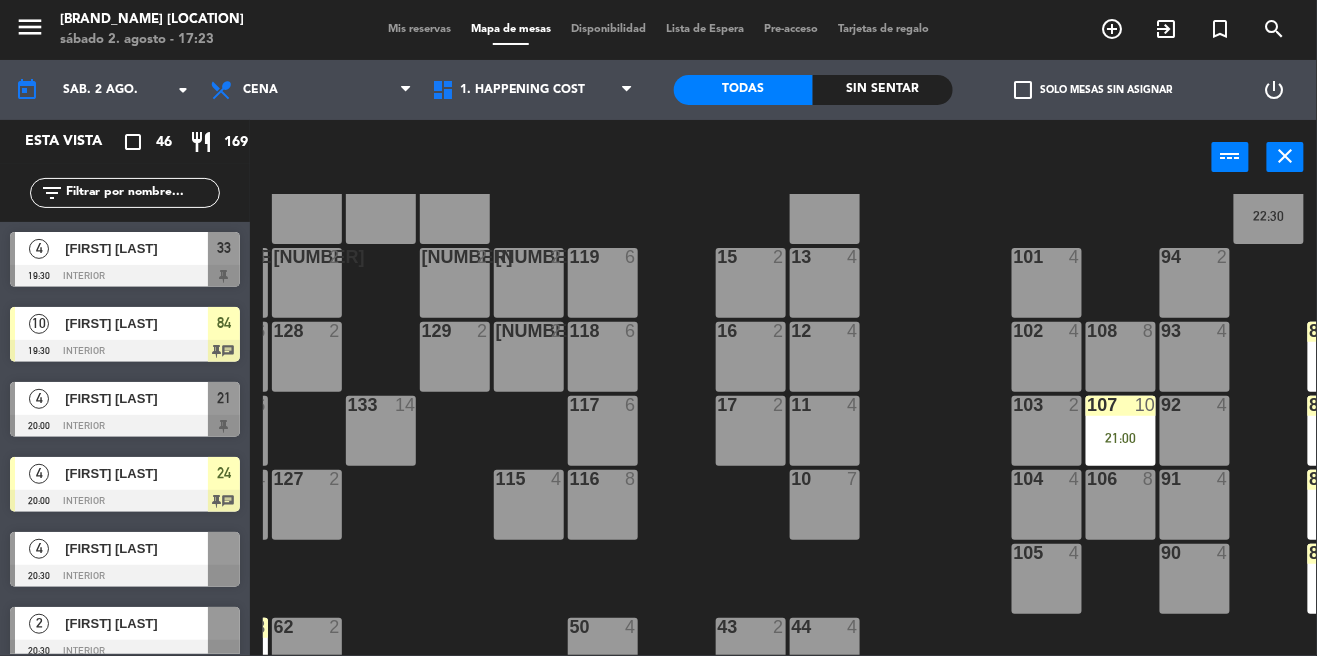 scroll, scrollTop: 56, scrollLeft: 217, axis: both 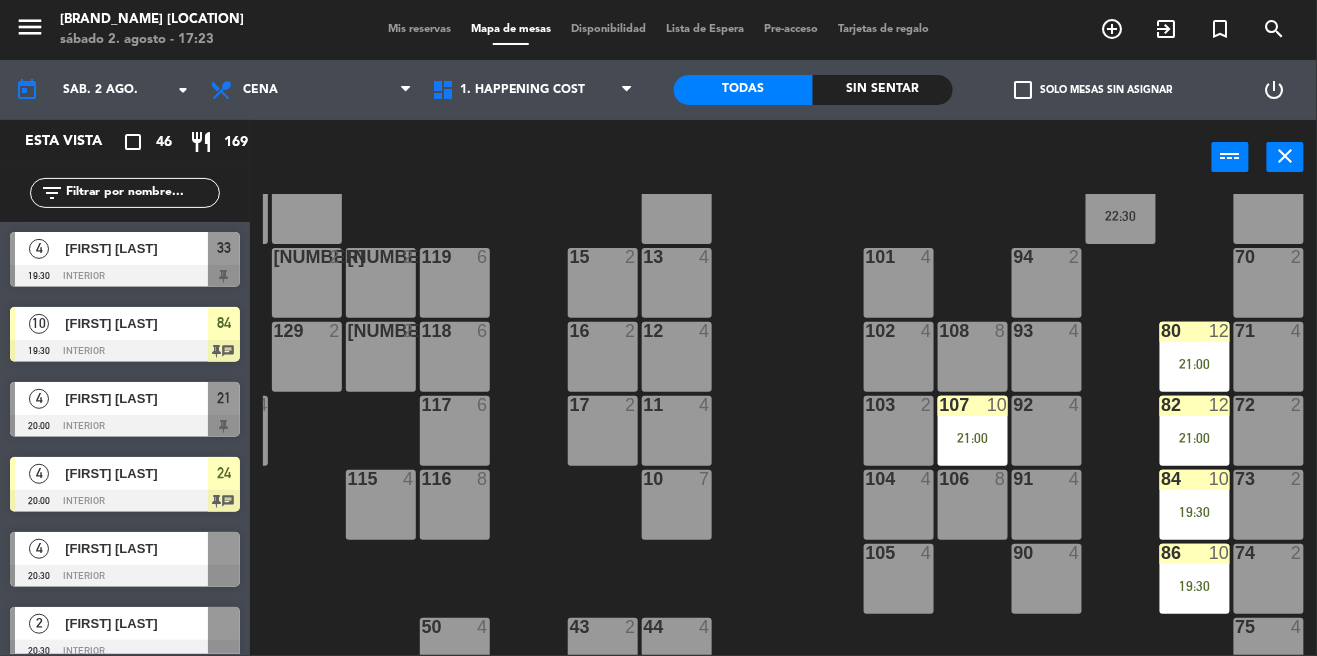click at bounding box center [1194, 331] 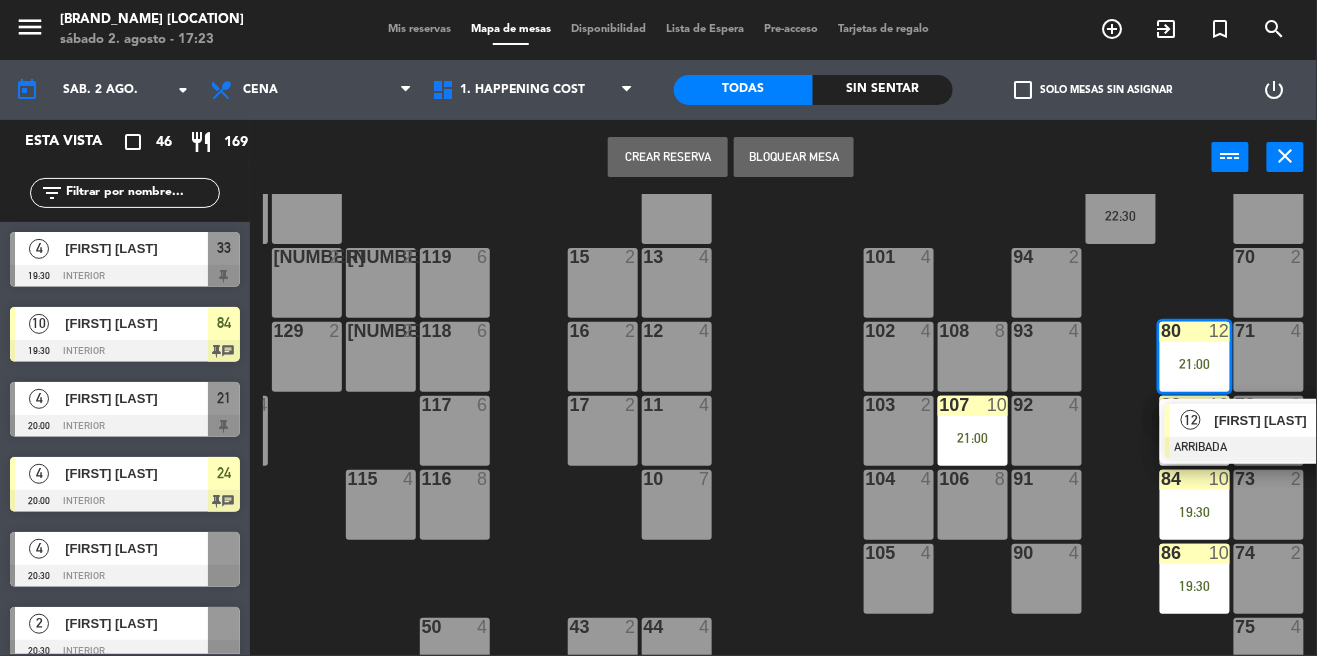 click on "[FIRST] [LAST]" at bounding box center (1279, 420) 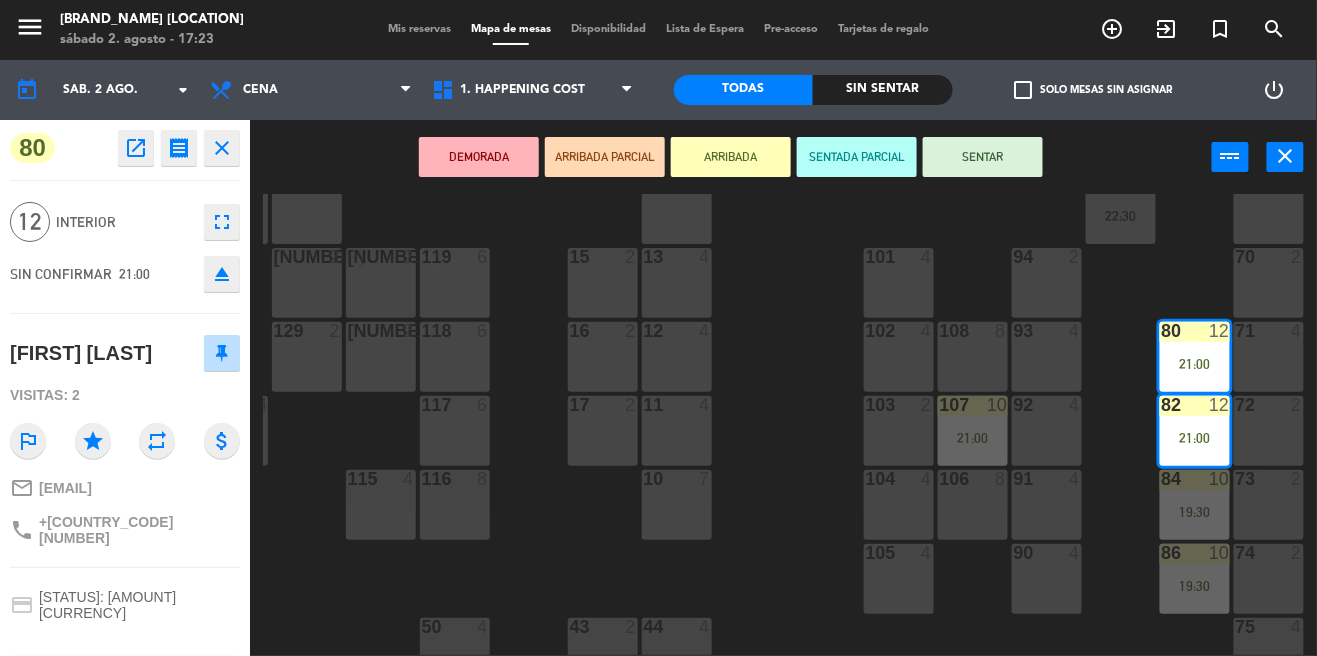 click on "open_in_new" 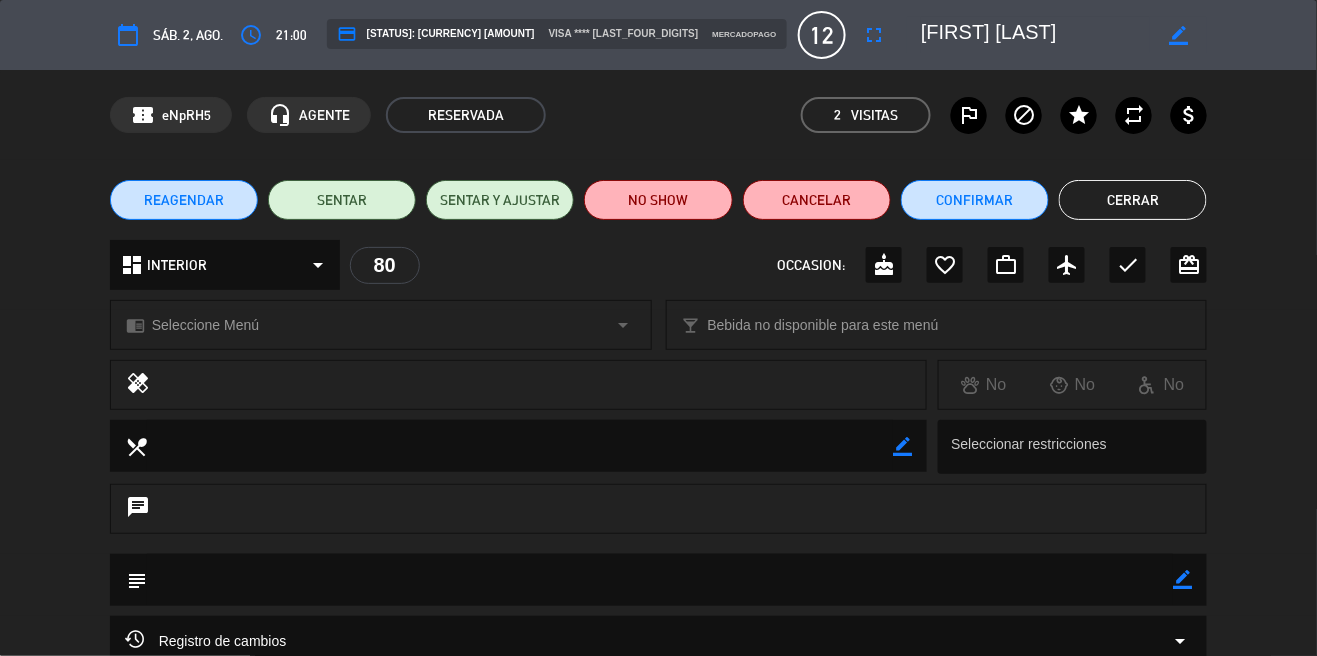 click on "Cerrar" 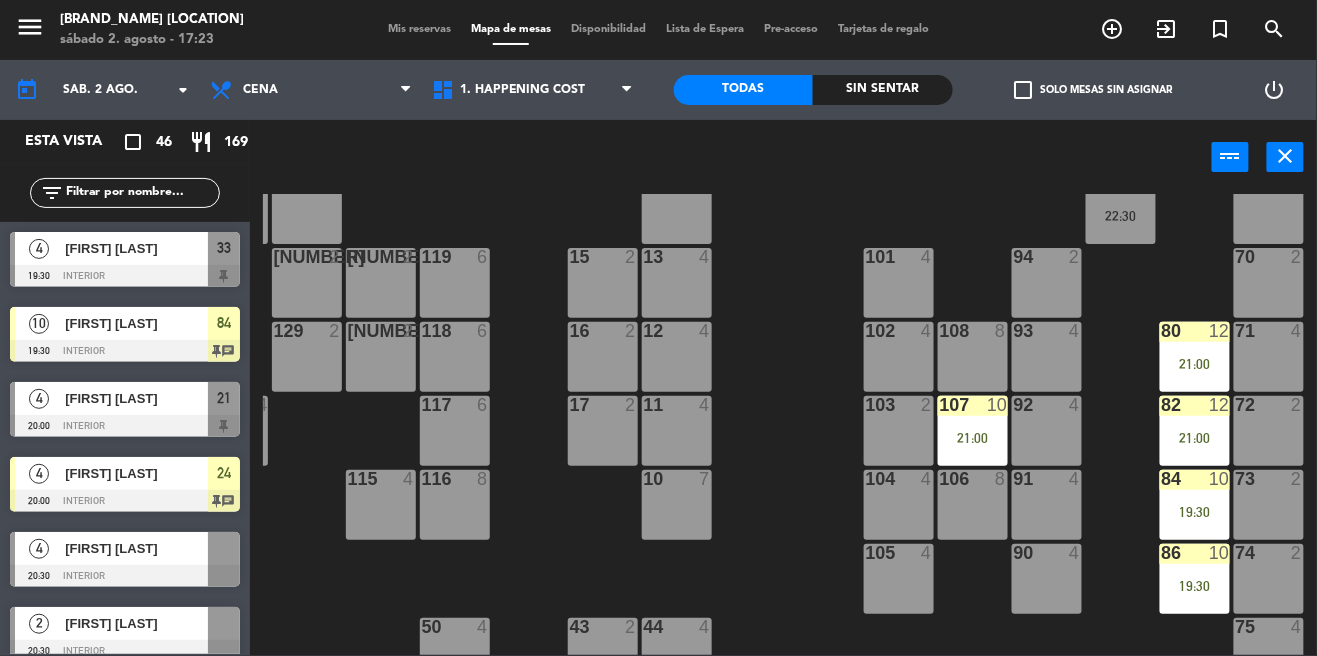 click on "84  10   19:30" at bounding box center [1195, 505] 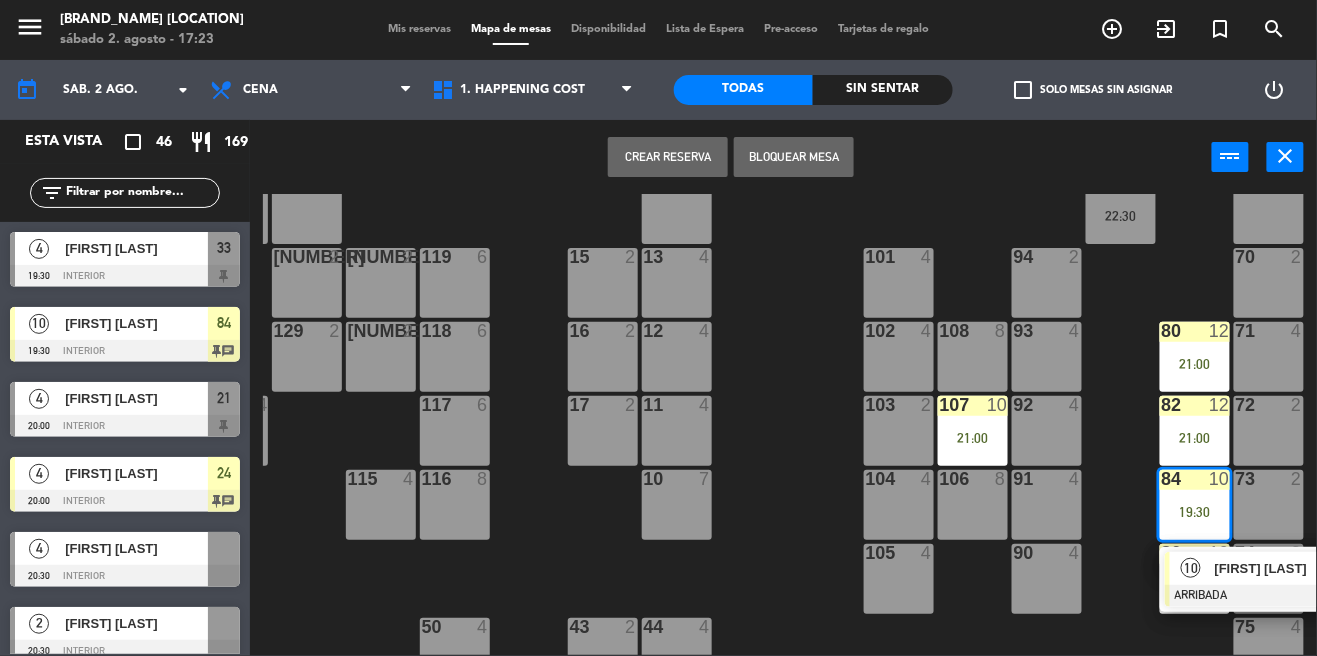 click at bounding box center [1272, 596] 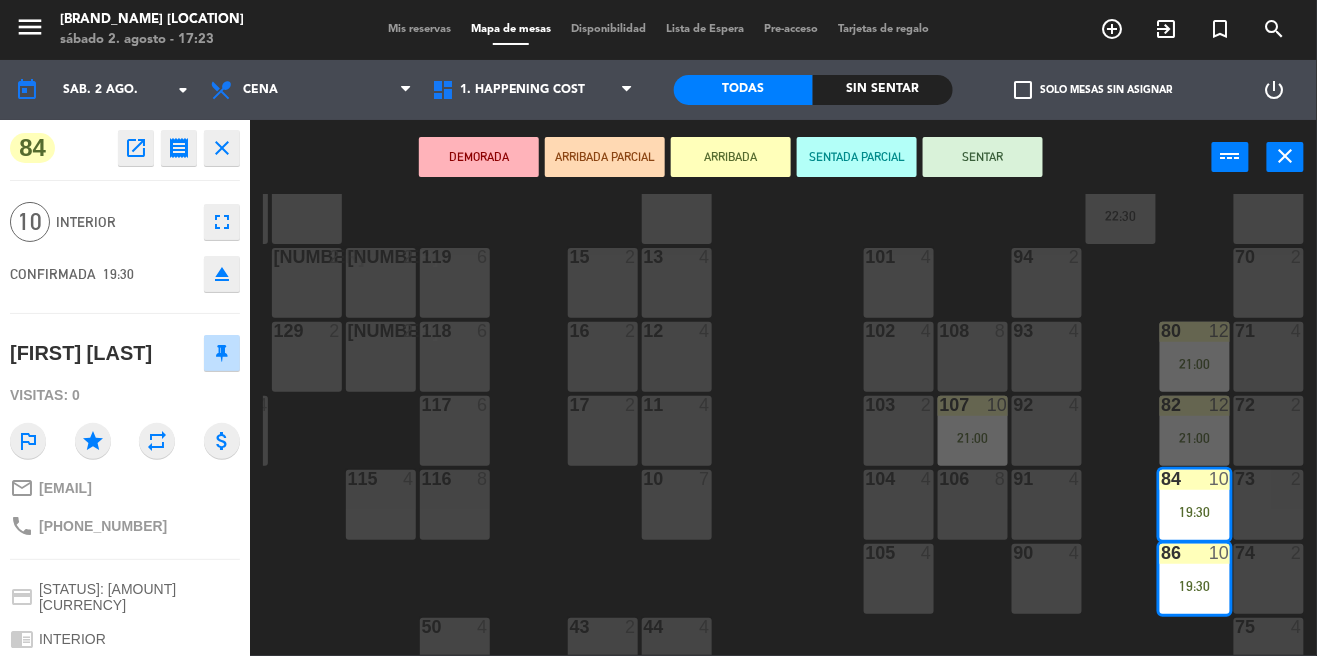 click on "open_in_new" 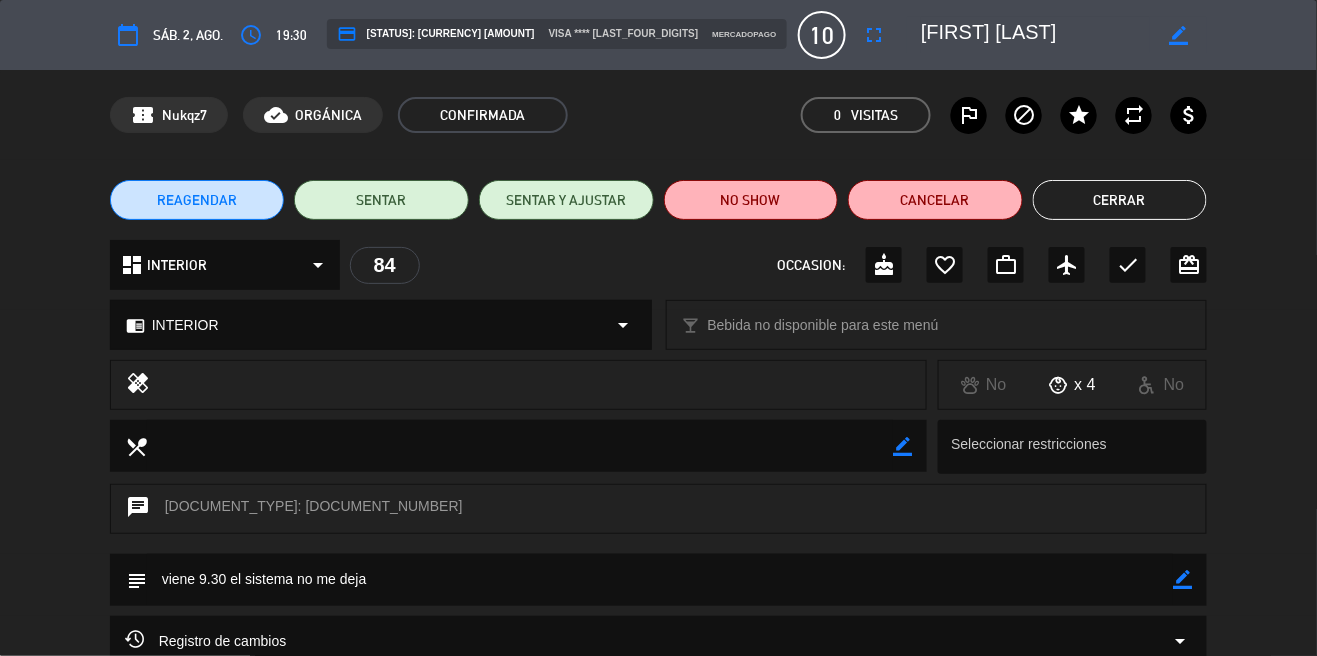 click on "Cerrar" 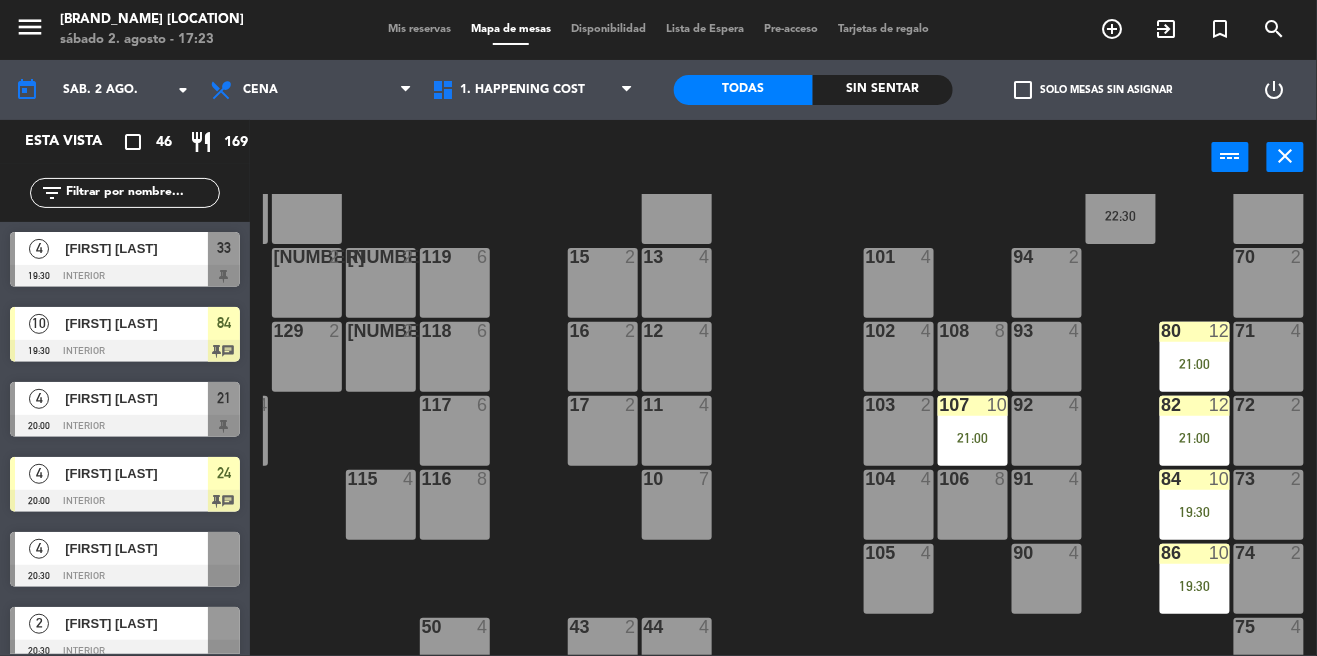 click on "107  10   21:00" at bounding box center (973, 431) 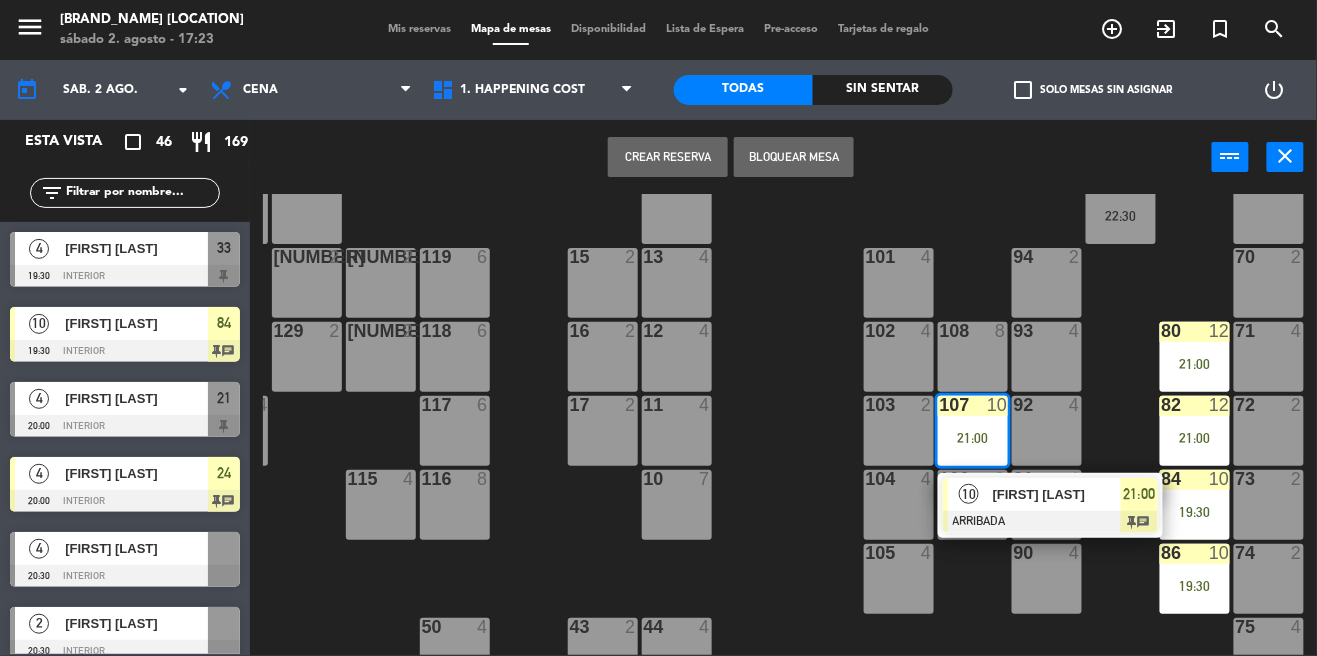click on "[FIRST] [LAST]" at bounding box center (1057, 494) 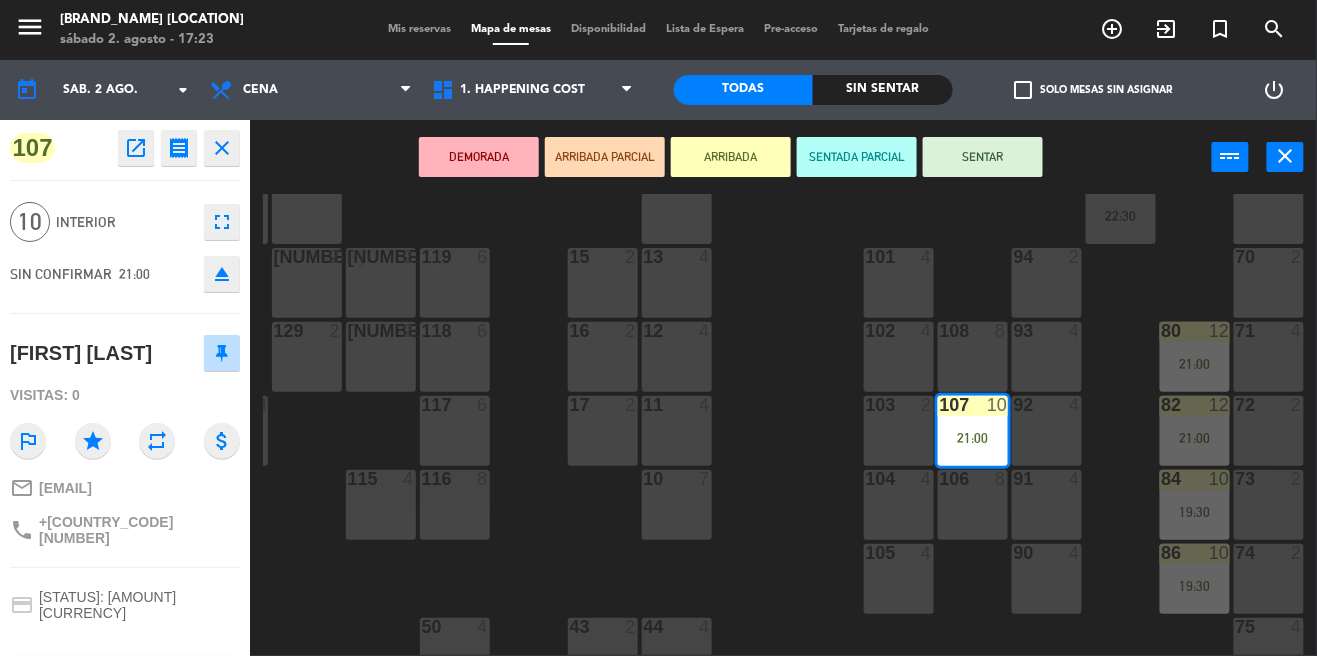 click on "open_in_new" 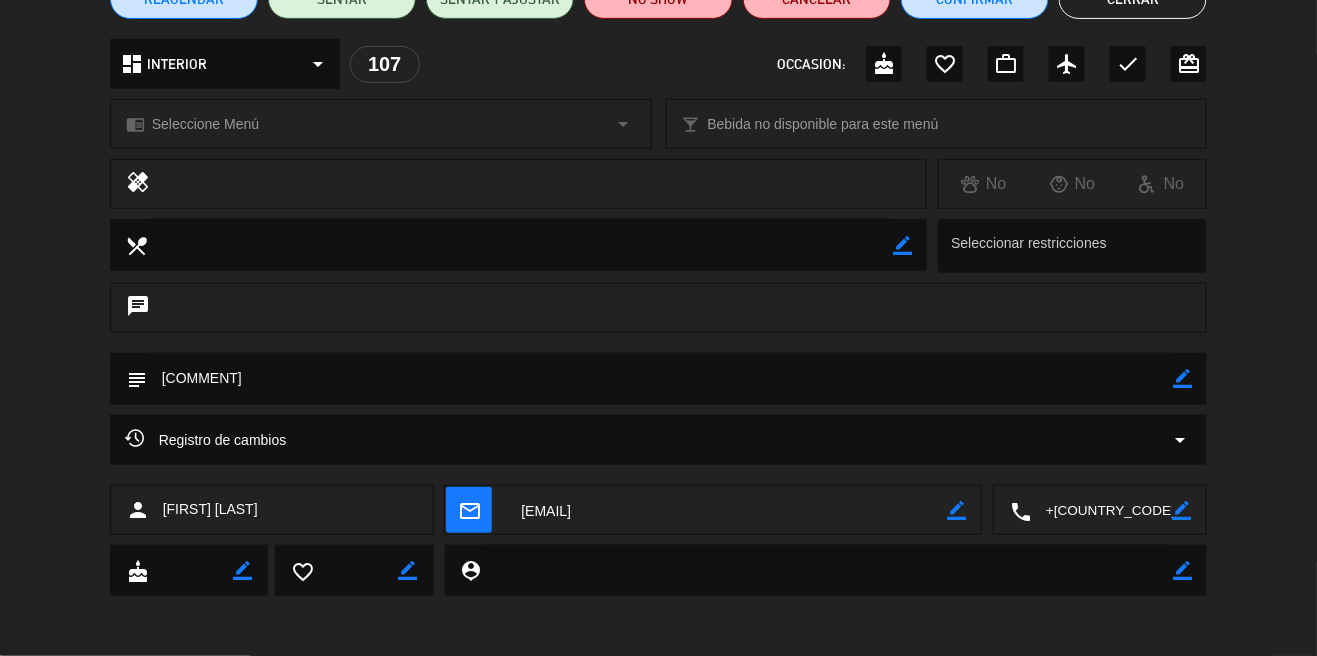 scroll, scrollTop: 0, scrollLeft: 0, axis: both 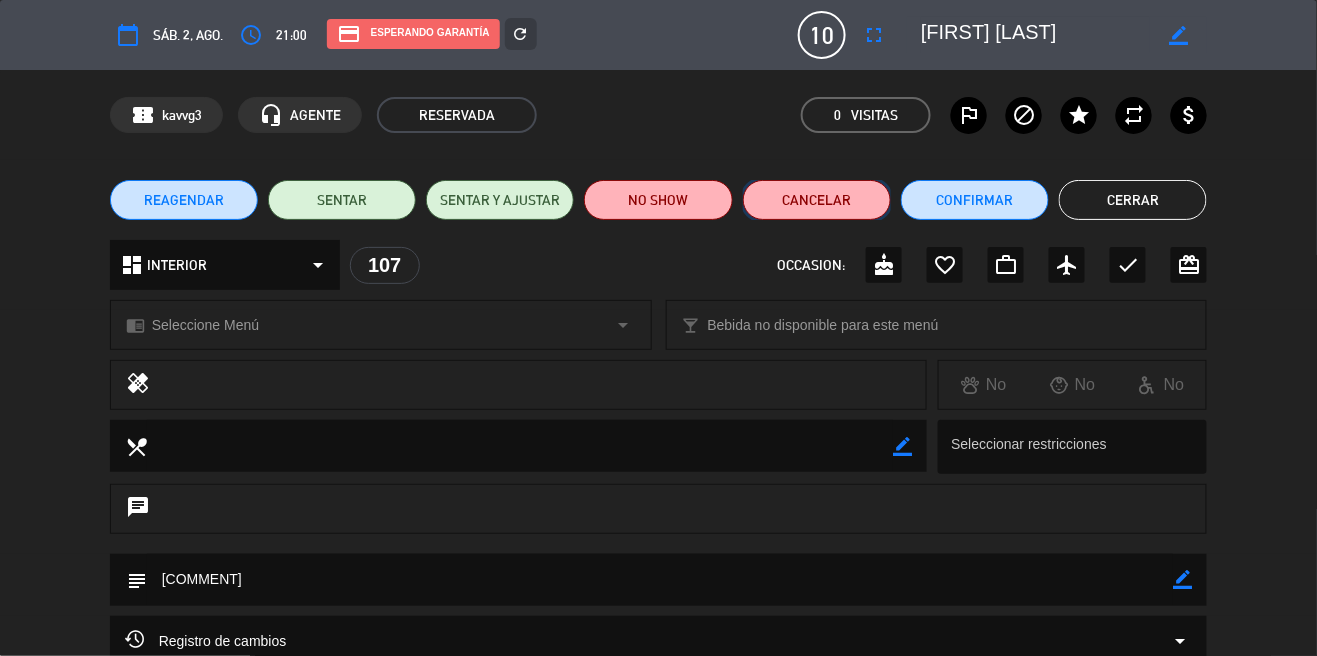 click on "Cancelar" 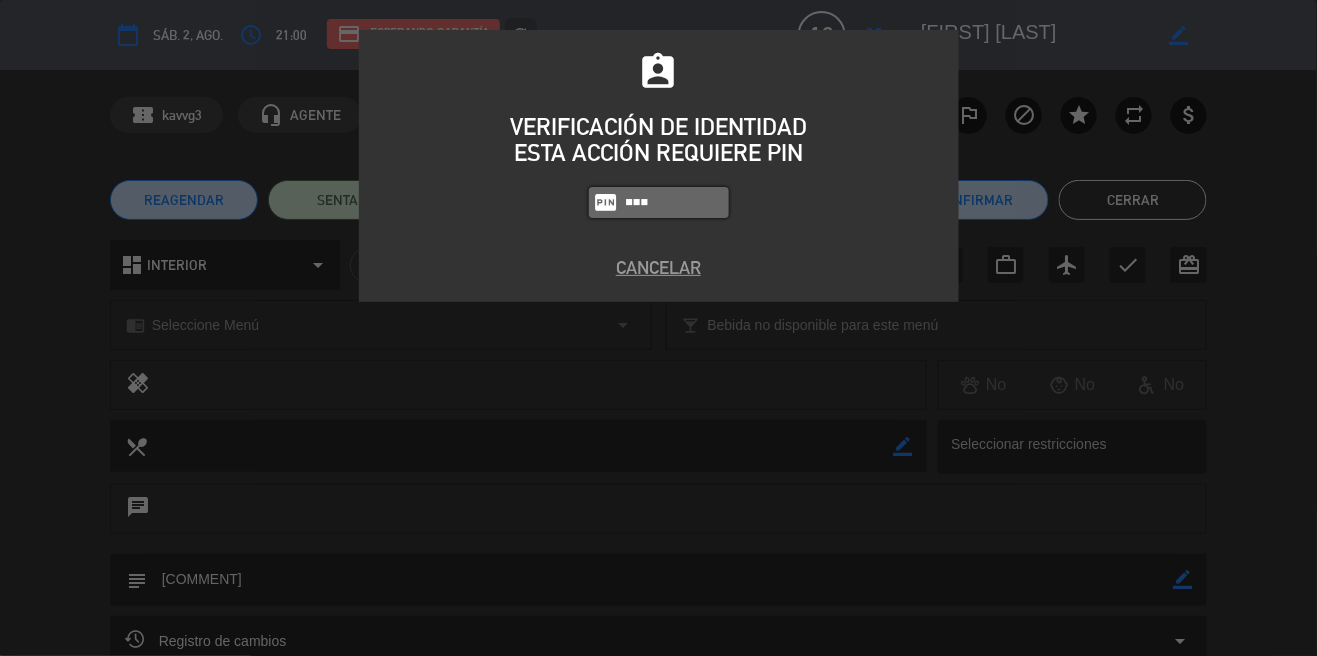 type on "[NUMBER]" 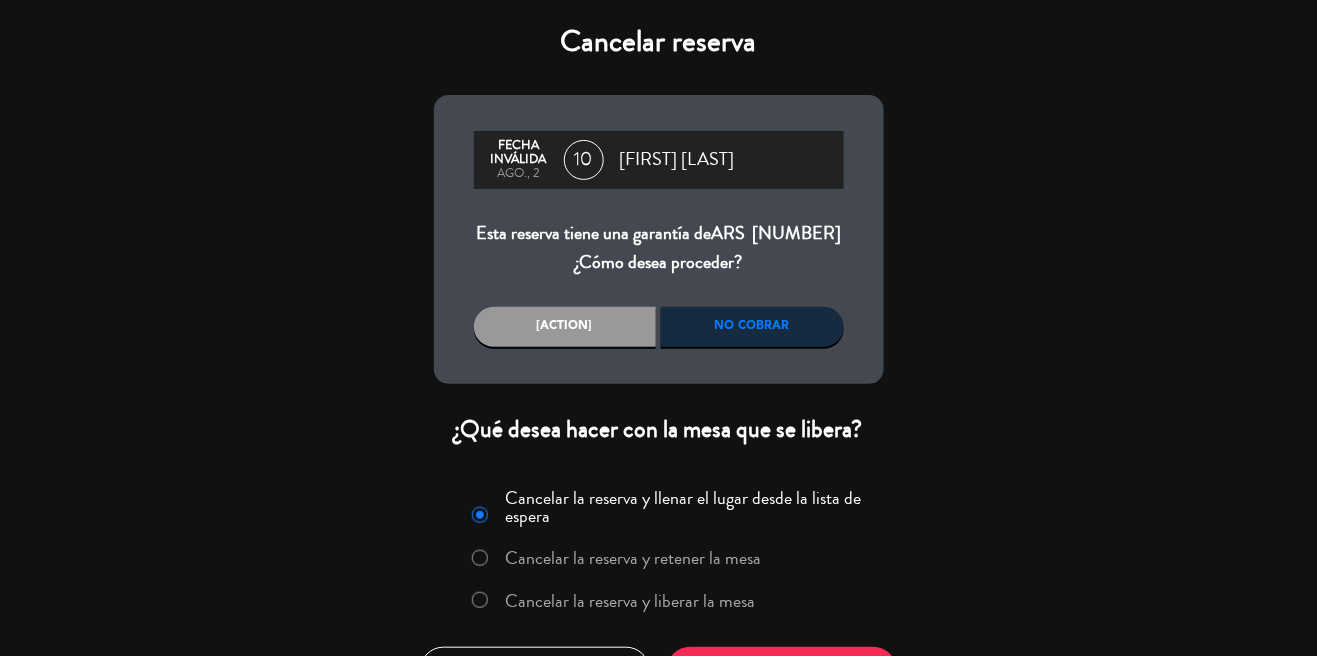 click on "Cancelar la reserva y liberar la mesa" 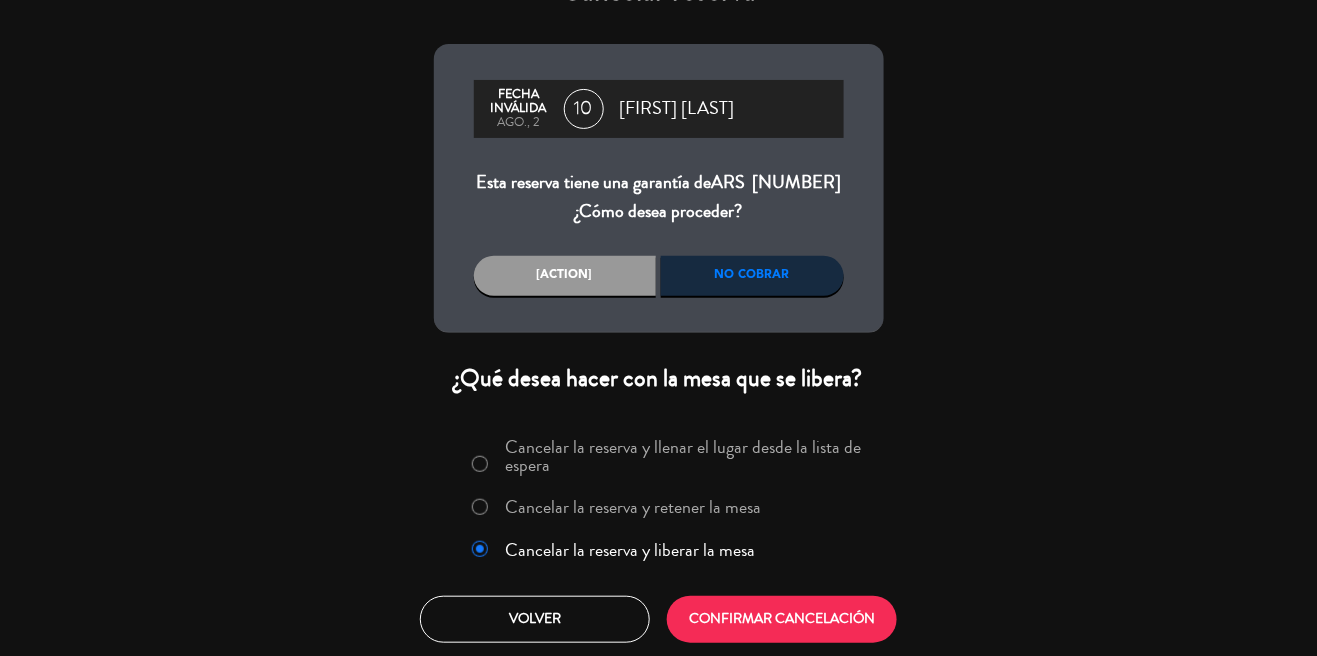 scroll, scrollTop: 46, scrollLeft: 0, axis: vertical 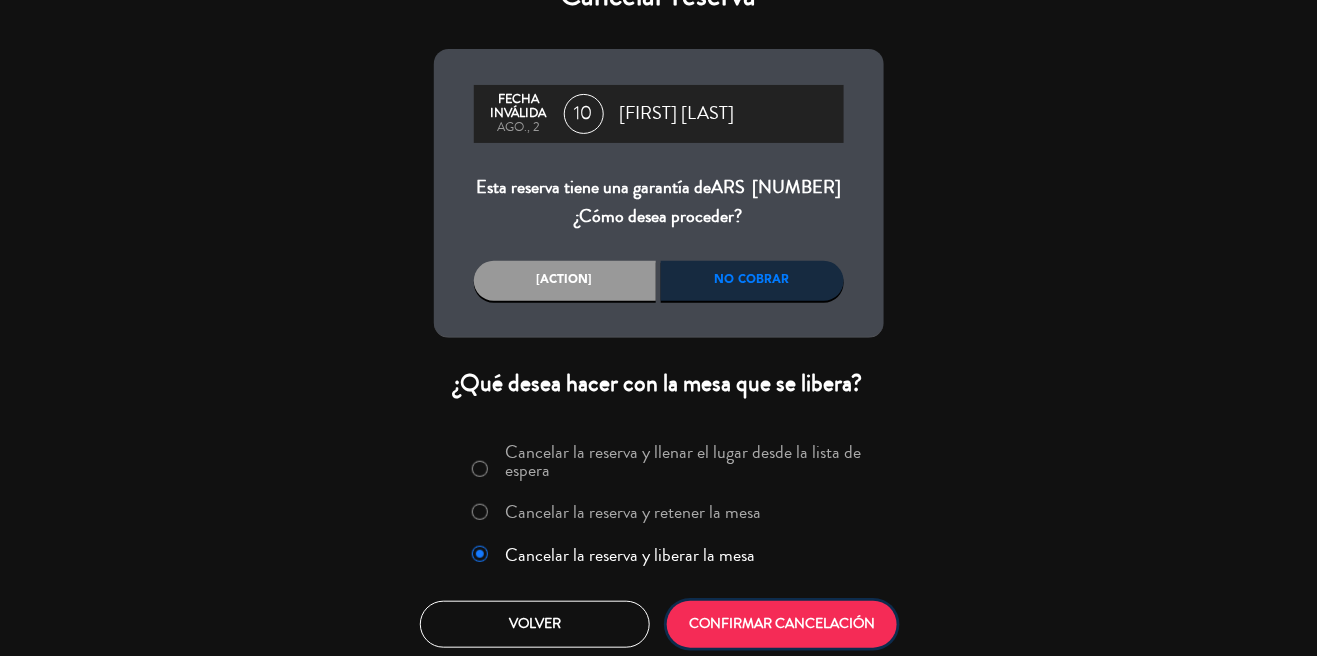 click on "CONFIRMAR CANCELACIÓN" 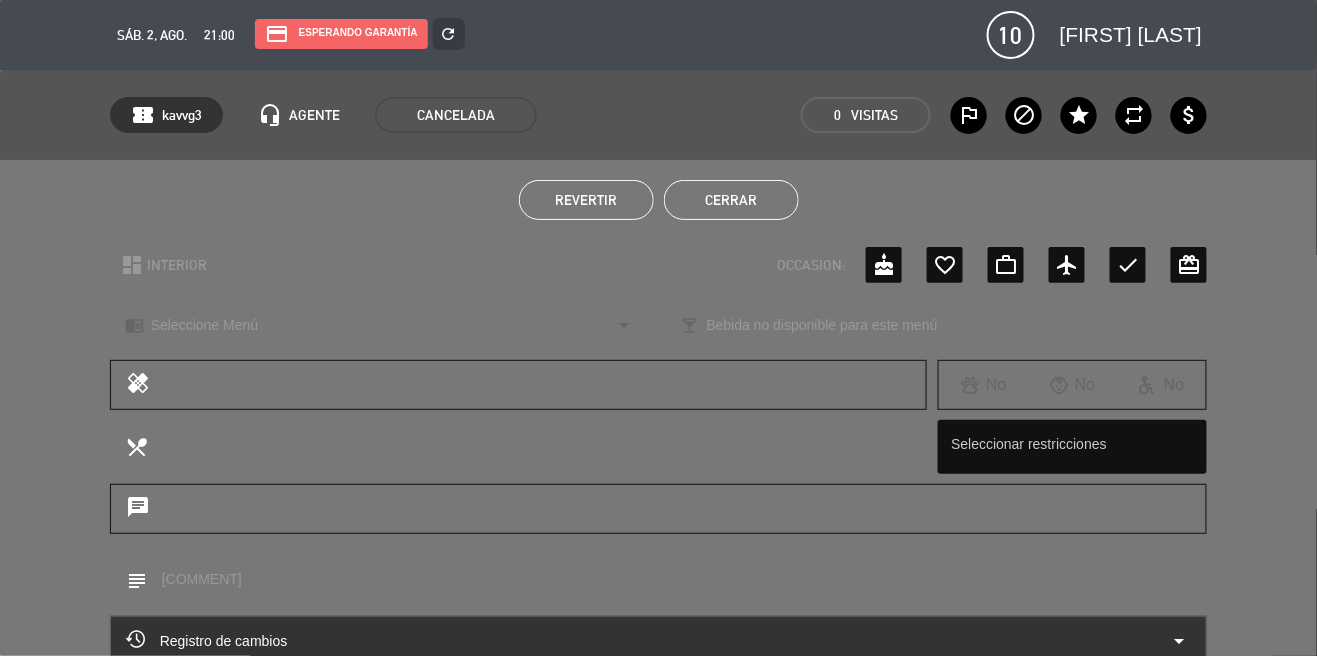 click on "Cerrar" 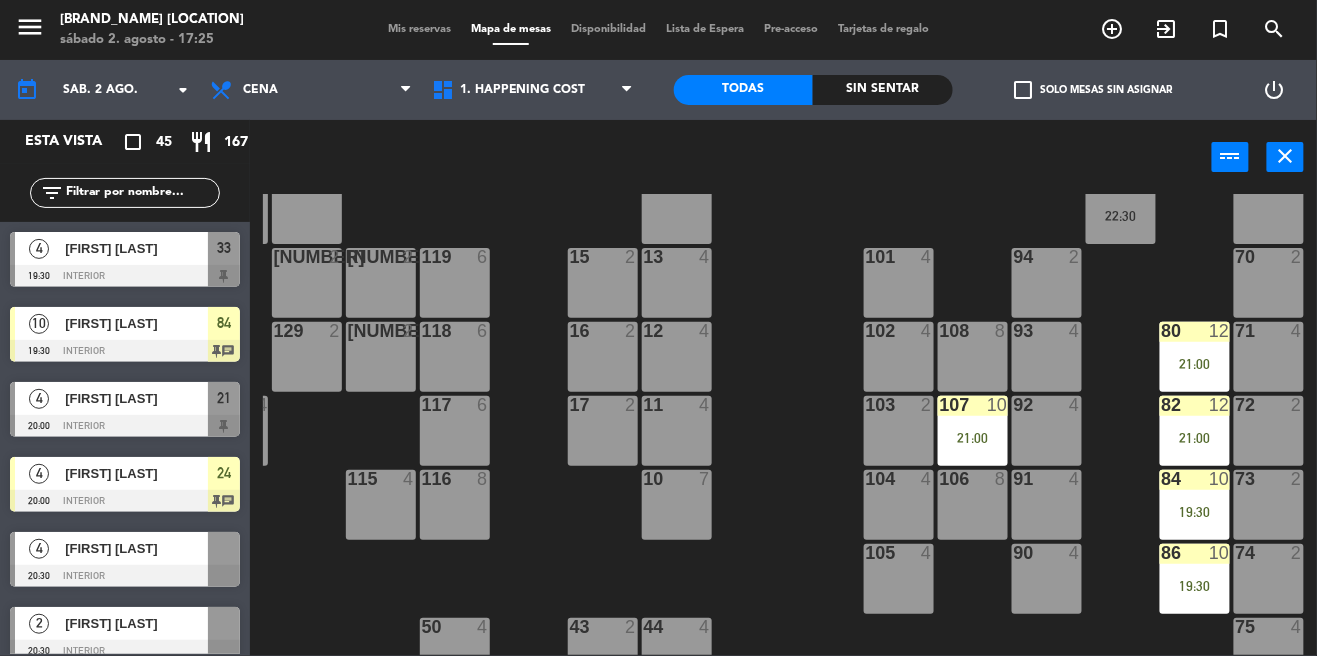 scroll, scrollTop: 0, scrollLeft: 0, axis: both 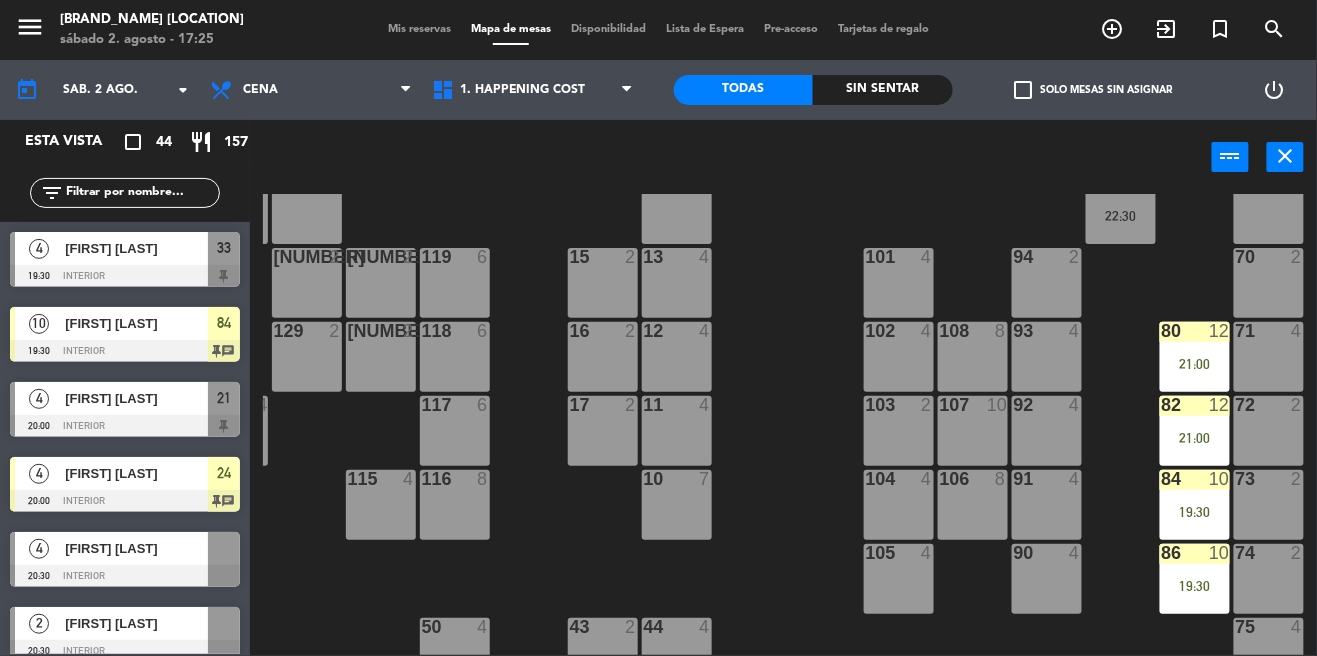 click on "19:30" at bounding box center (1195, 512) 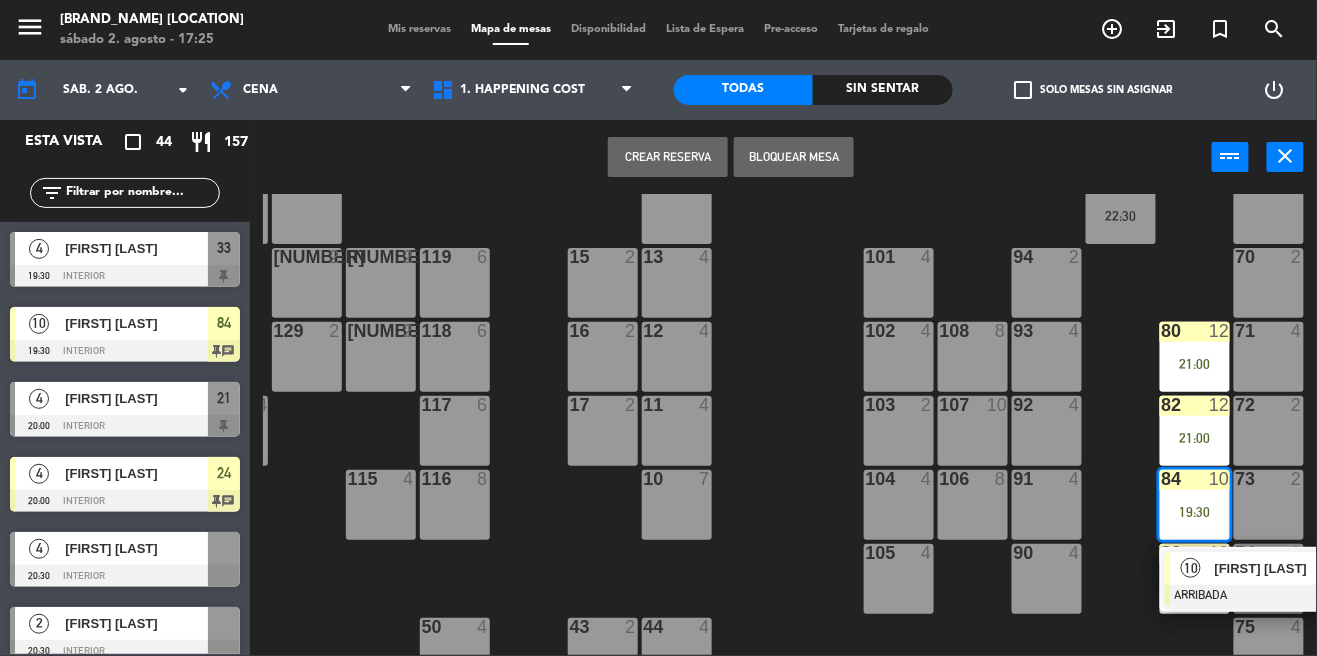 click on "107  10" at bounding box center [973, 431] 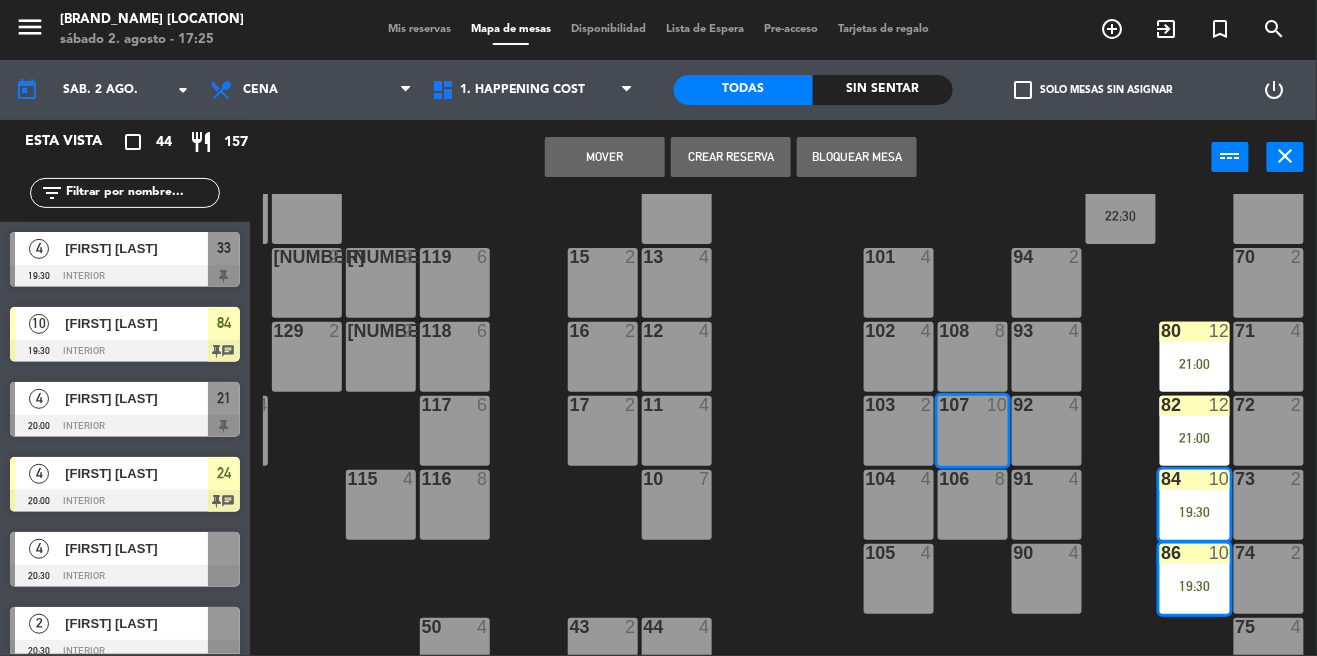 click on "Mover" at bounding box center [605, 157] 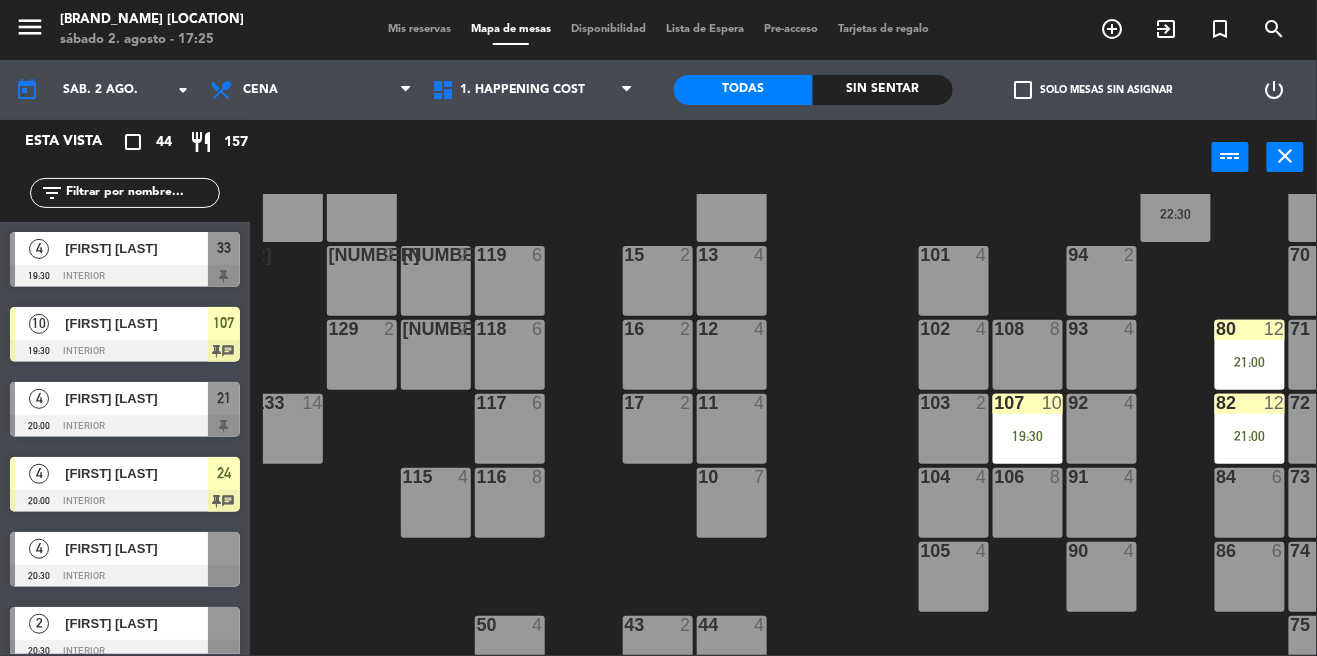 scroll, scrollTop: 56, scrollLeft: 190, axis: both 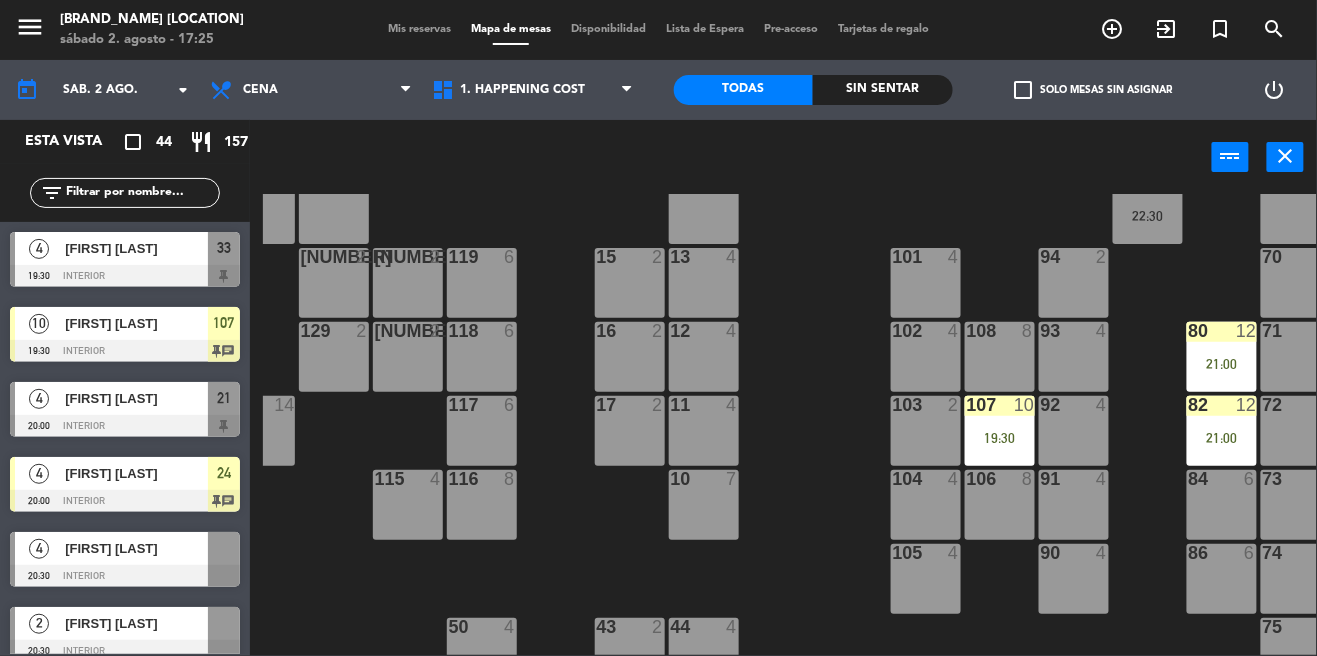 click on "107  10   19:30" at bounding box center [1000, 431] 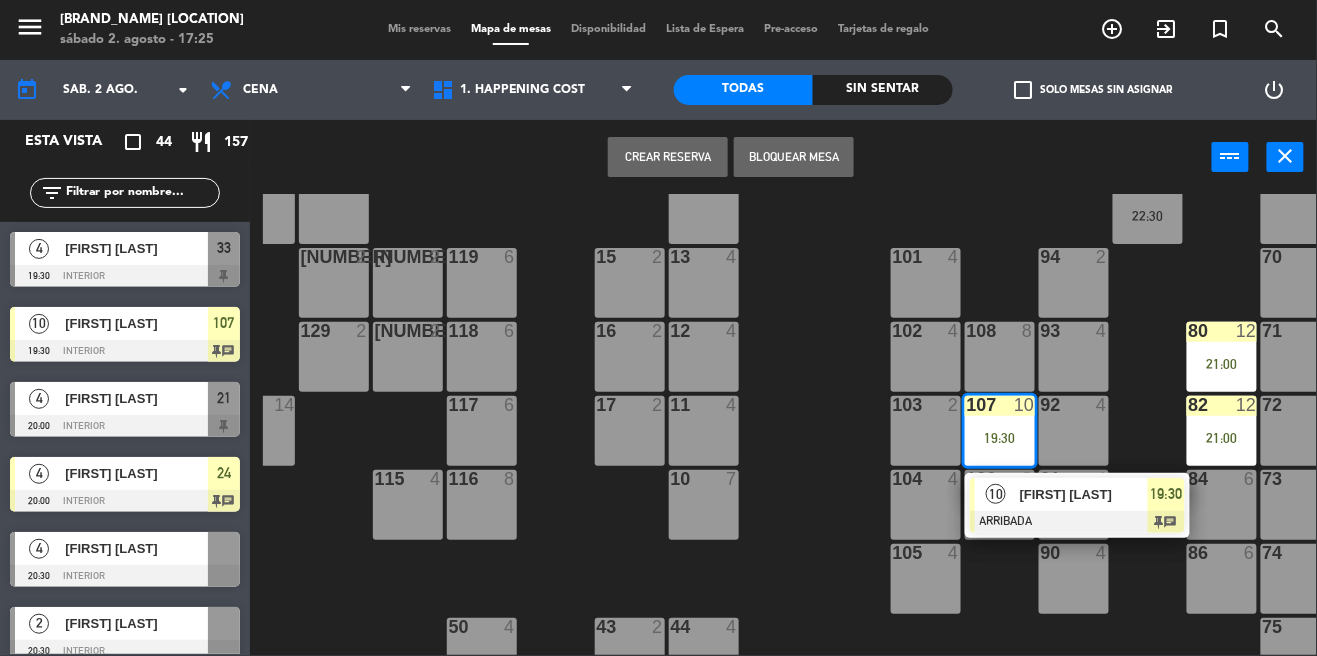 click on "[FIRST] [LAST]" at bounding box center [1083, 494] 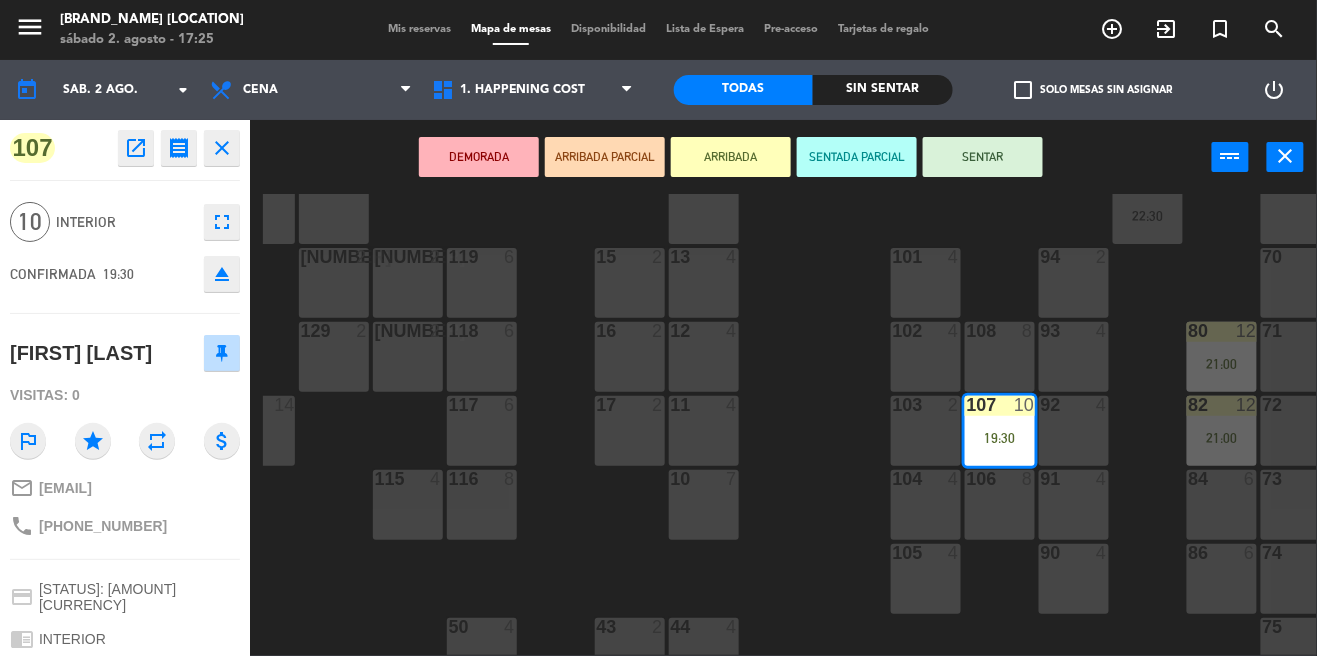 click on "open_in_new" 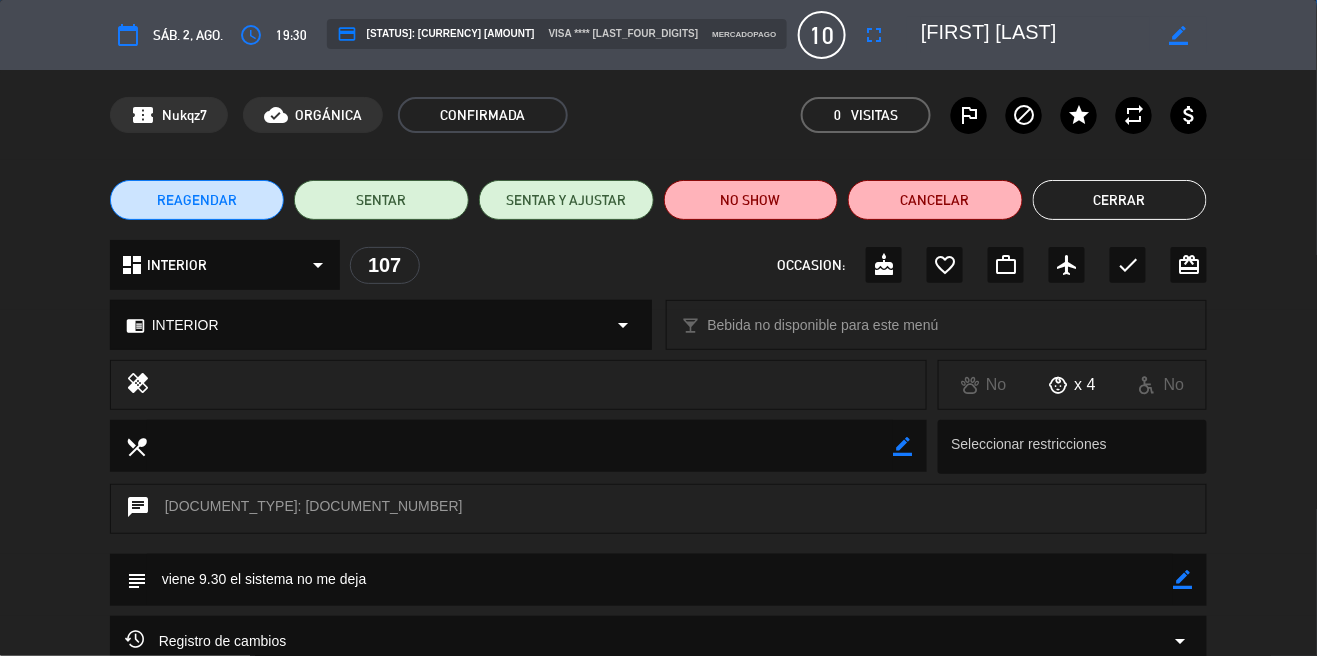 click on "Cerrar" 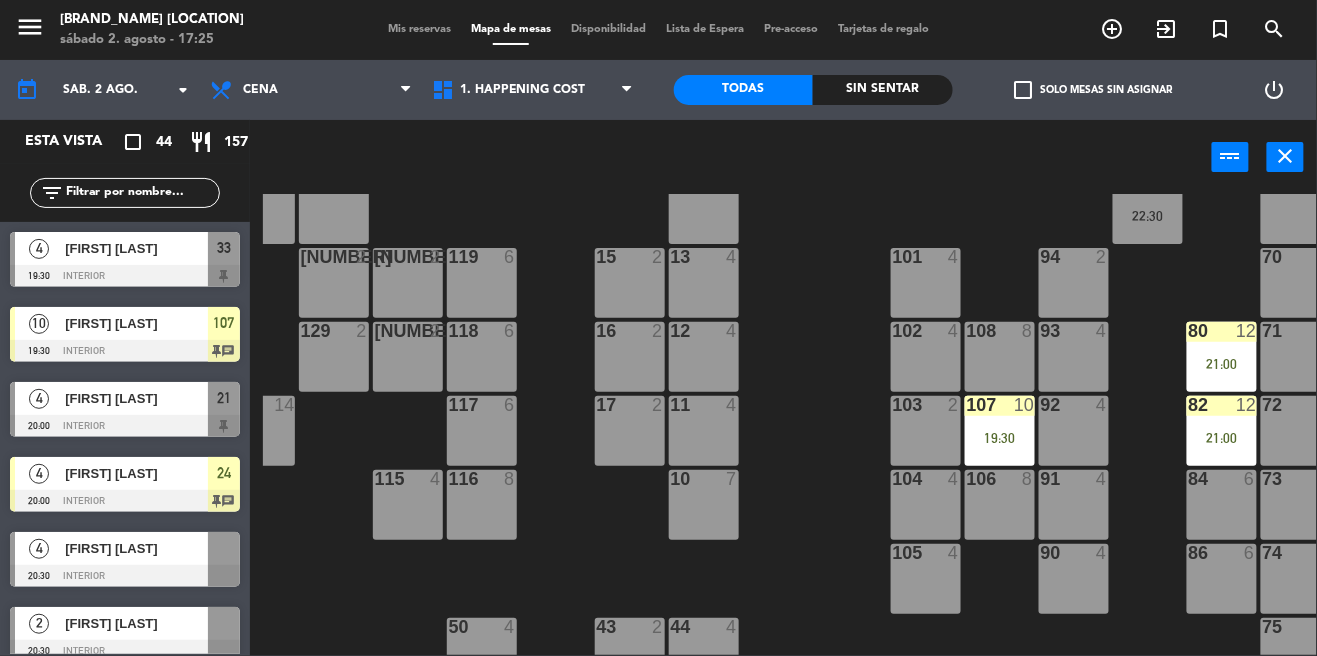 click on "80  12   21:00" at bounding box center (1222, 357) 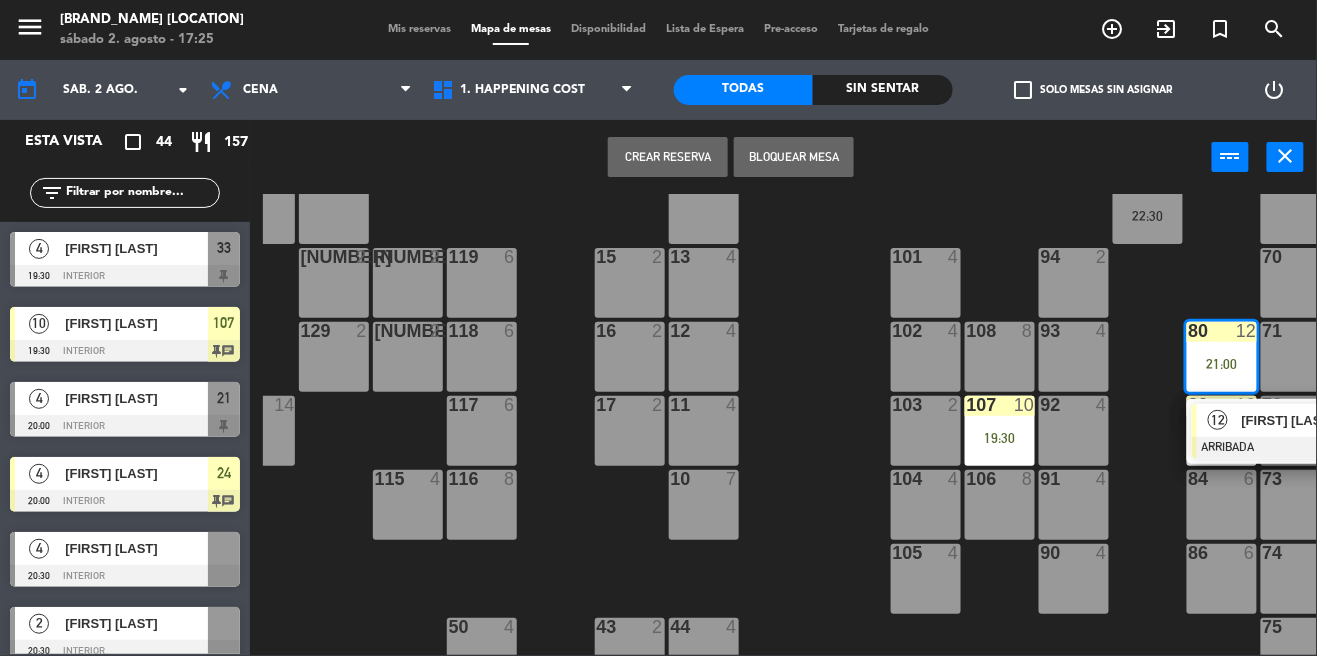 click on "[FIRST] [LAST]" at bounding box center (1306, 420) 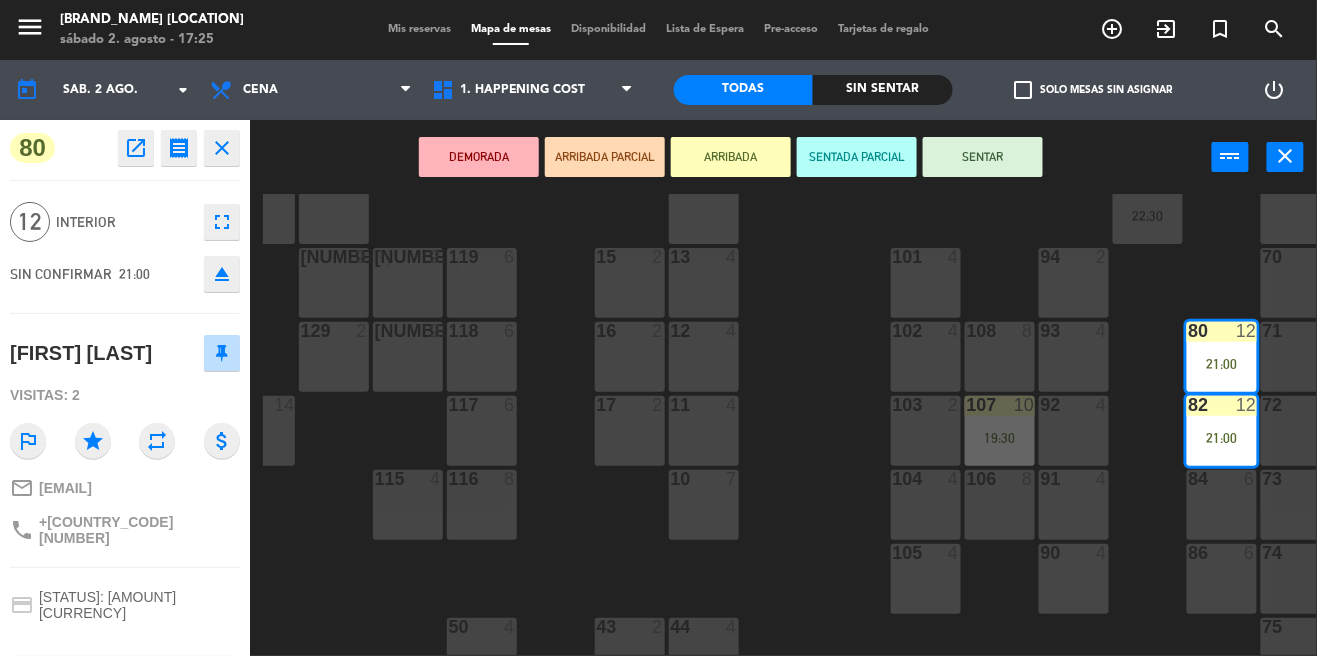 click on "open_in_new" 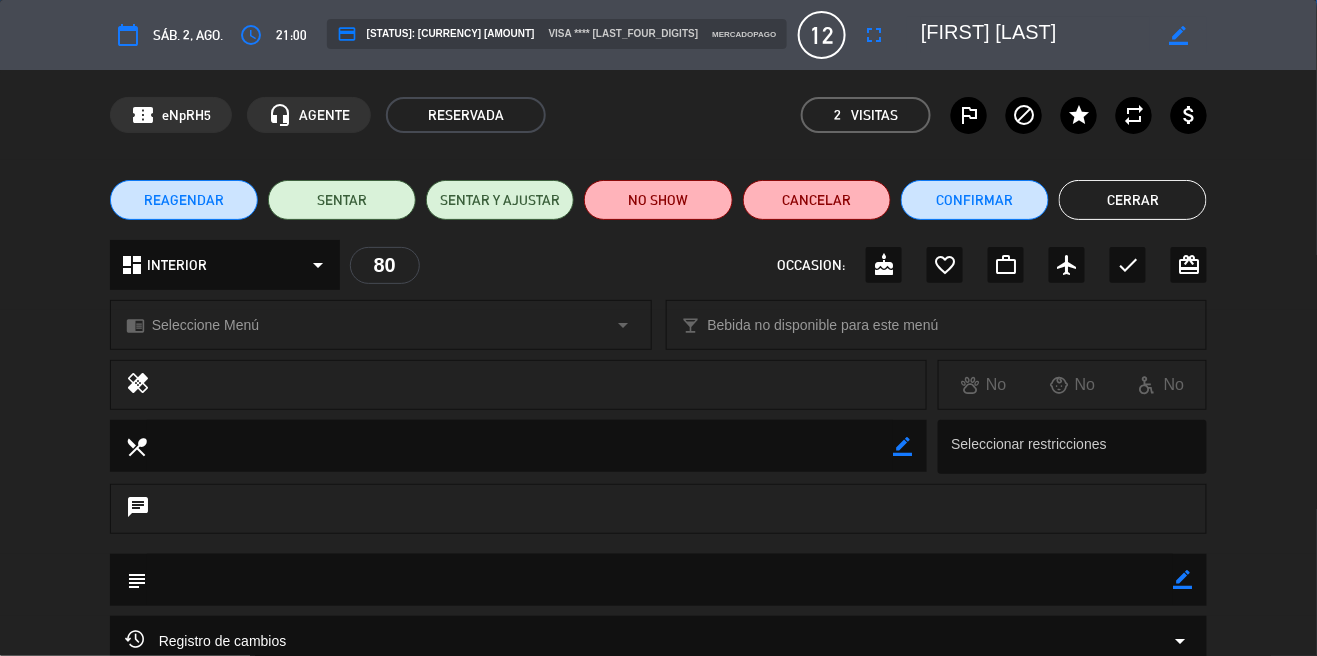 click on "Cerrar" 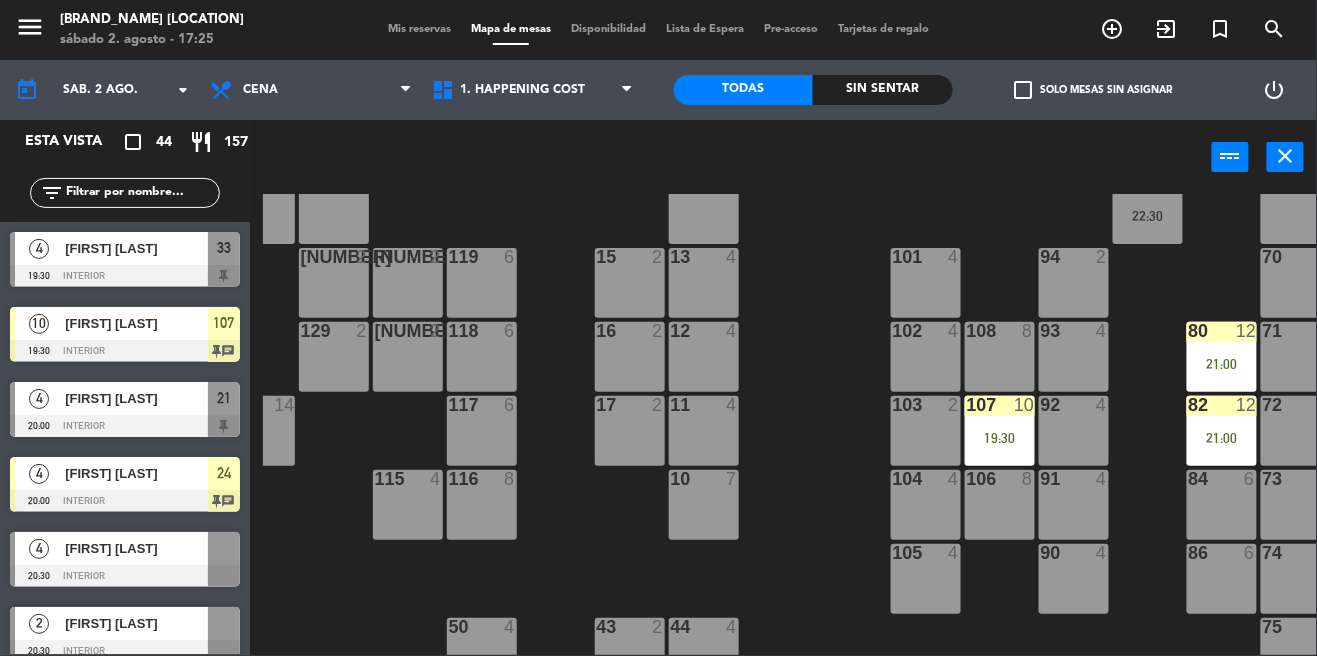 scroll, scrollTop: 0, scrollLeft: 0, axis: both 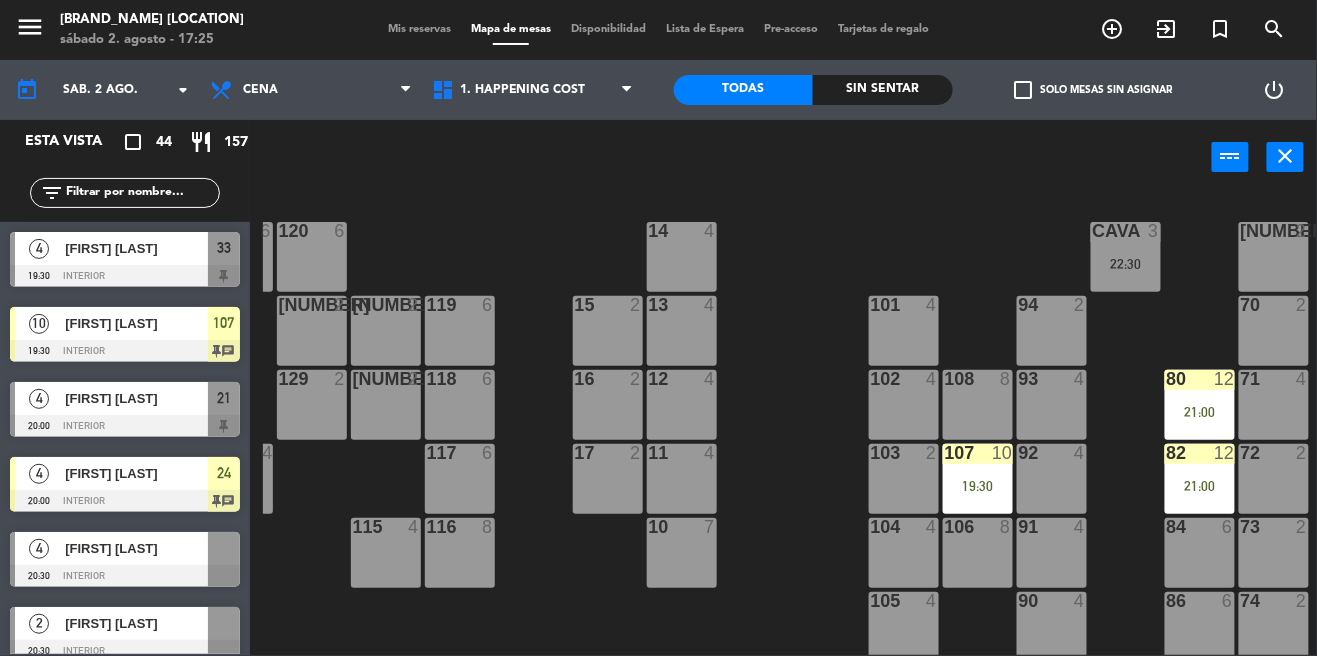 click on "22:30" at bounding box center [1126, 264] 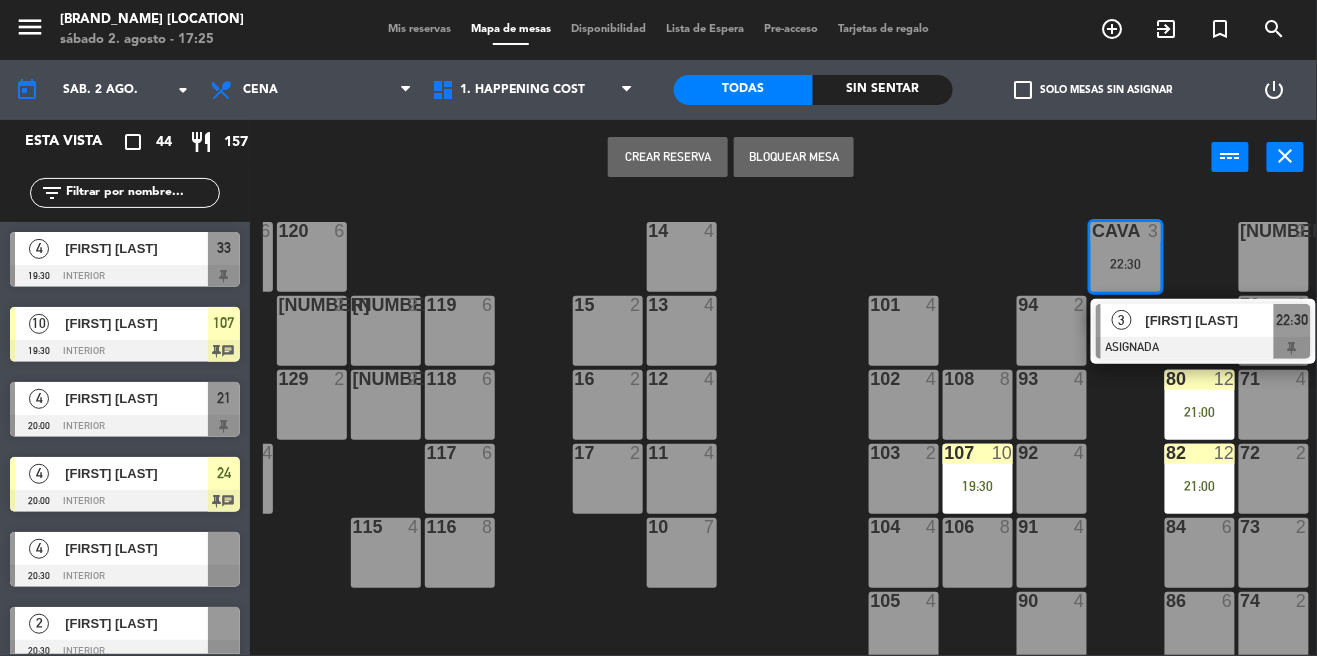 click on "[PHONE_NUMBER]" 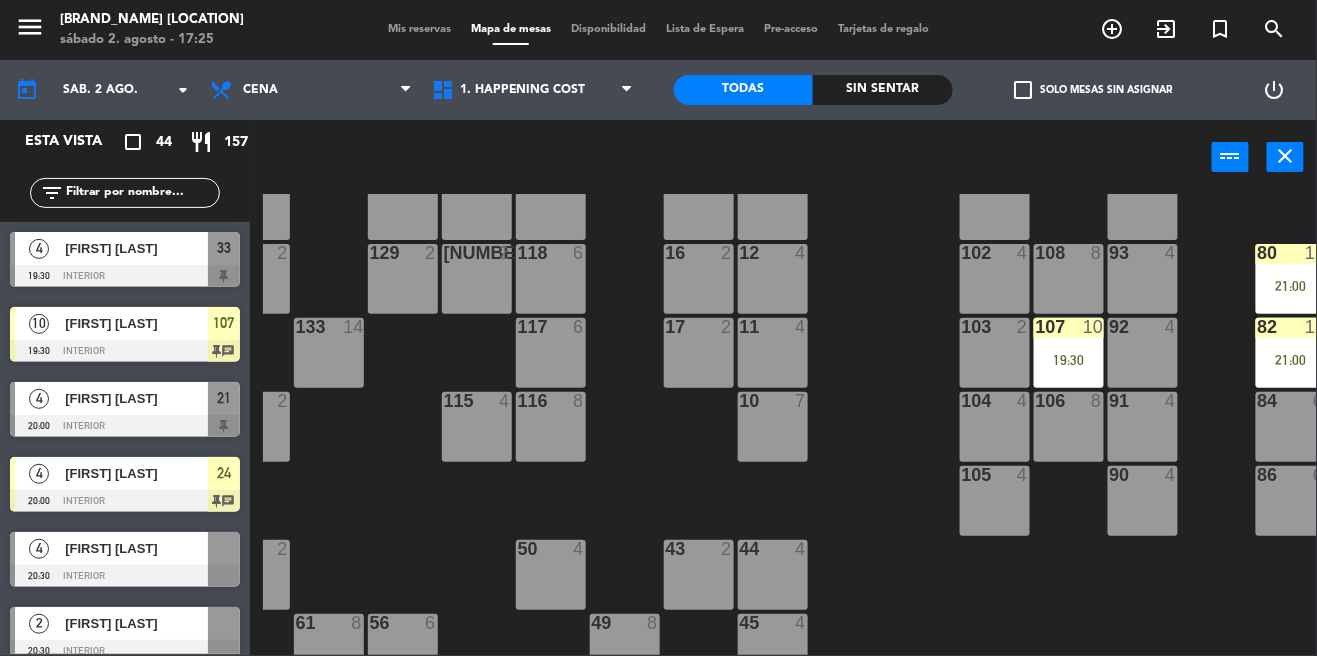 scroll, scrollTop: 0, scrollLeft: 217, axis: horizontal 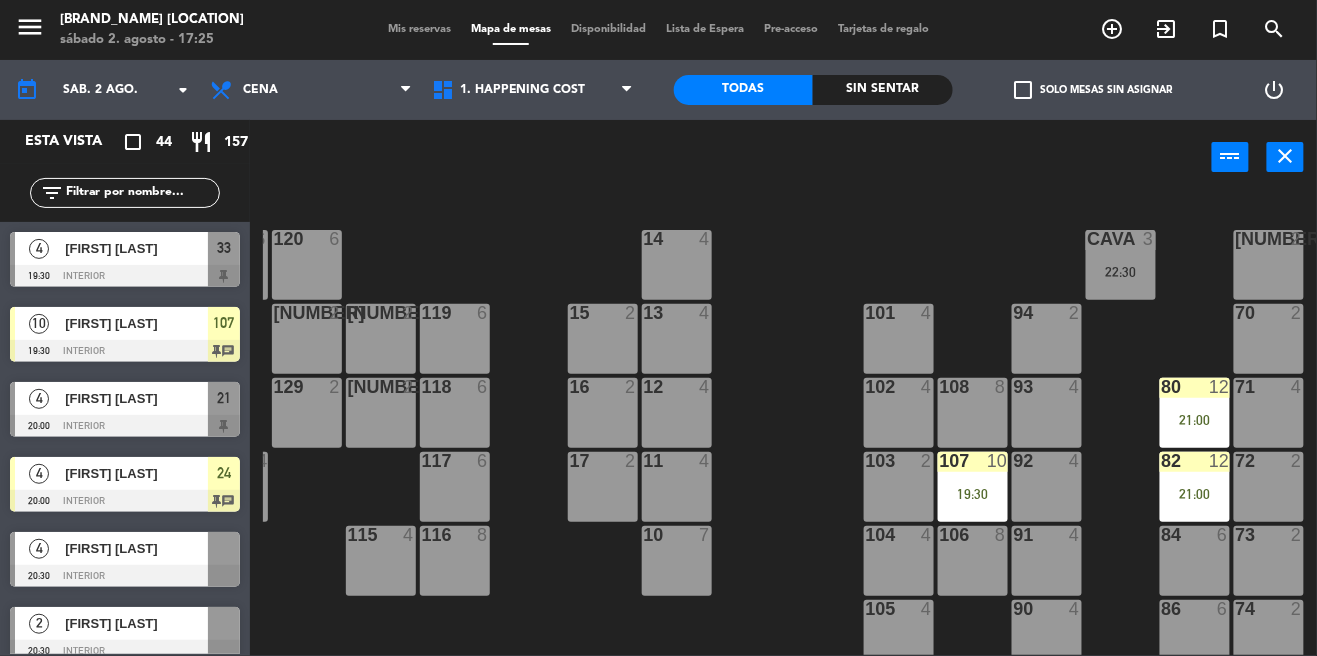 click on "CAVA  3   22:30" at bounding box center (1121, 265) 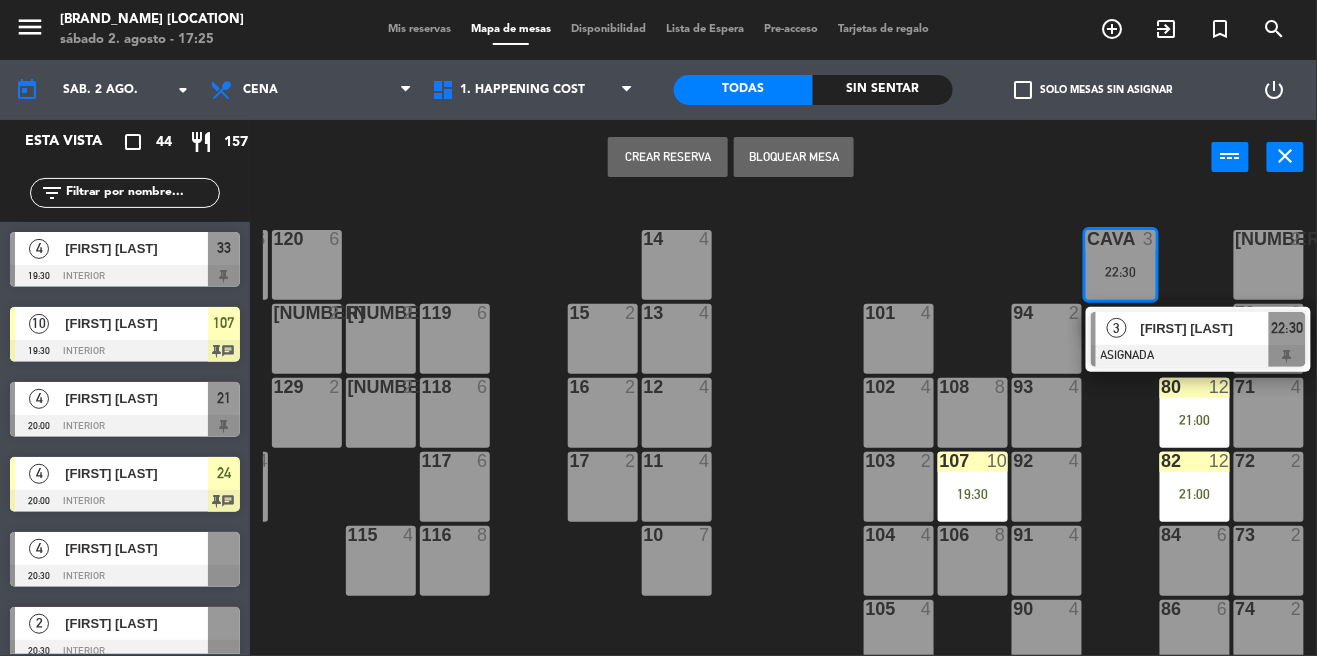 click on "[FIRST] [LAST]" at bounding box center (1205, 328) 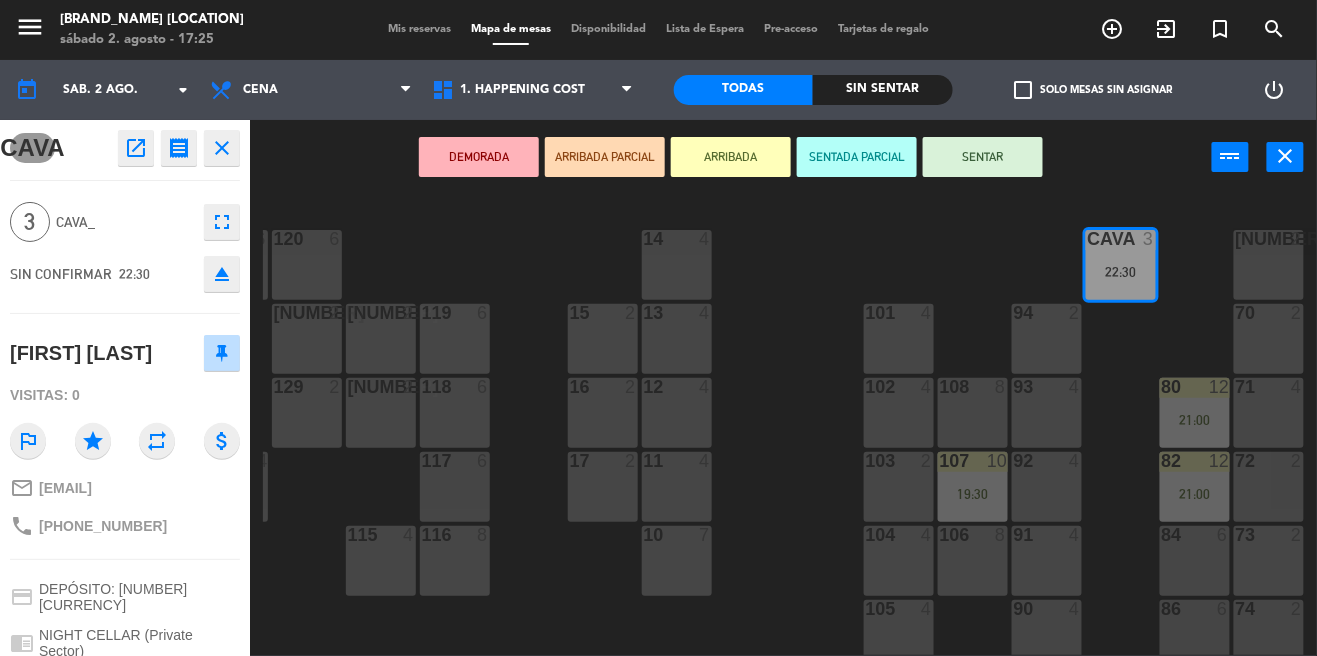 click on "open_in_new" 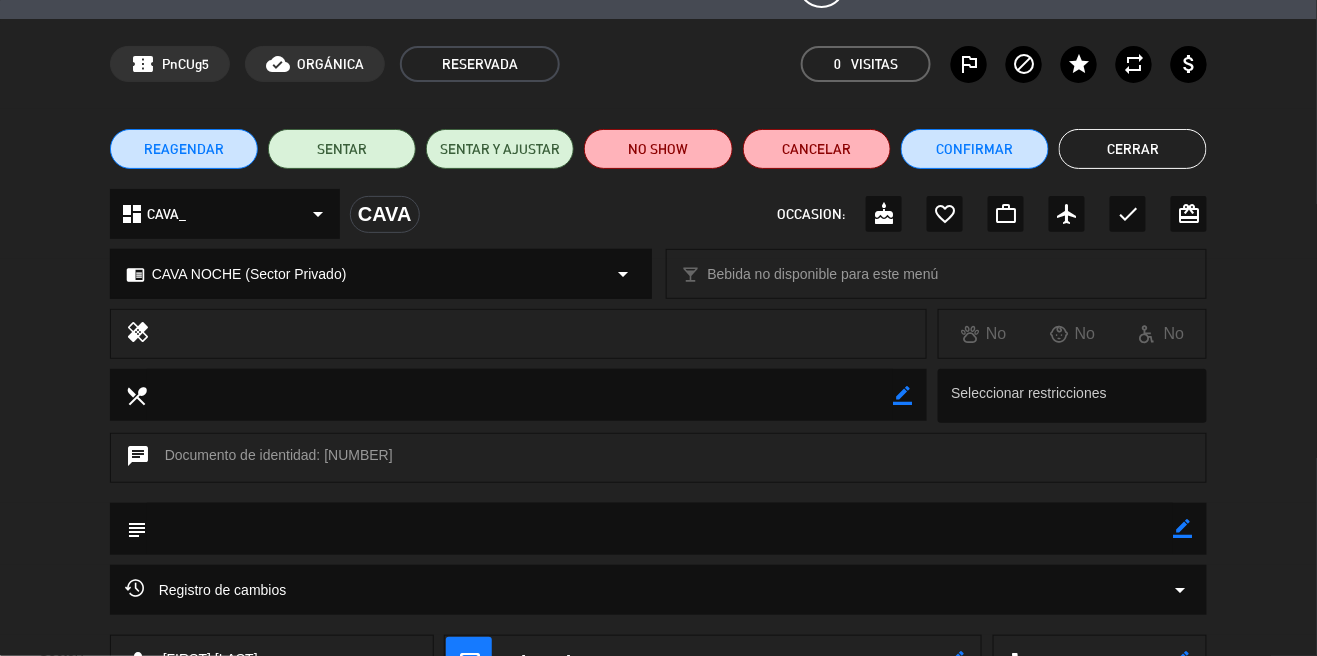 scroll, scrollTop: 0, scrollLeft: 0, axis: both 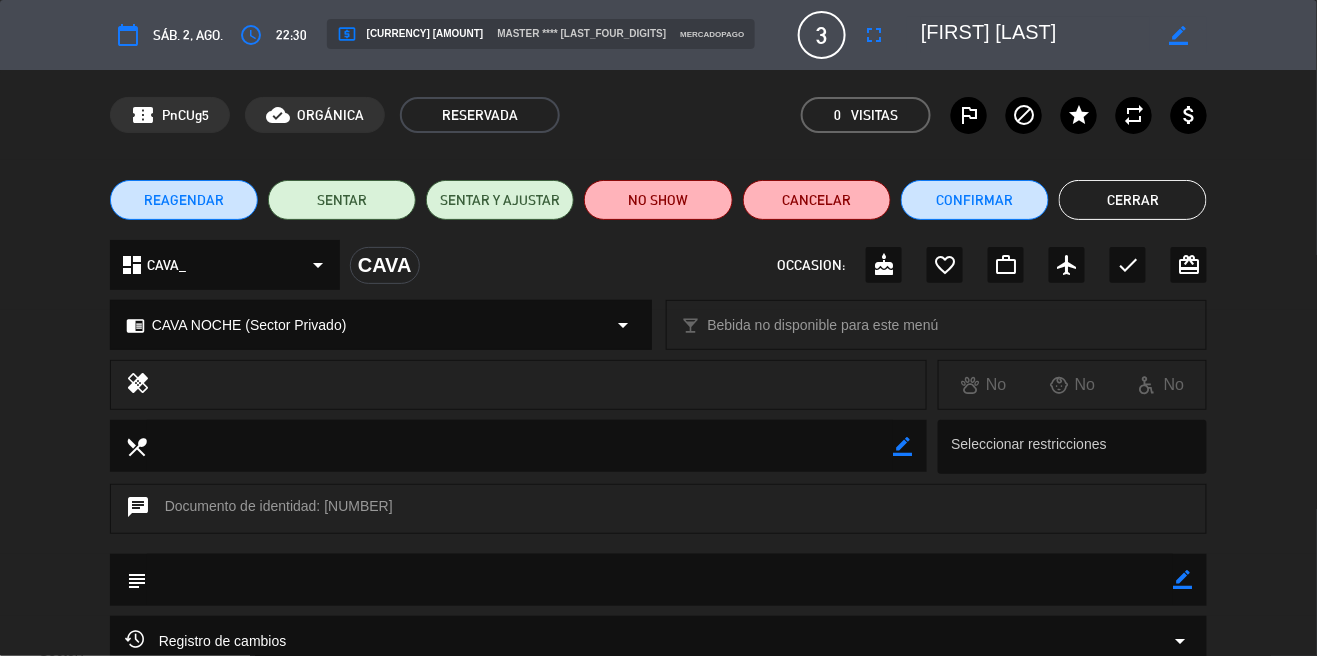 click on "Cerrar" 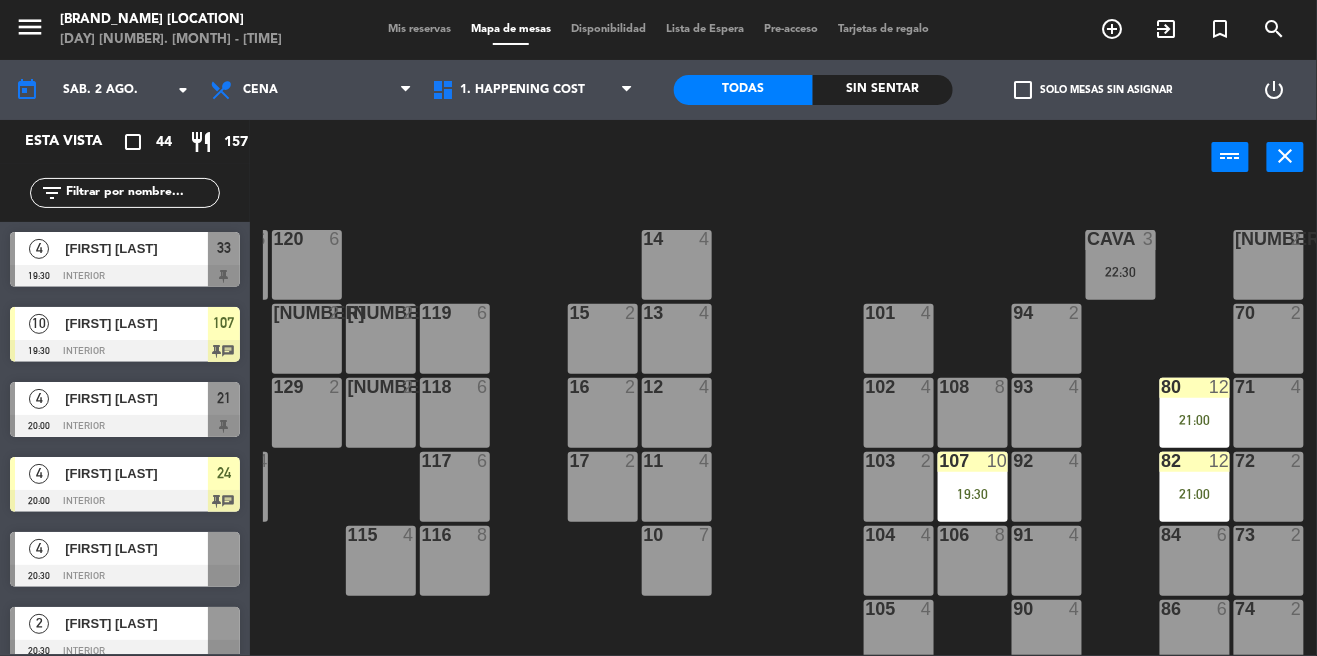 scroll, scrollTop: 0, scrollLeft: 0, axis: both 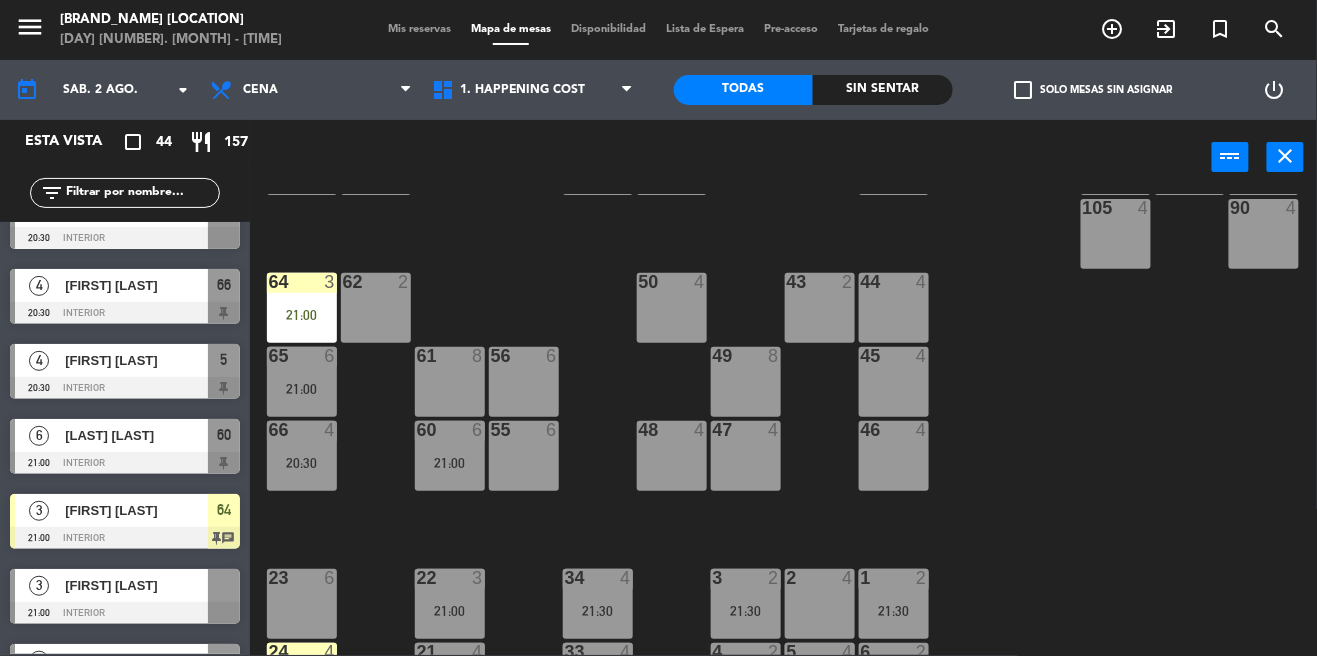 click on "65  6   21:00" at bounding box center [302, 382] 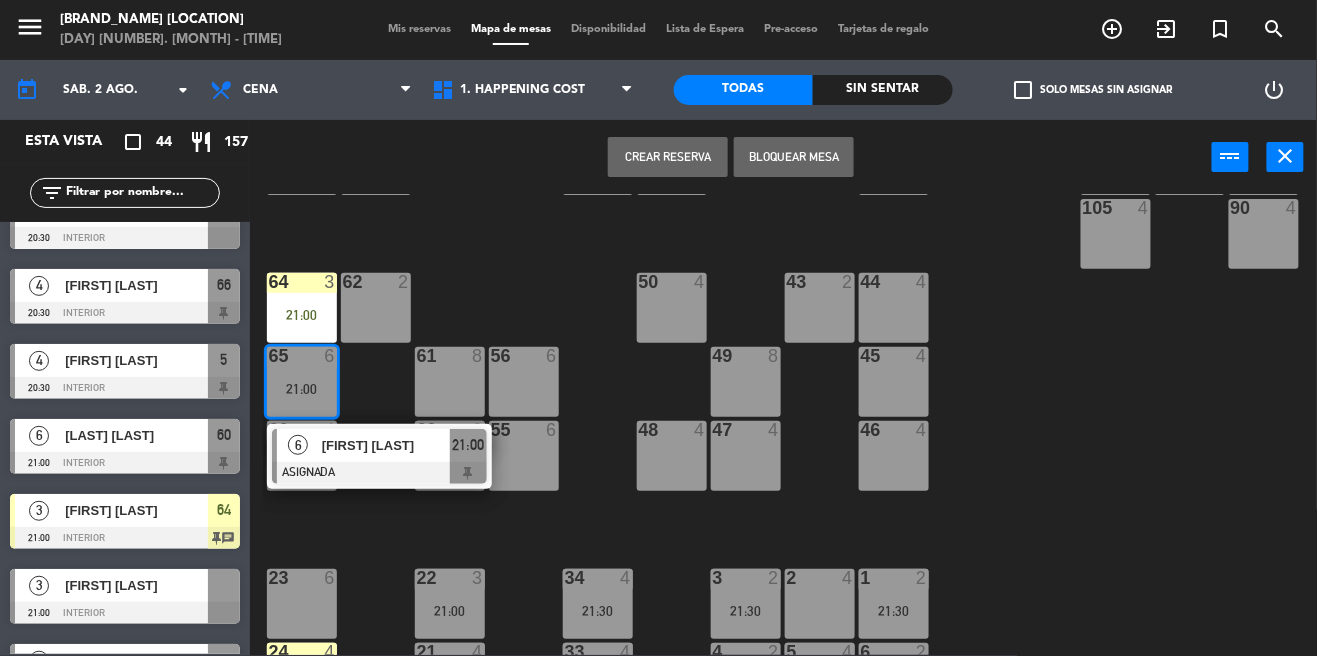 click on "[FIRST] [LAST]" at bounding box center [386, 445] 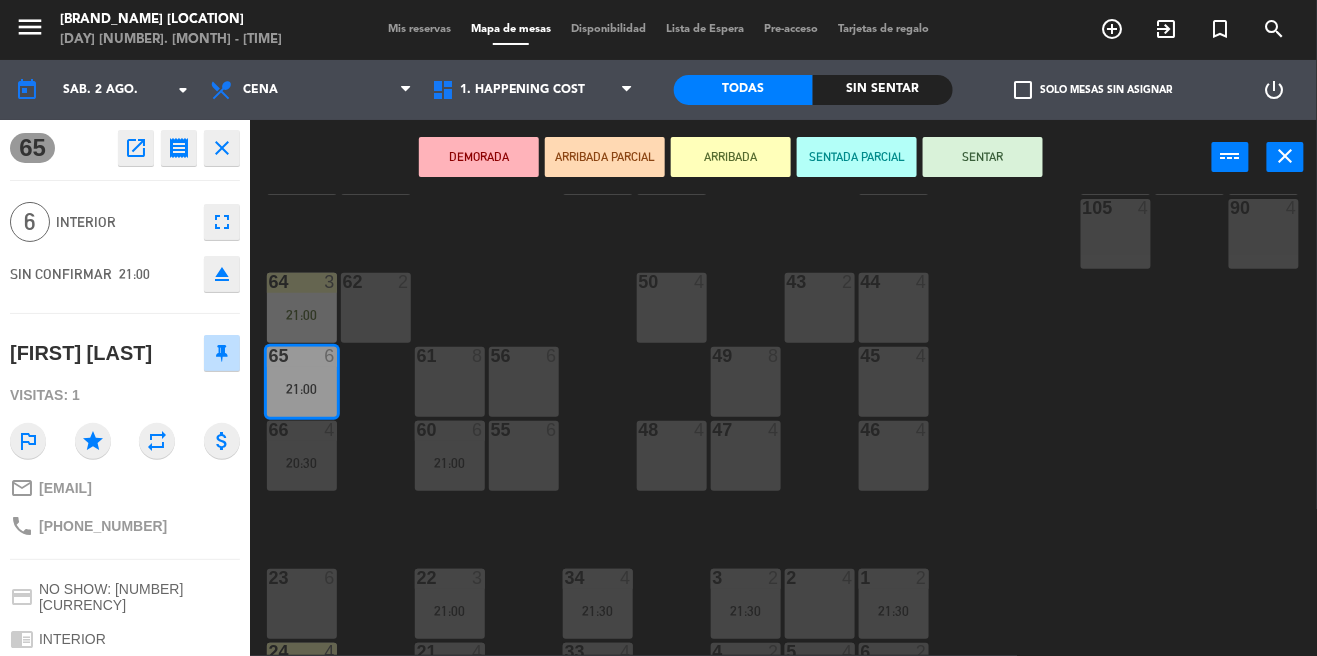 click on "open_in_new" 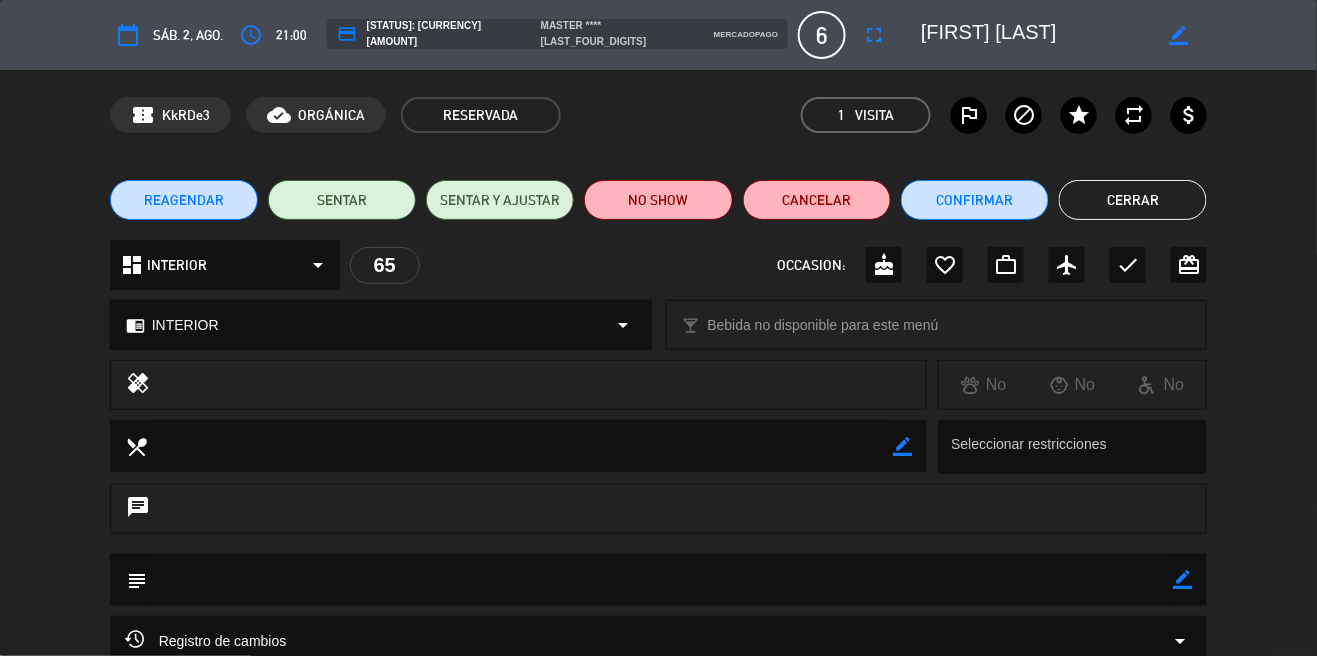 click on "Cerrar" 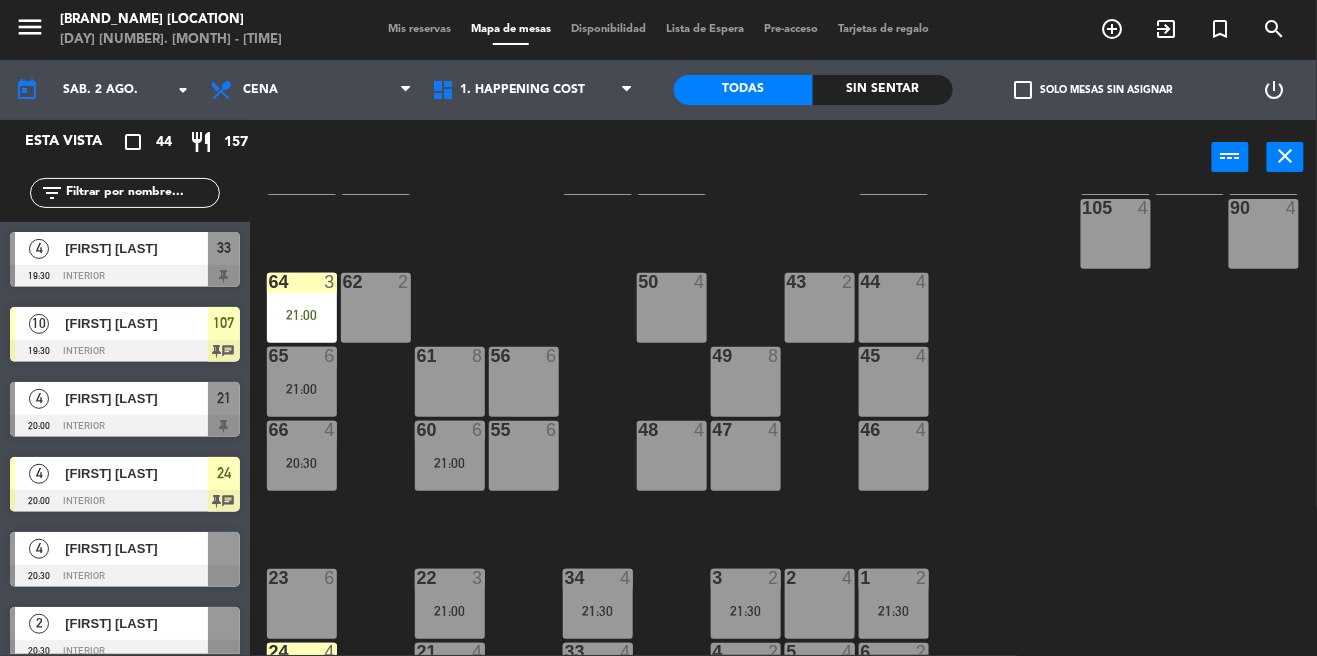 click on "21:00" at bounding box center [450, 463] 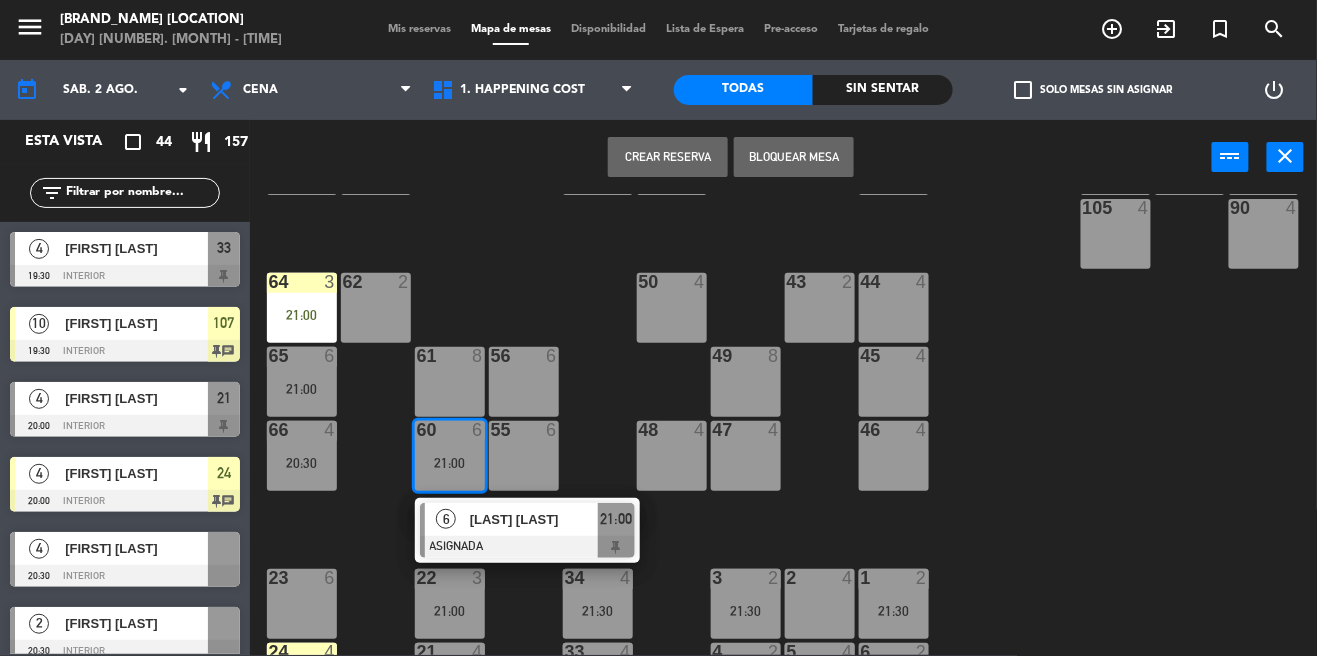click on "[LAST] [LAST]" at bounding box center (533, 519) 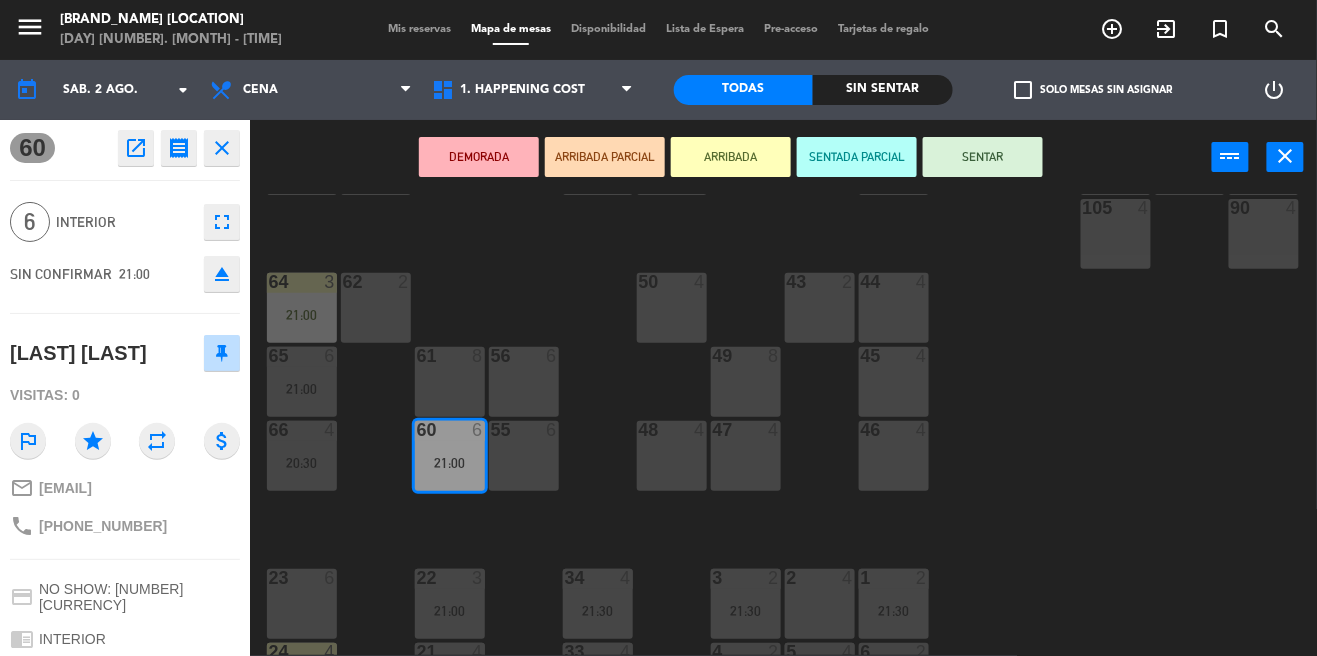 click on "open_in_new" 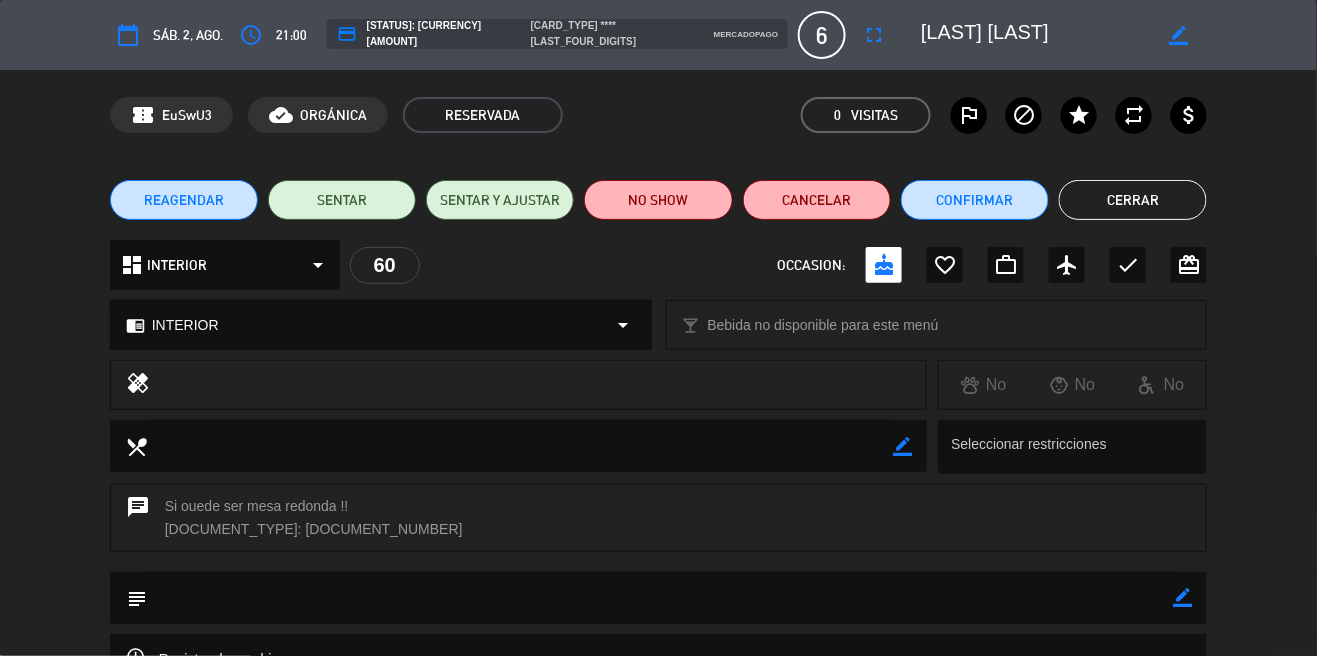 click on "Cerrar" 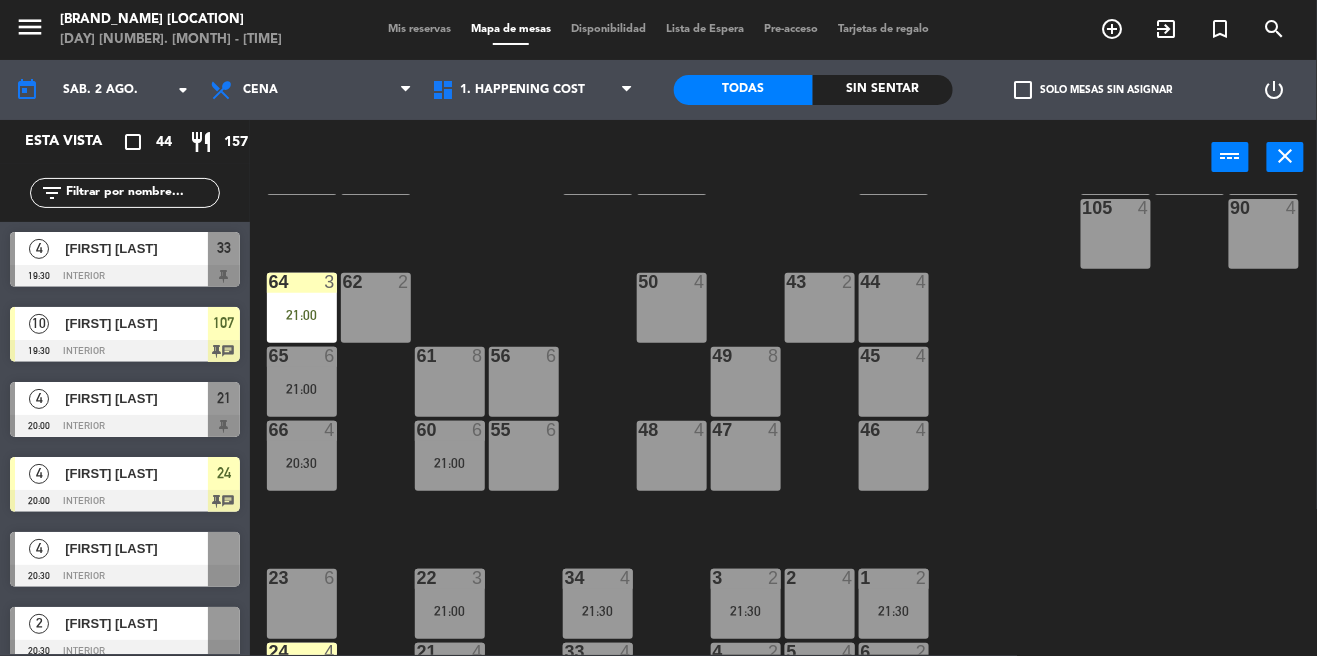 scroll, scrollTop: 0, scrollLeft: 0, axis: both 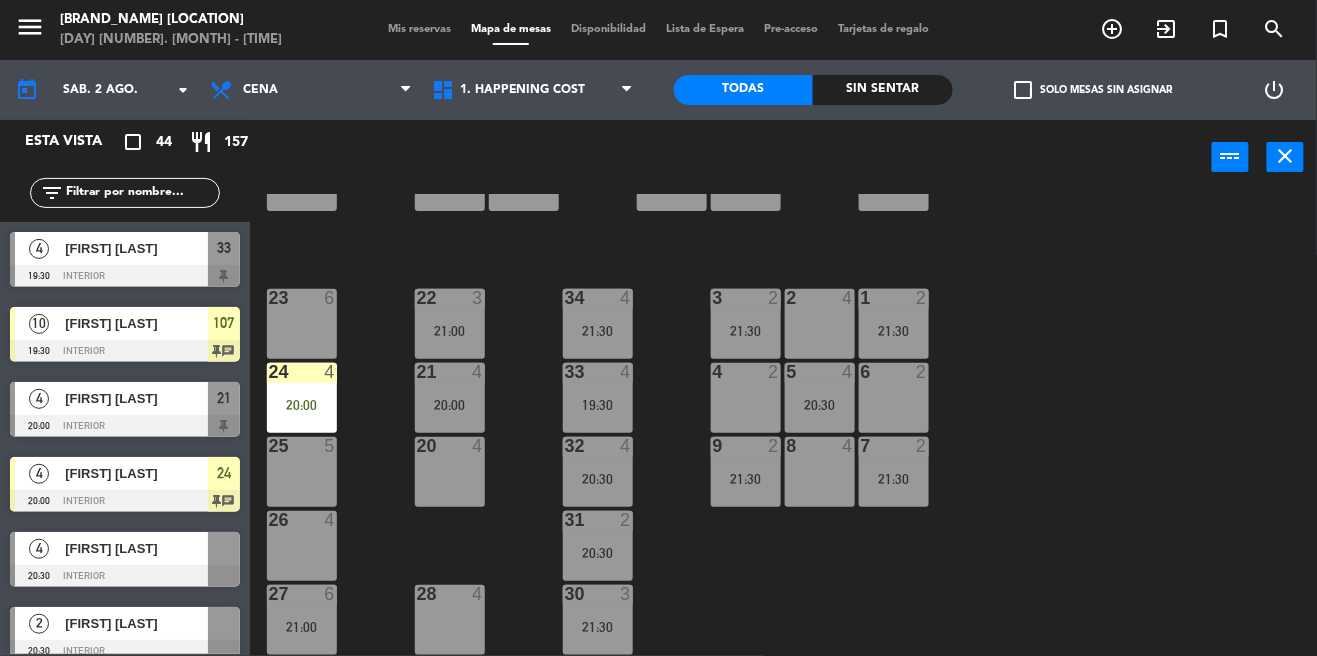 click on "27  6   21:00" at bounding box center (302, 620) 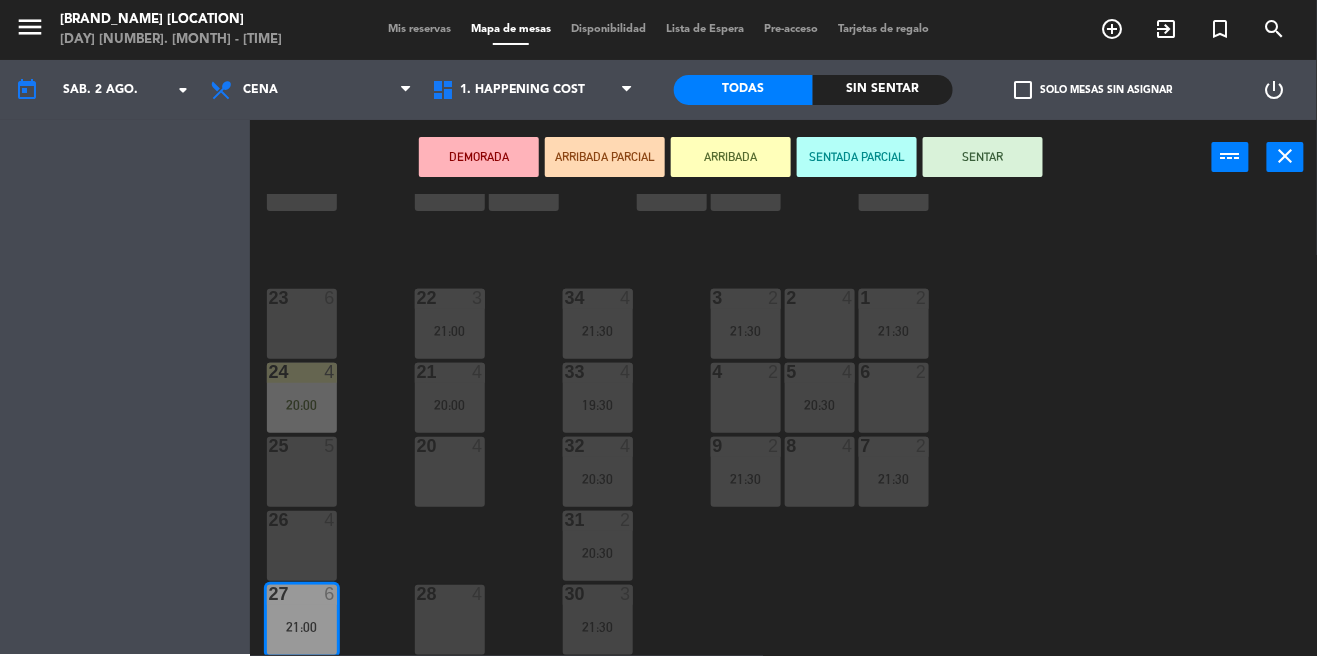 scroll, scrollTop: 692, scrollLeft: 0, axis: vertical 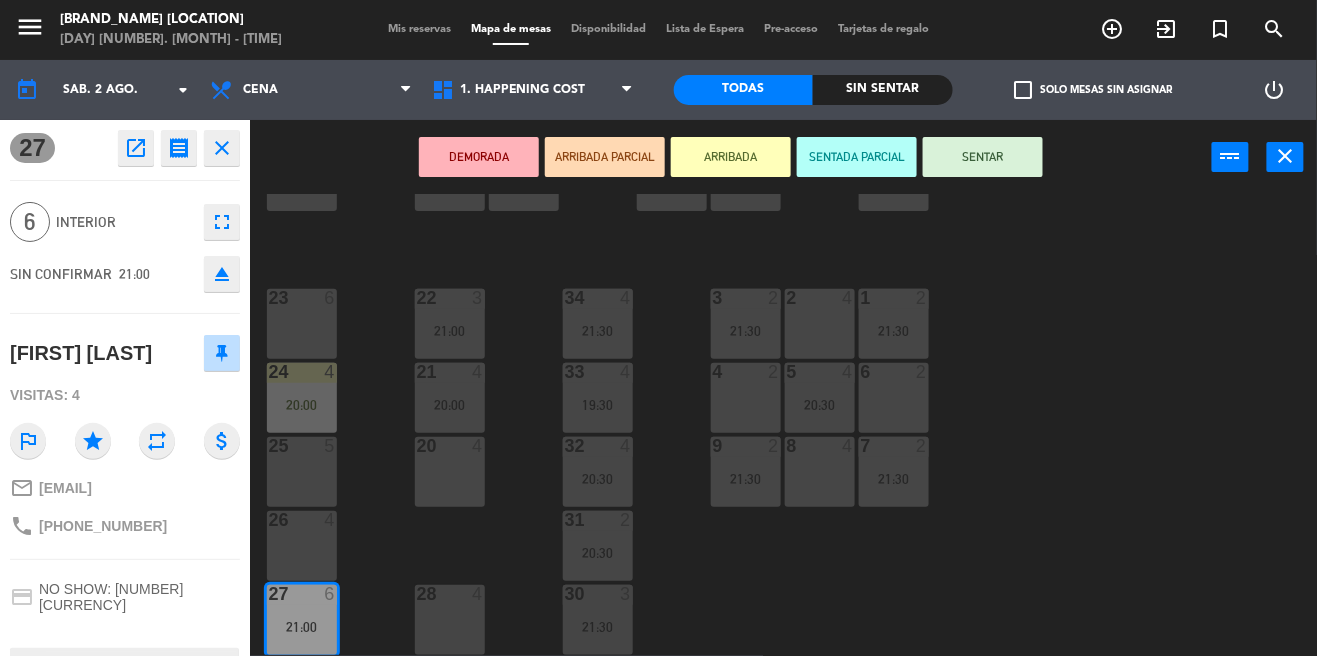click on "eject" 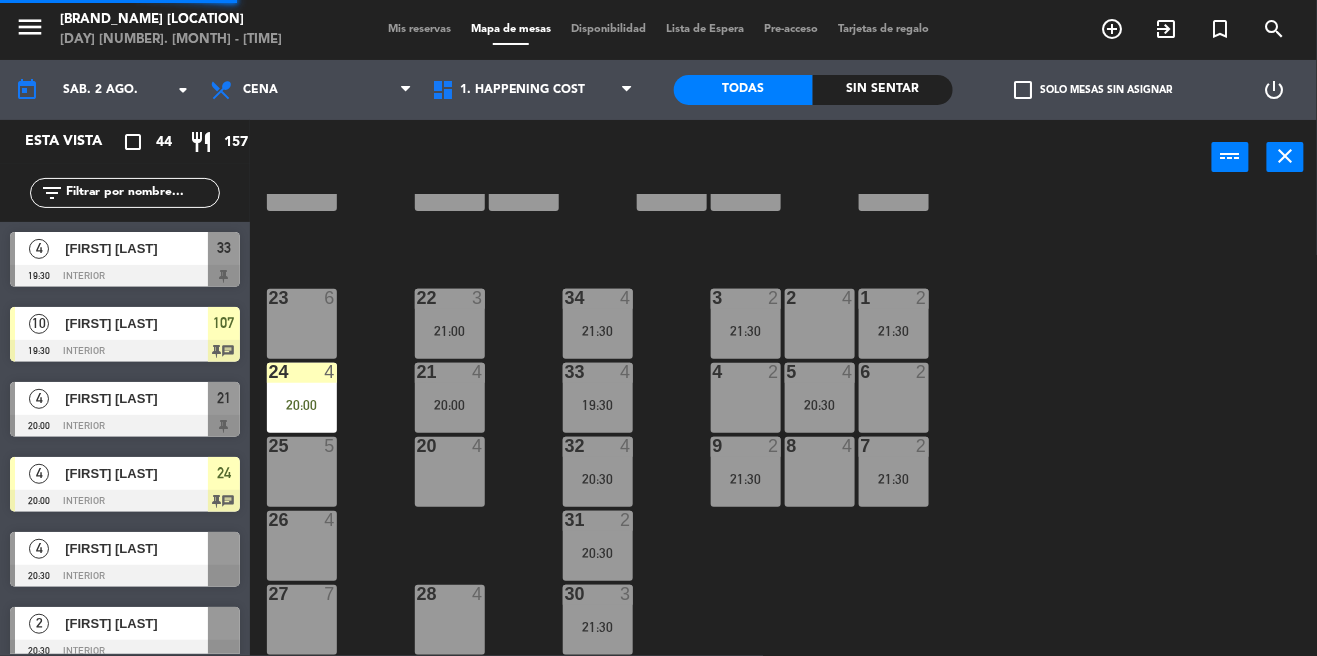 scroll, scrollTop: 0, scrollLeft: 0, axis: both 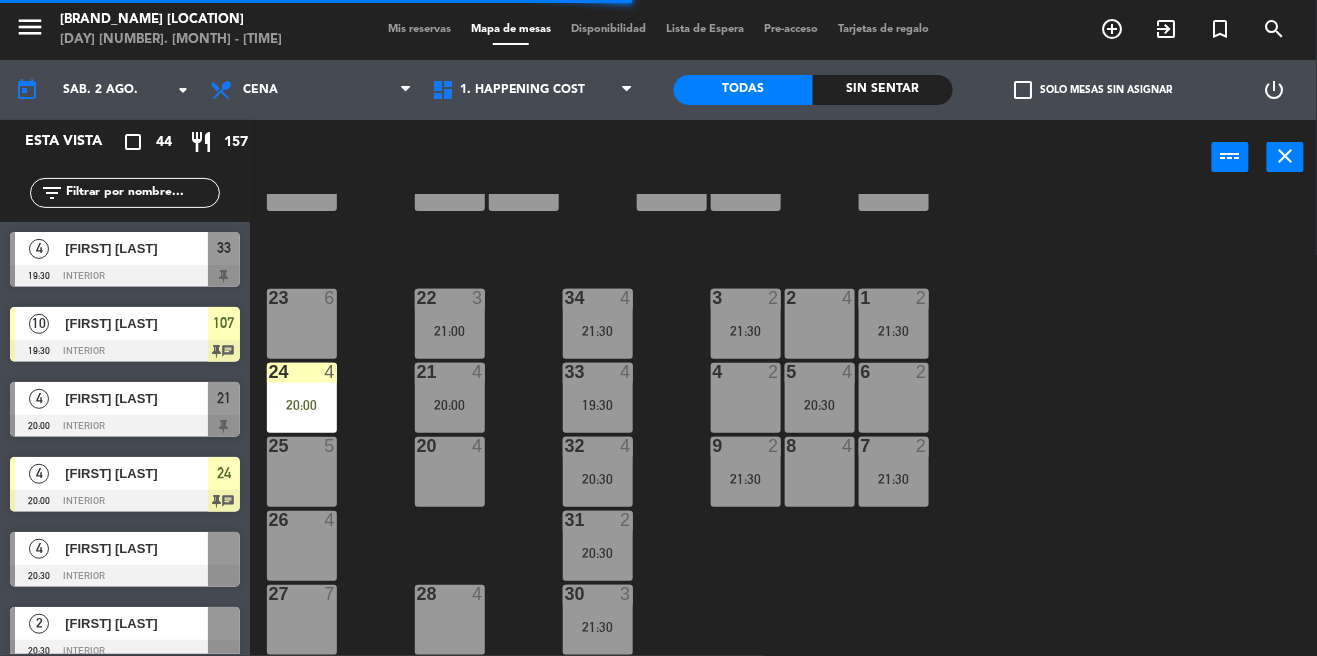 click on "check_box_outline_blank   Solo mesas sin asignar" 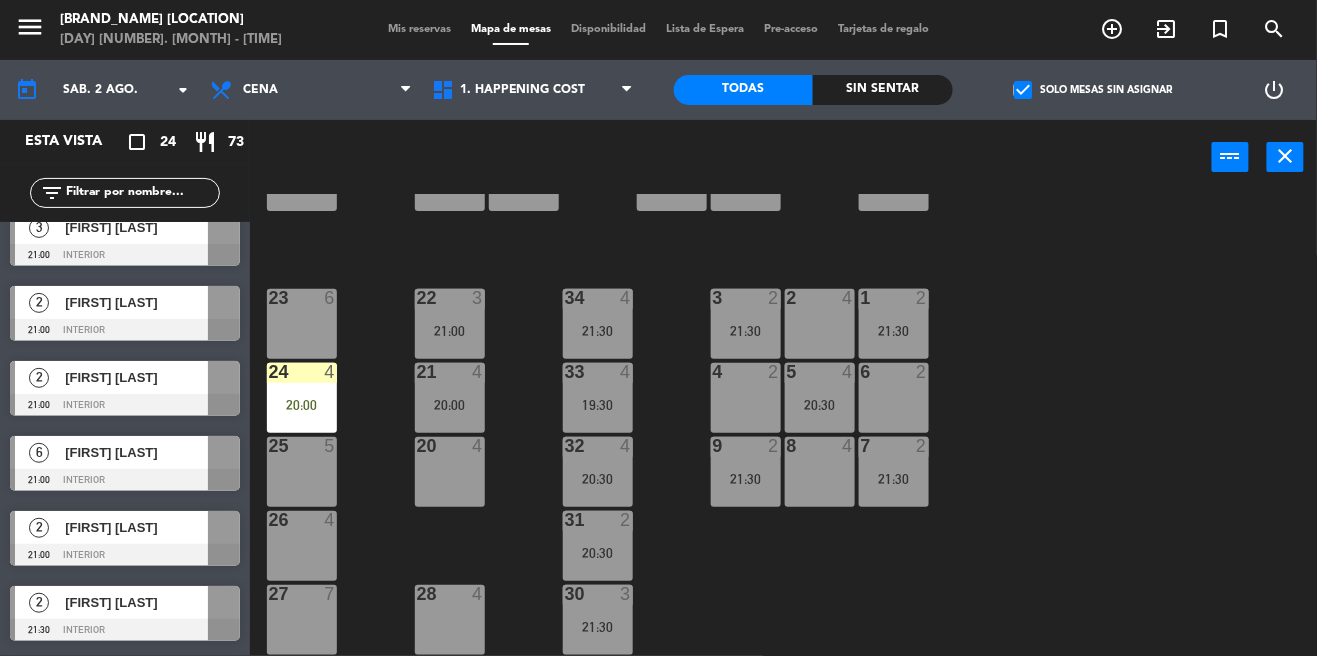 scroll, scrollTop: 398, scrollLeft: 0, axis: vertical 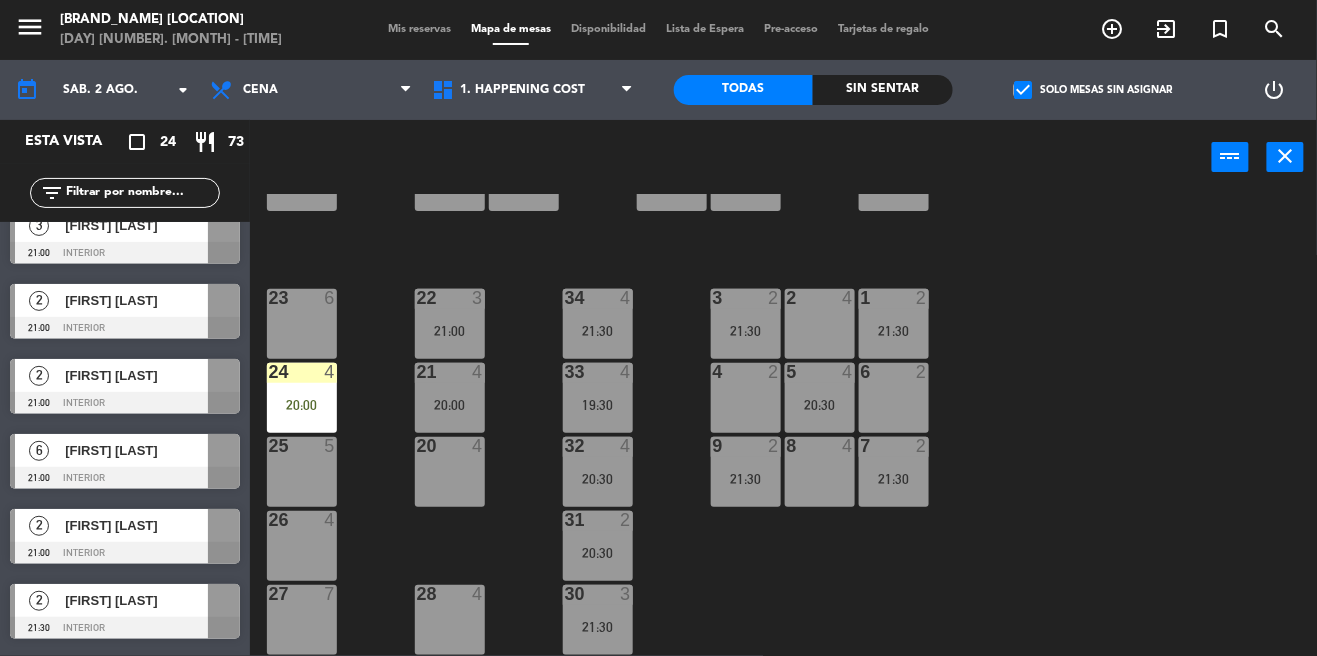 click at bounding box center [125, 478] 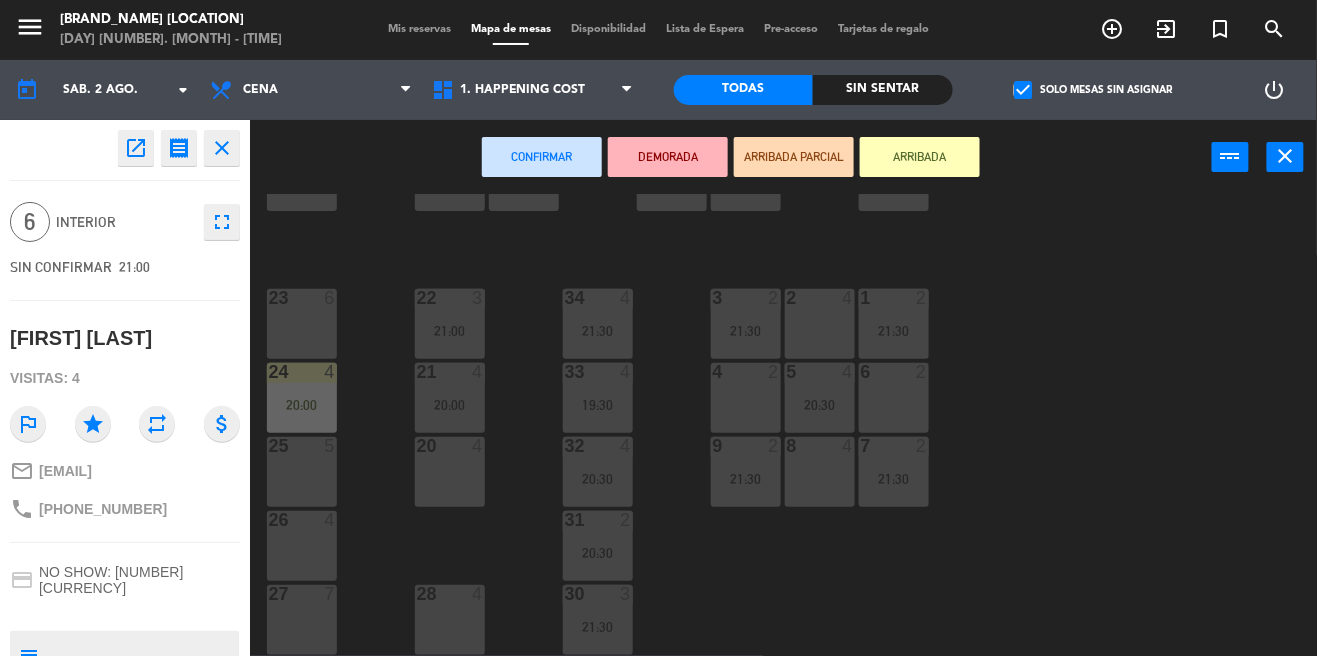 click on "open_in_new" 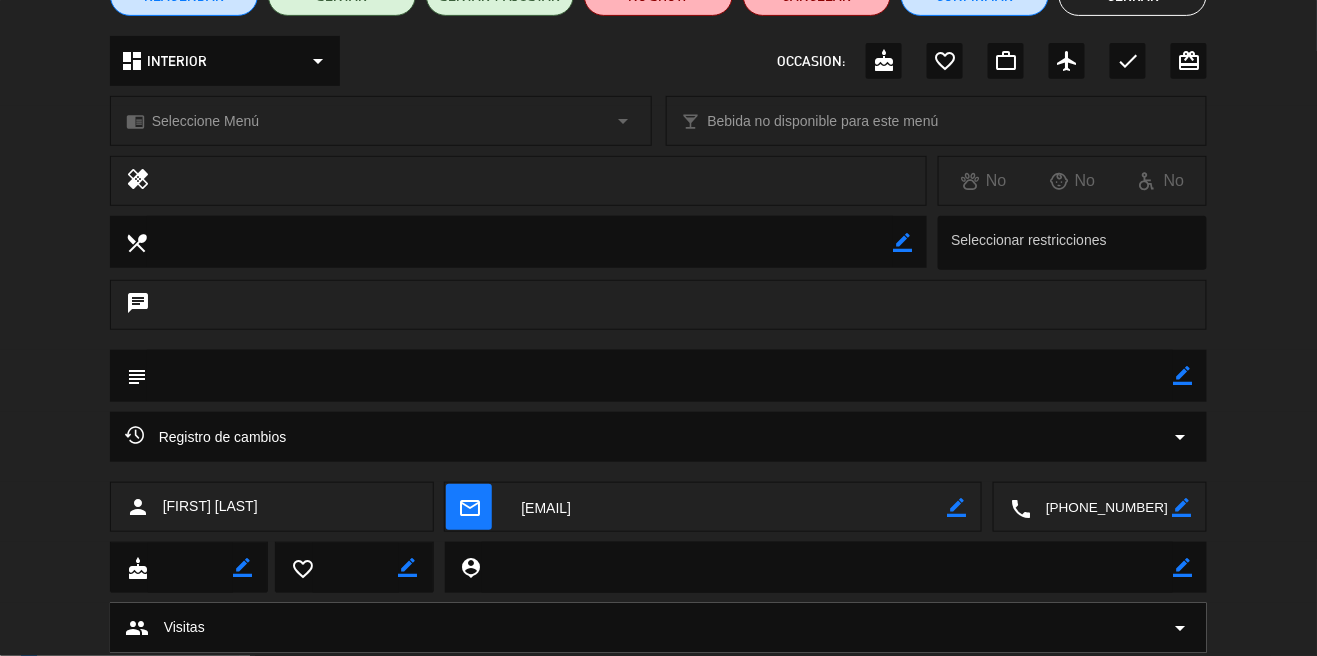 scroll, scrollTop: 261, scrollLeft: 0, axis: vertical 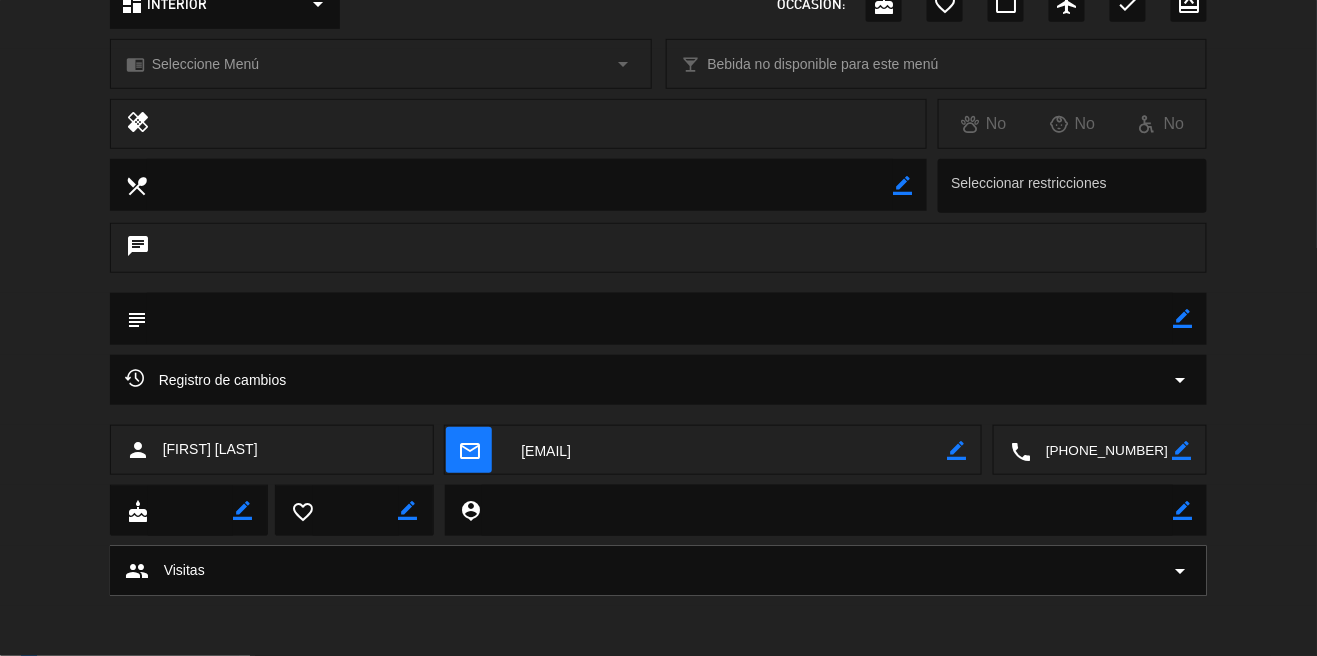 click 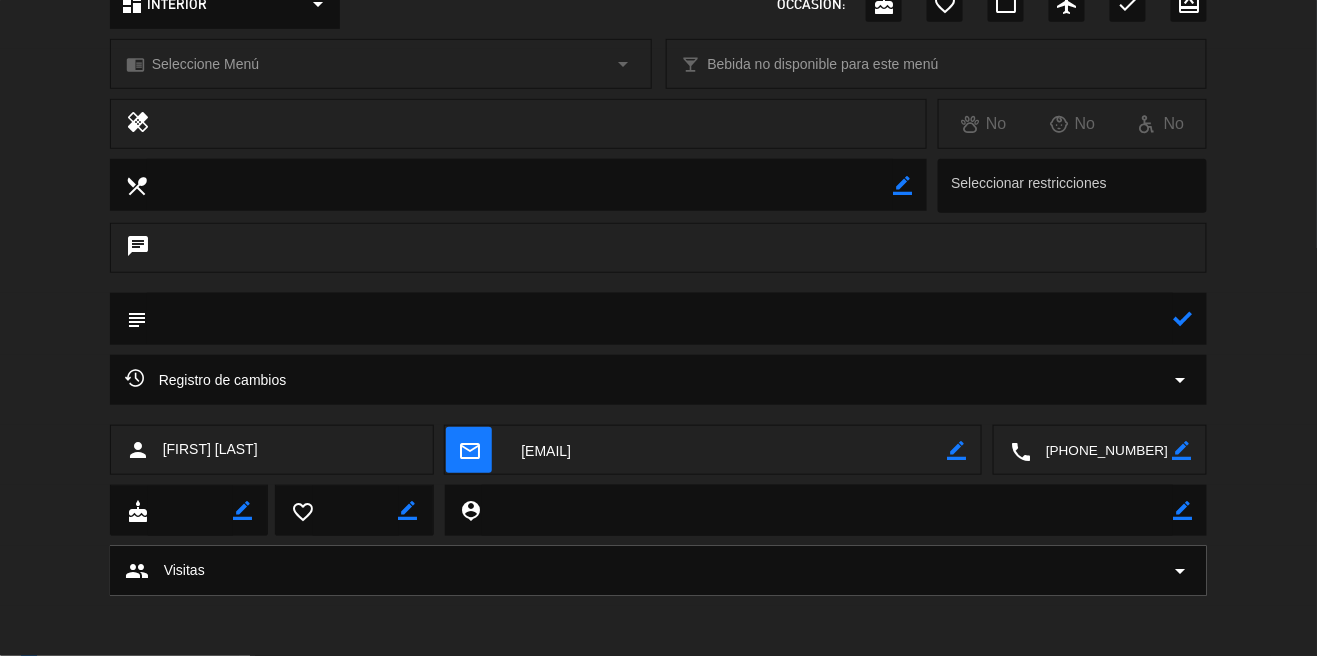 click 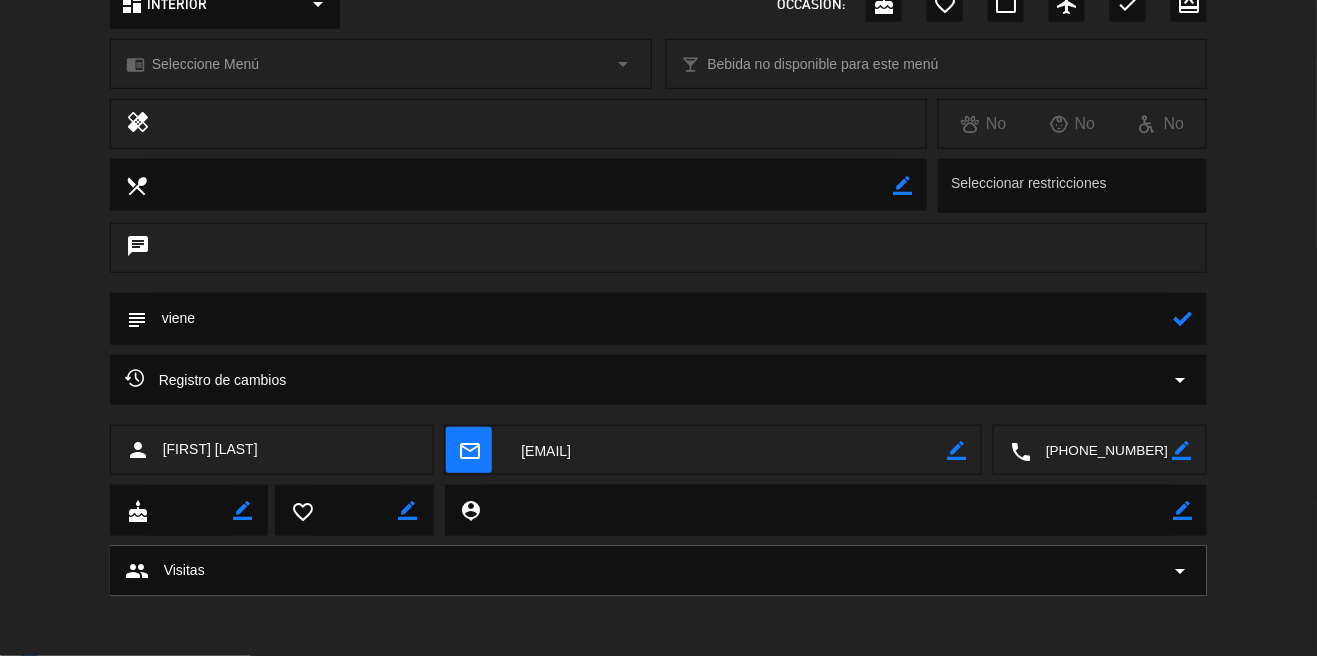 type on "viene" 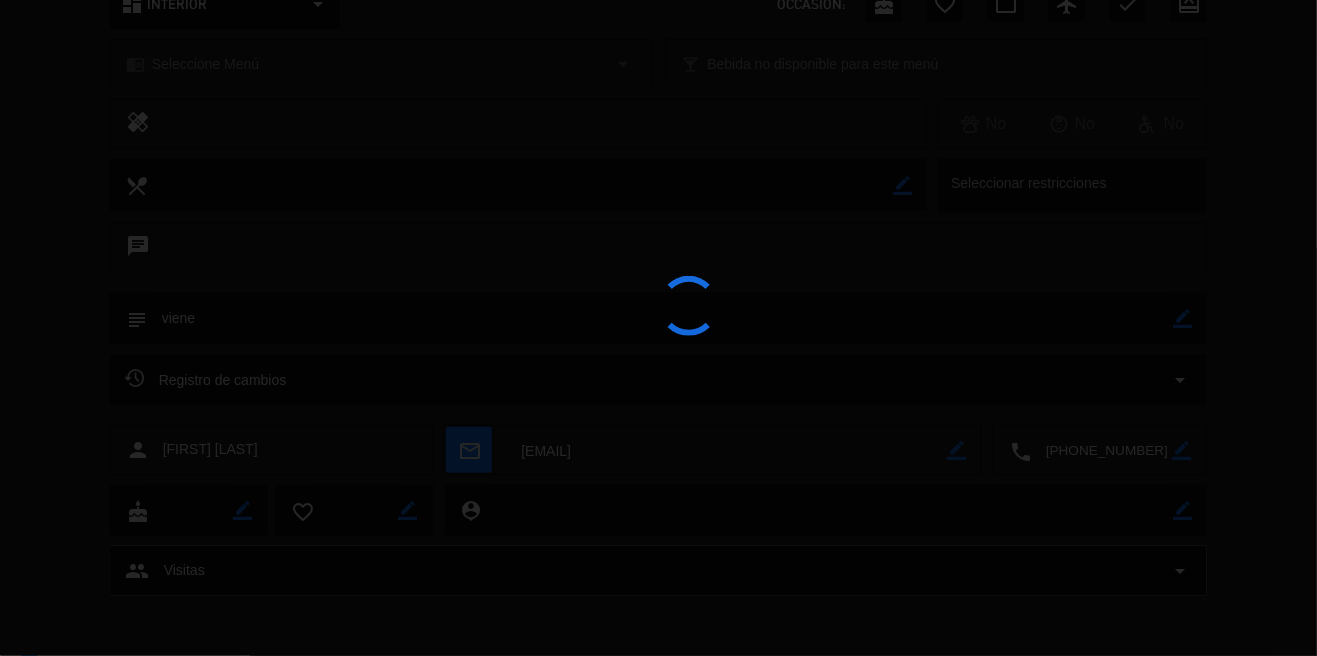 type on "viene" 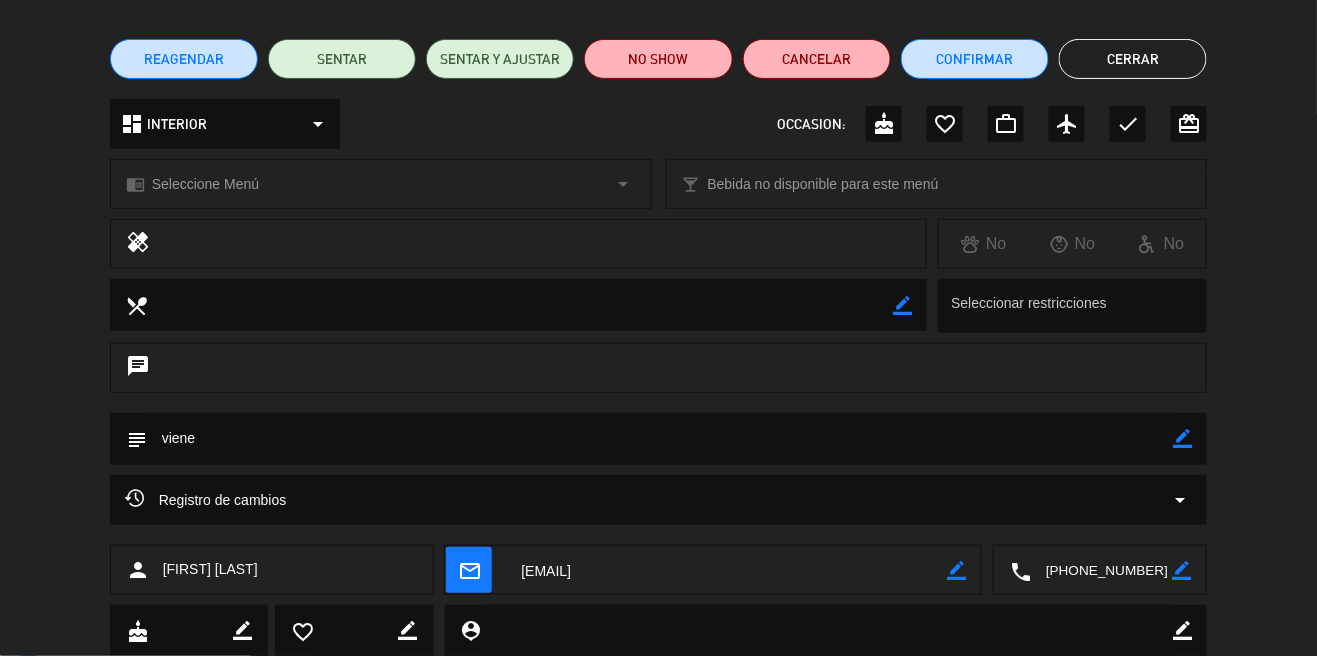 scroll, scrollTop: 0, scrollLeft: 0, axis: both 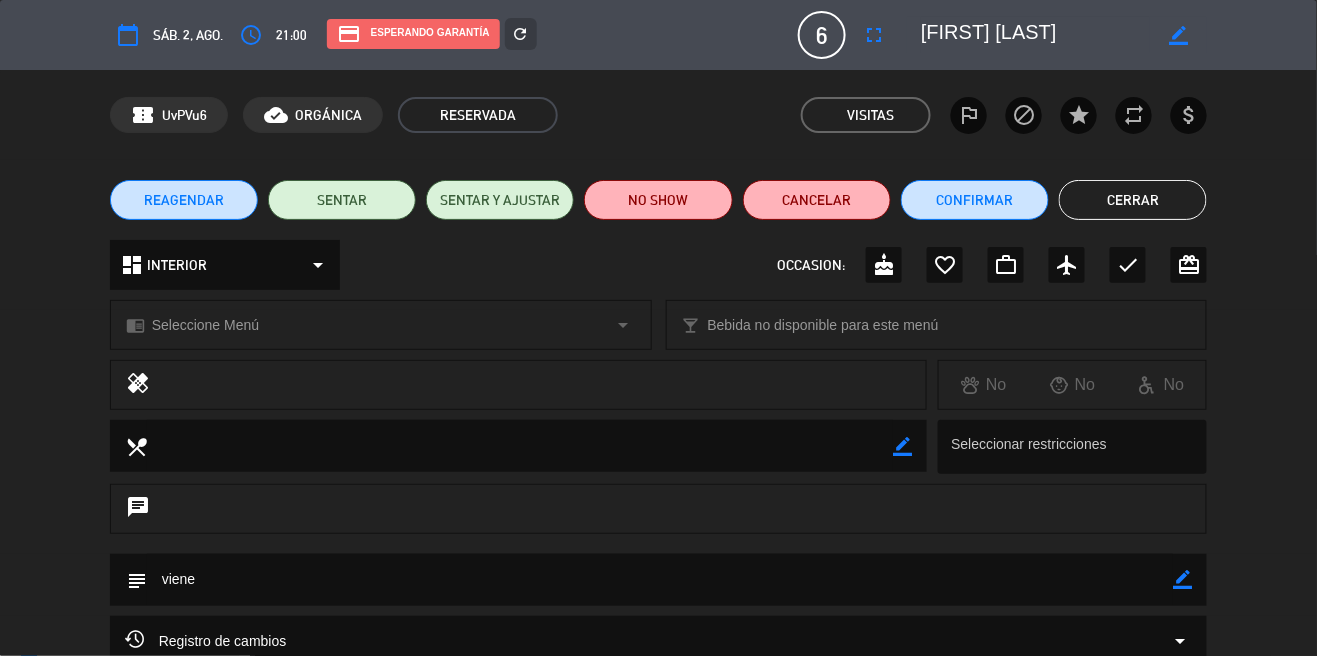 click on "Cerrar" 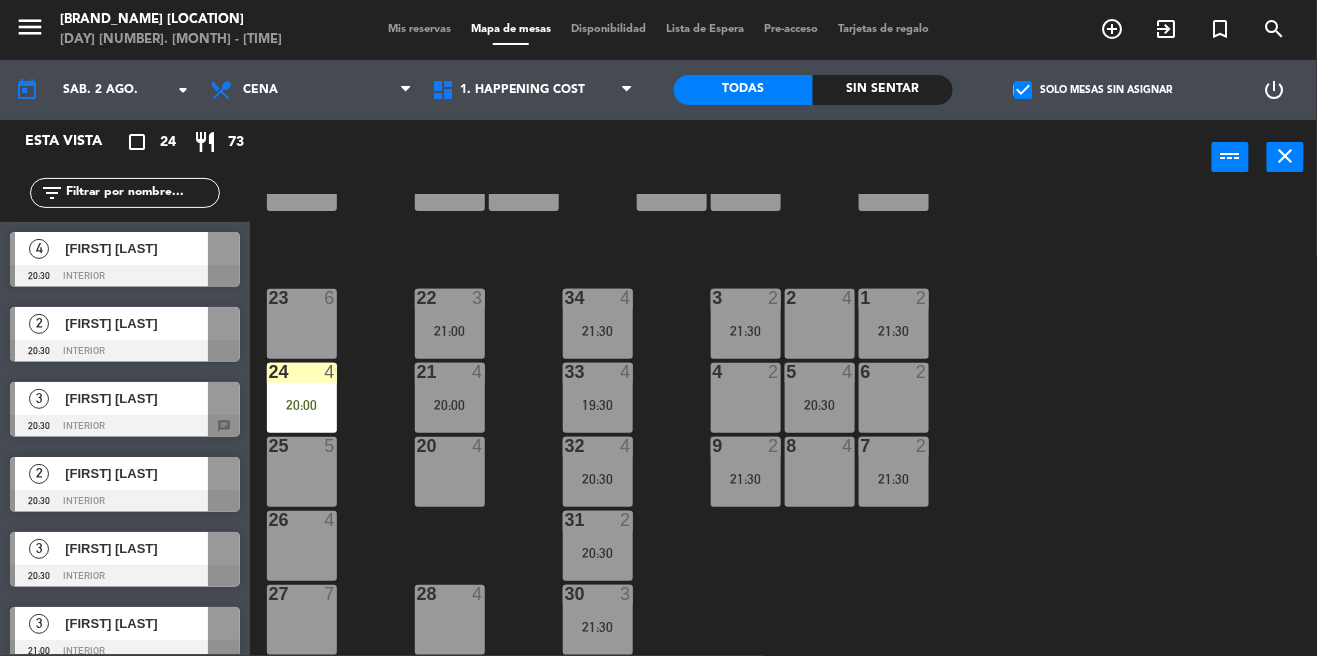 scroll, scrollTop: 0, scrollLeft: 0, axis: both 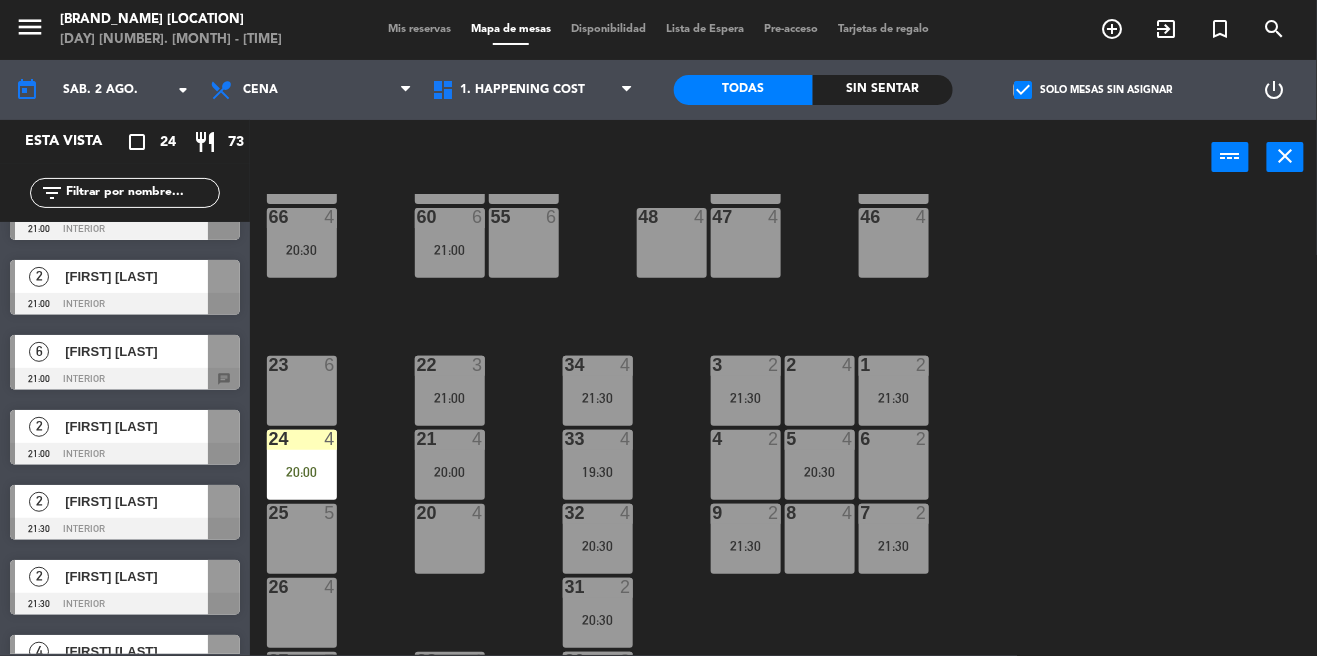 click at bounding box center (125, 379) 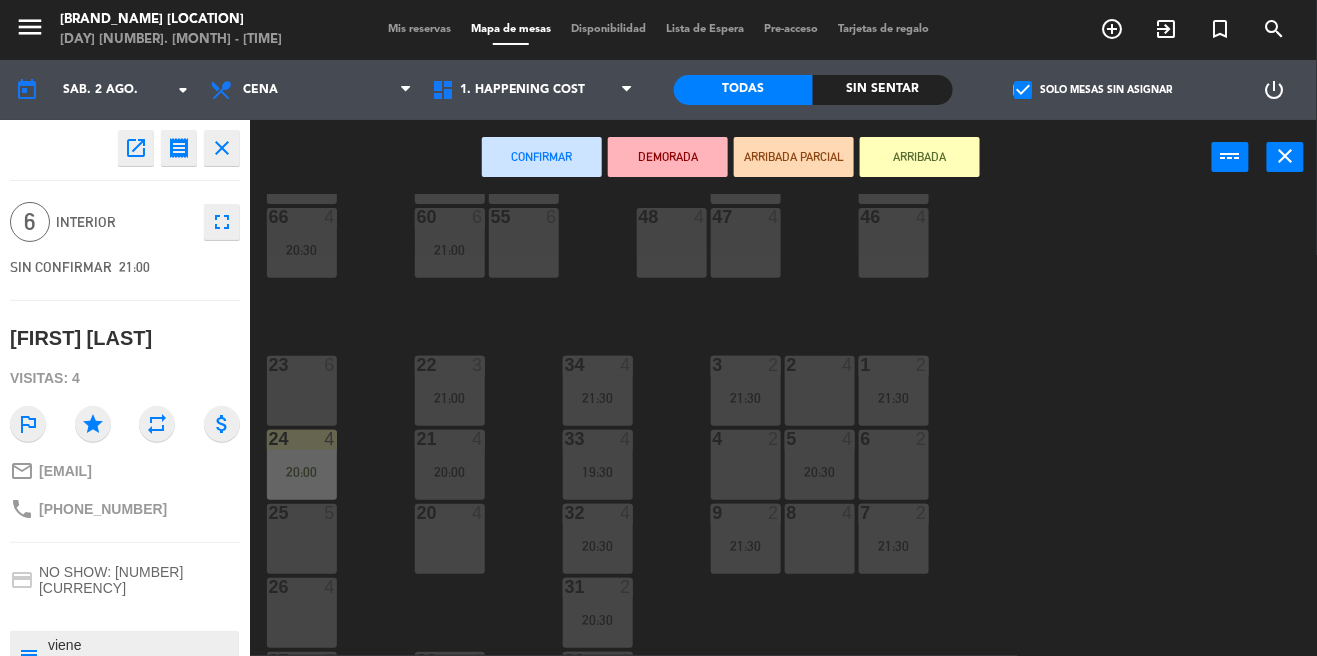 click on "25  5" at bounding box center (302, 539) 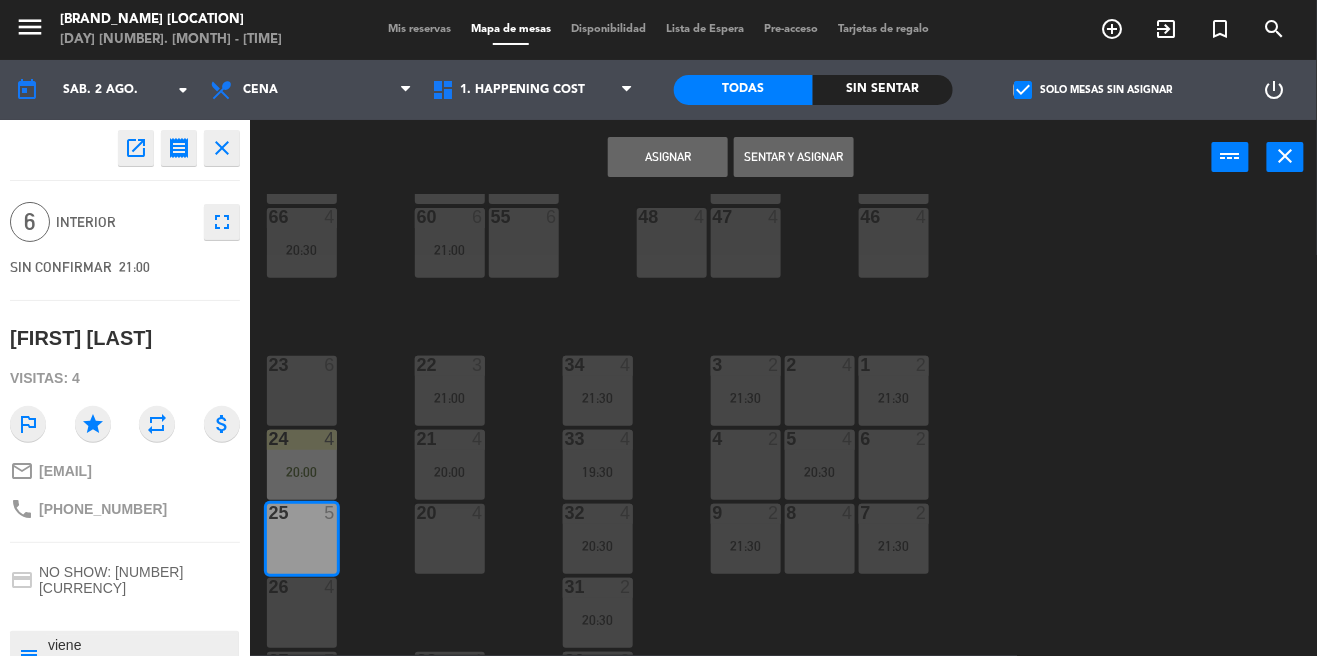 click on "26  4" at bounding box center [302, 613] 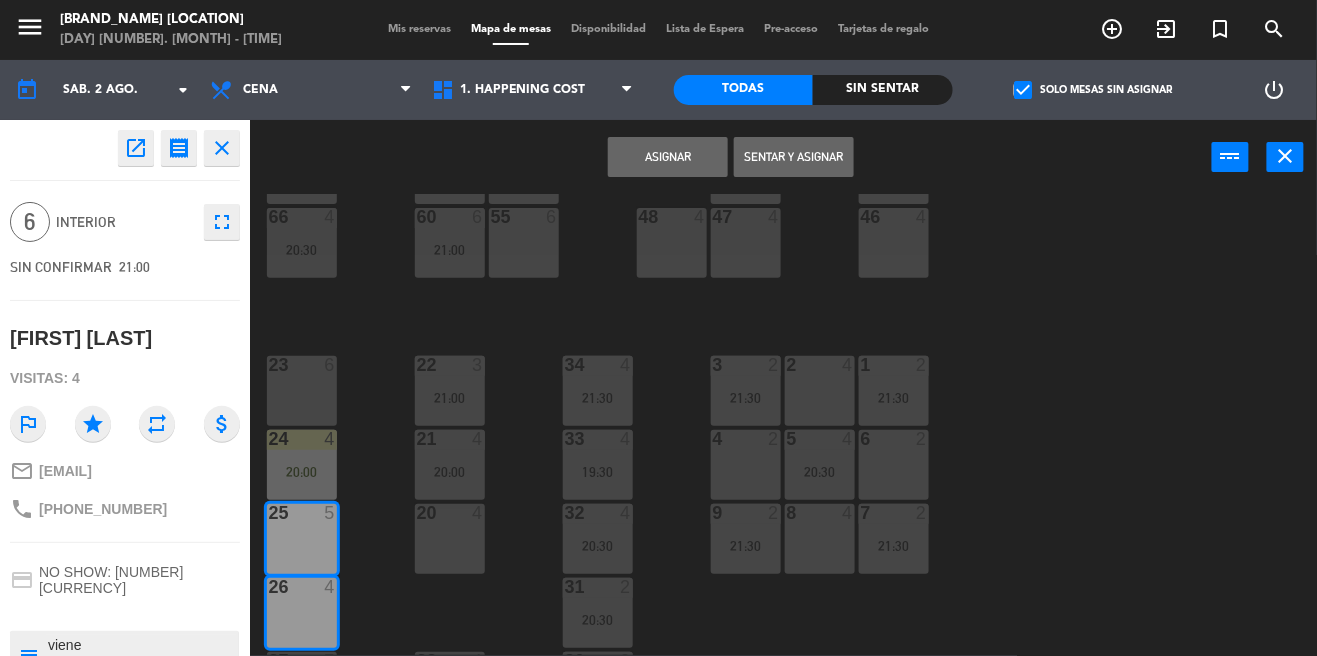 click on "25  5" at bounding box center [302, 539] 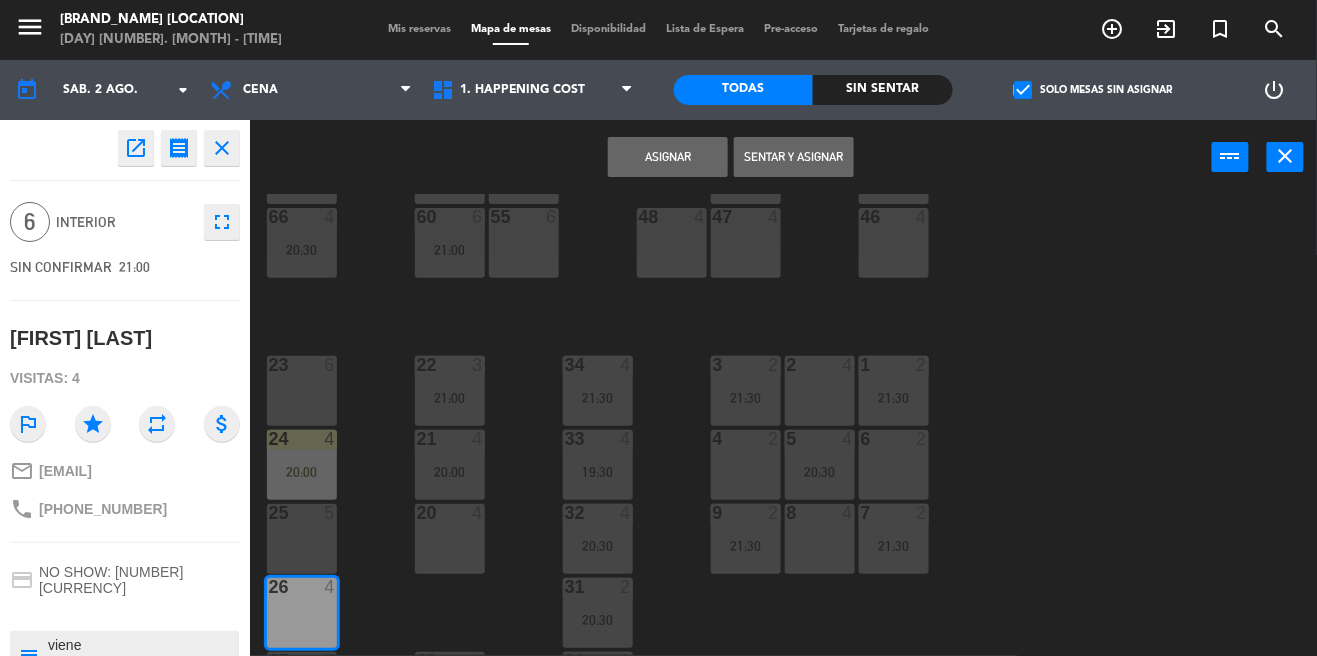 scroll, scrollTop: 0, scrollLeft: 0, axis: both 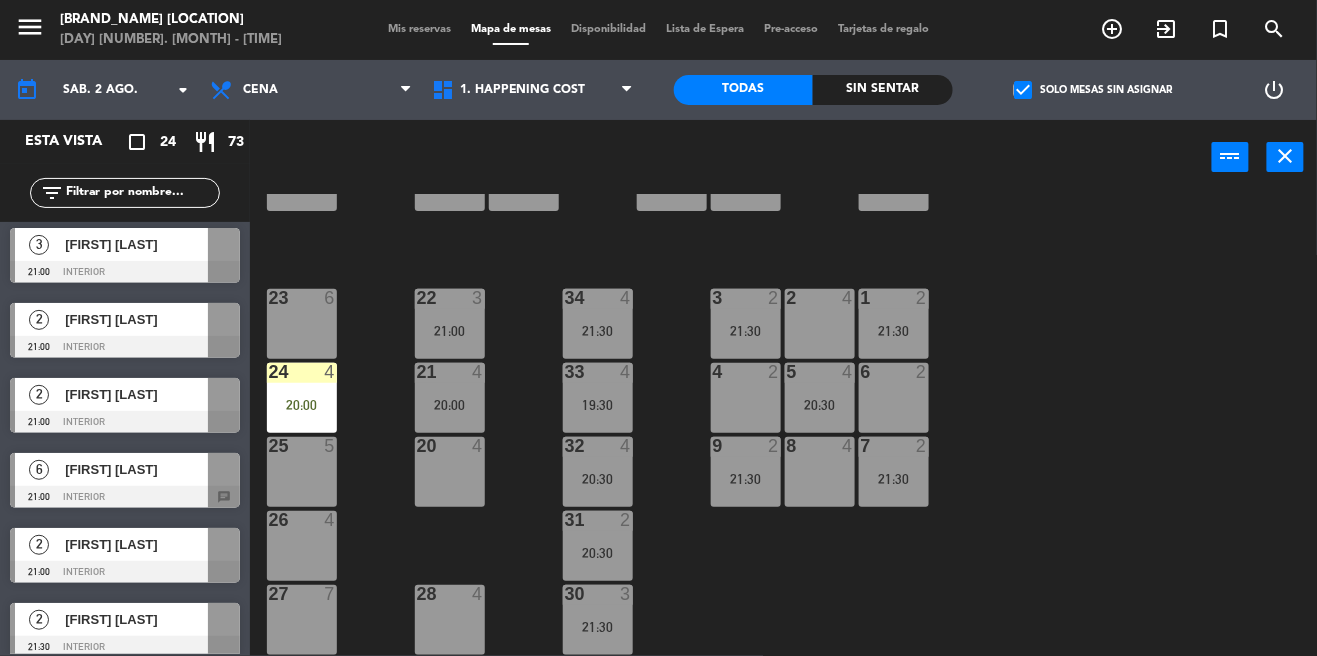 click on "[FIRST] [LAST]" at bounding box center [135, 469] 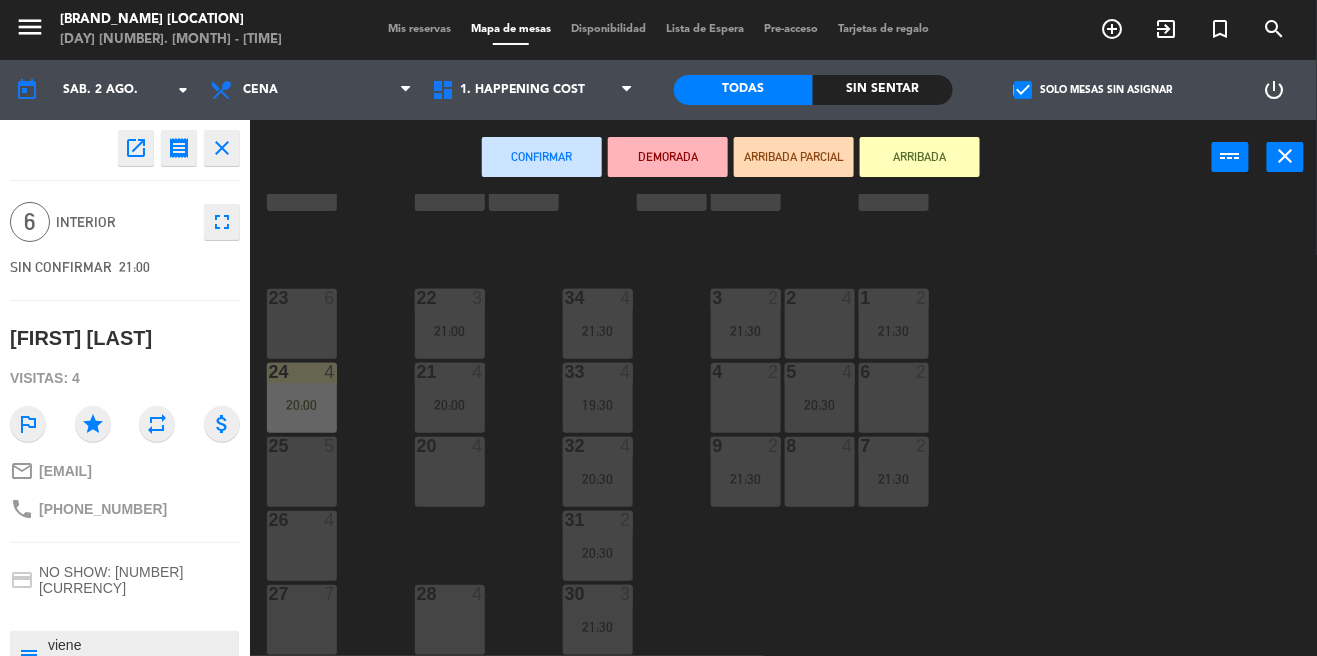 click on "27  7" at bounding box center [302, 620] 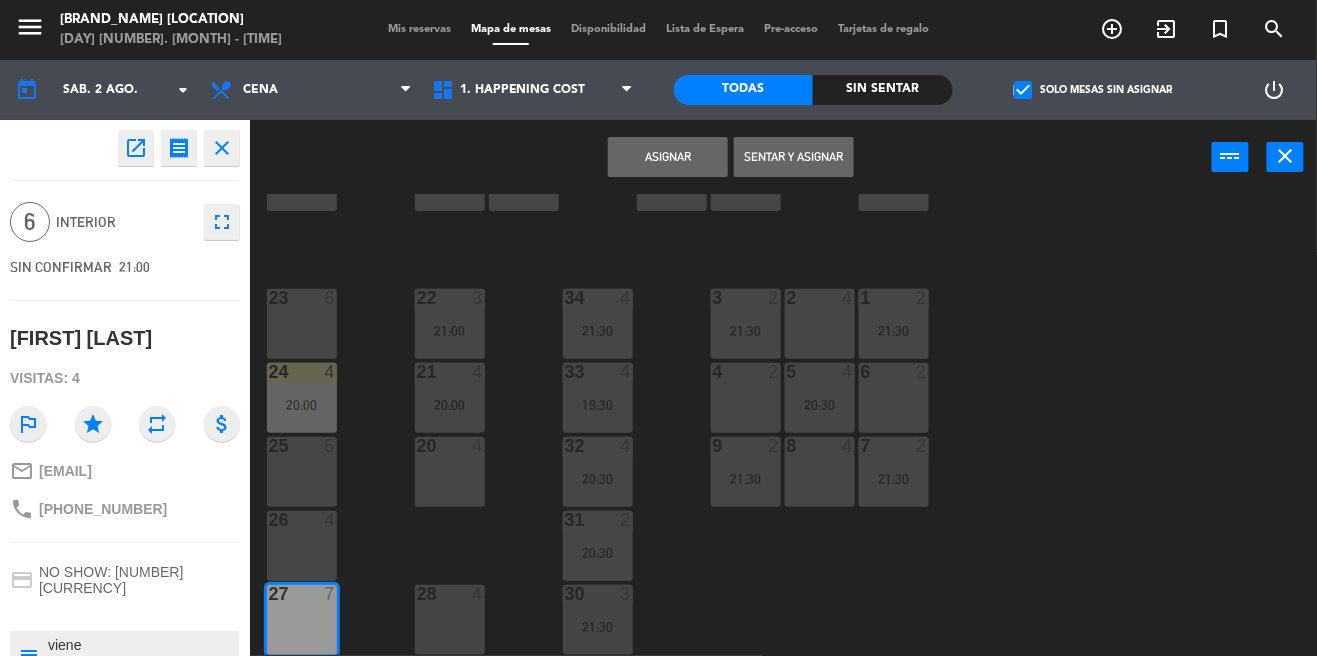 click on "Asignar" at bounding box center [668, 157] 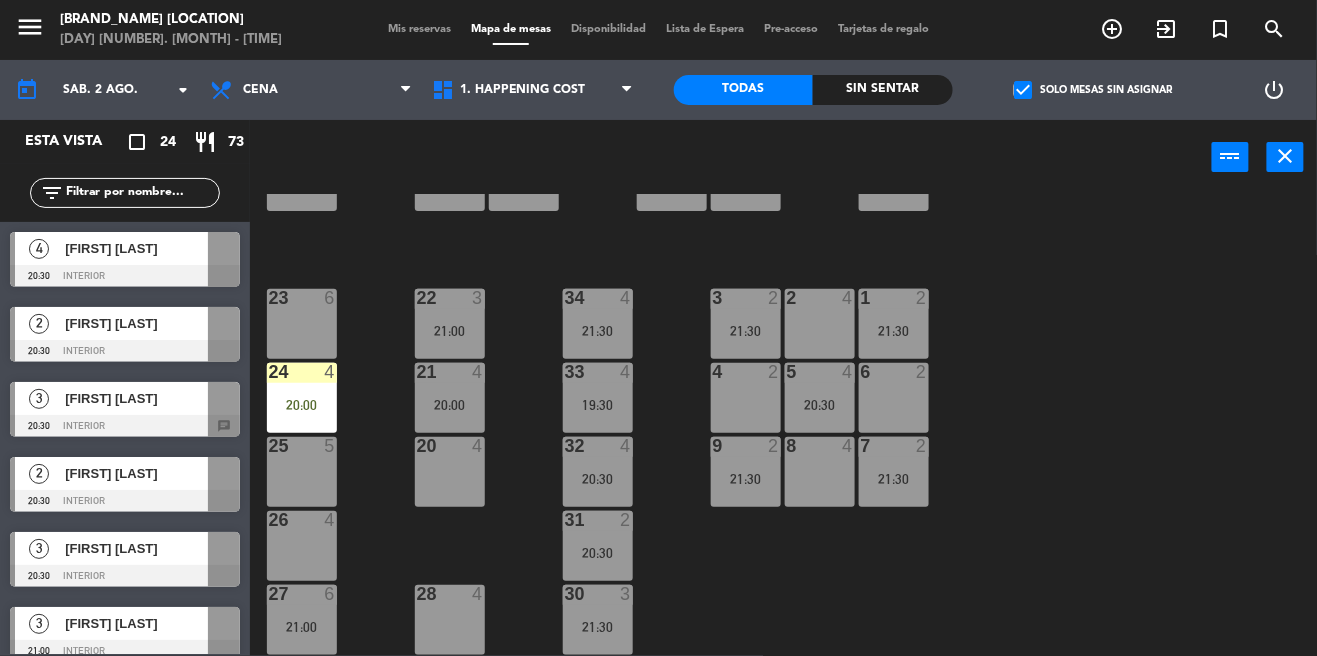scroll, scrollTop: 0, scrollLeft: 0, axis: both 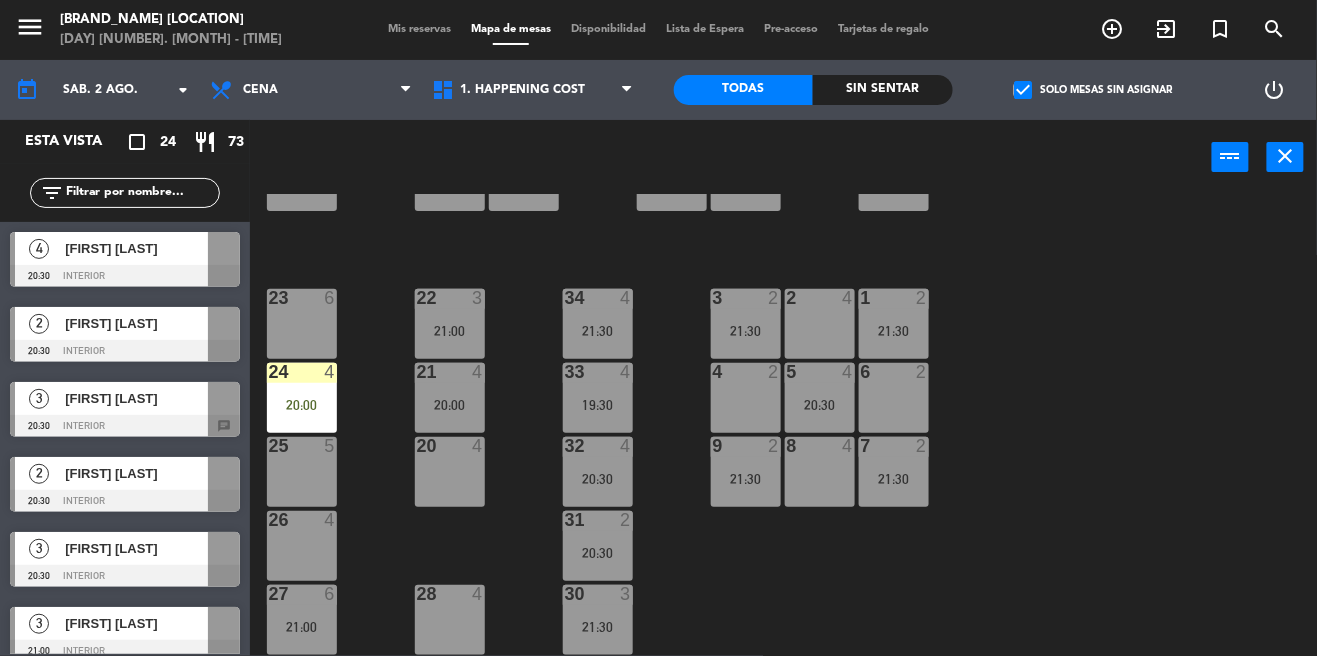 click on "27  6   21:00" at bounding box center (302, 620) 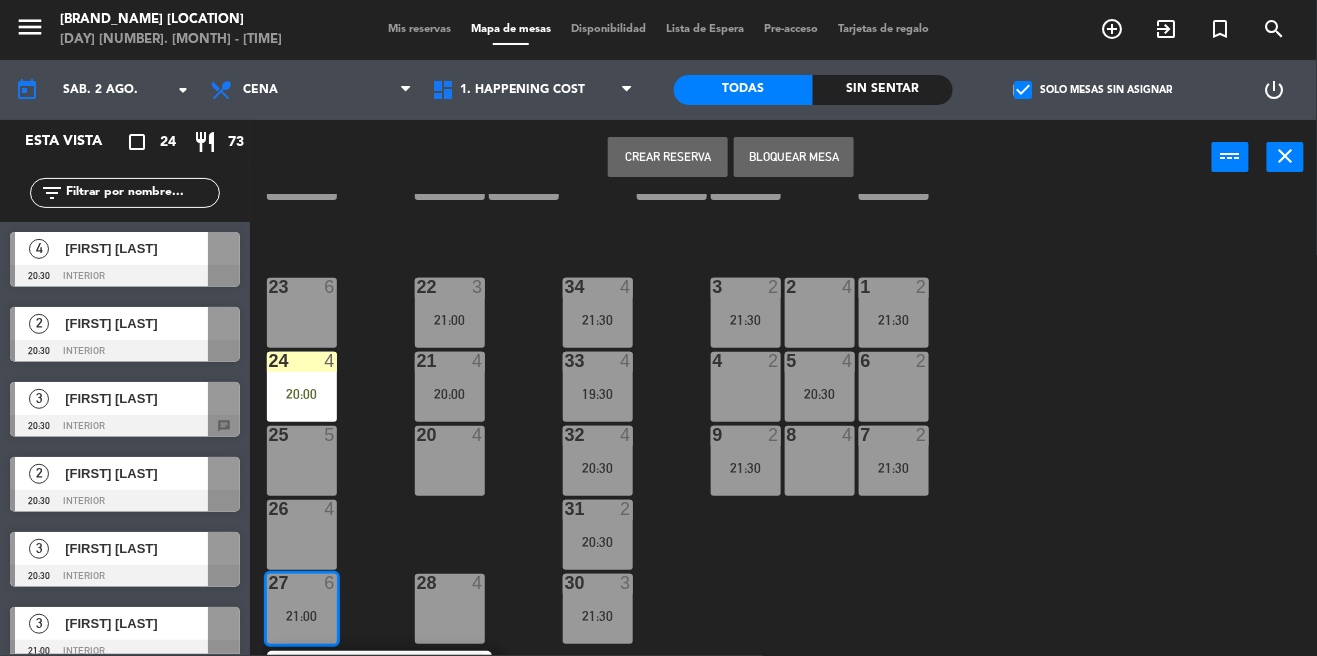 click on "[PHONE_NUMBER]" 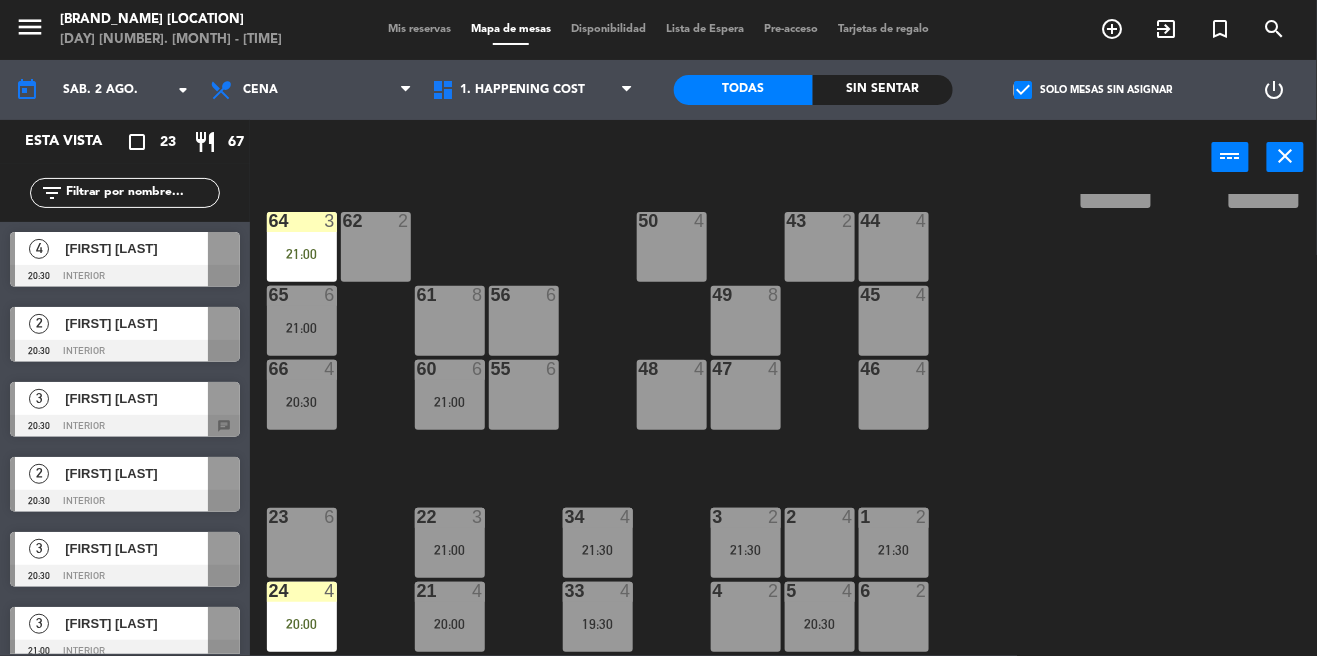 scroll, scrollTop: 440, scrollLeft: 0, axis: vertical 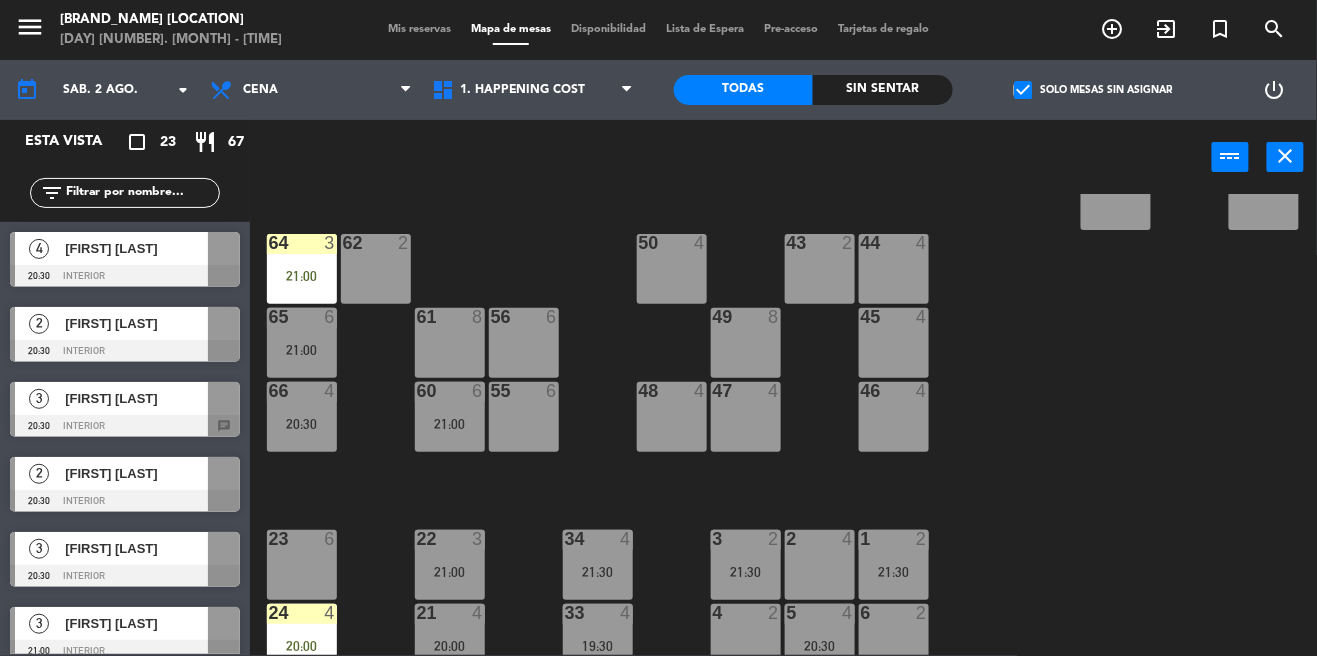 click on "21:00" at bounding box center [450, 423] 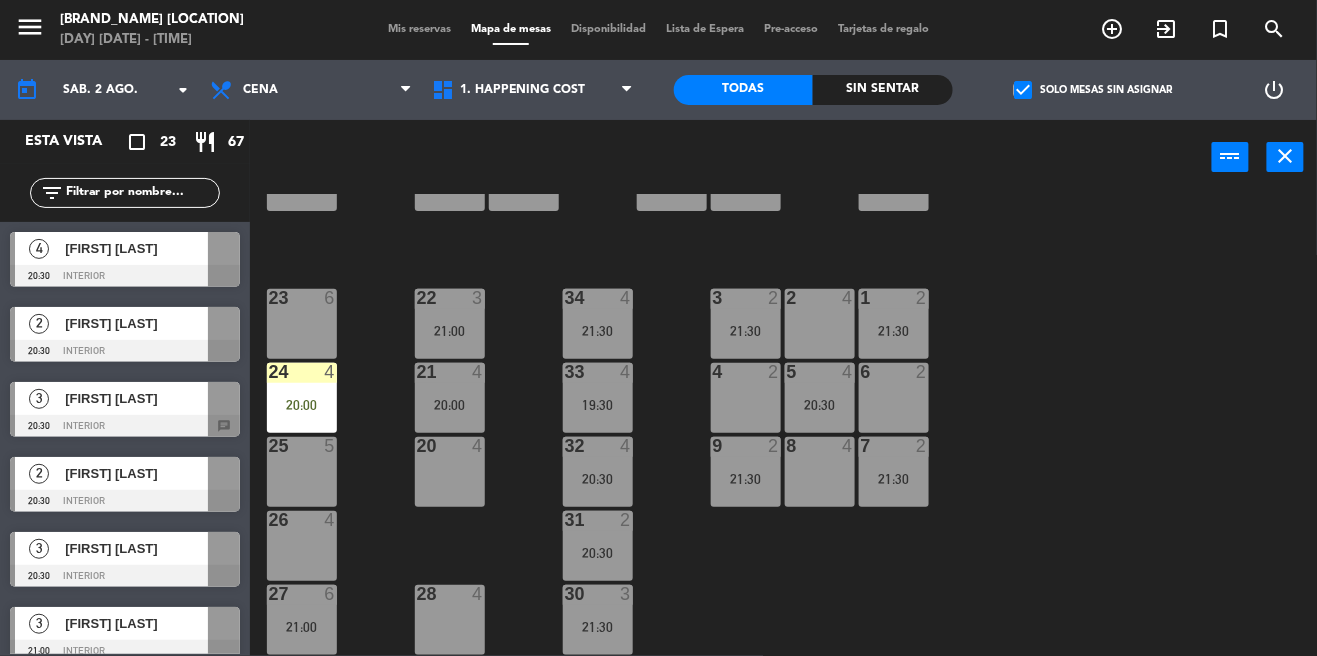 click on "[PHONE_NUMBER]" 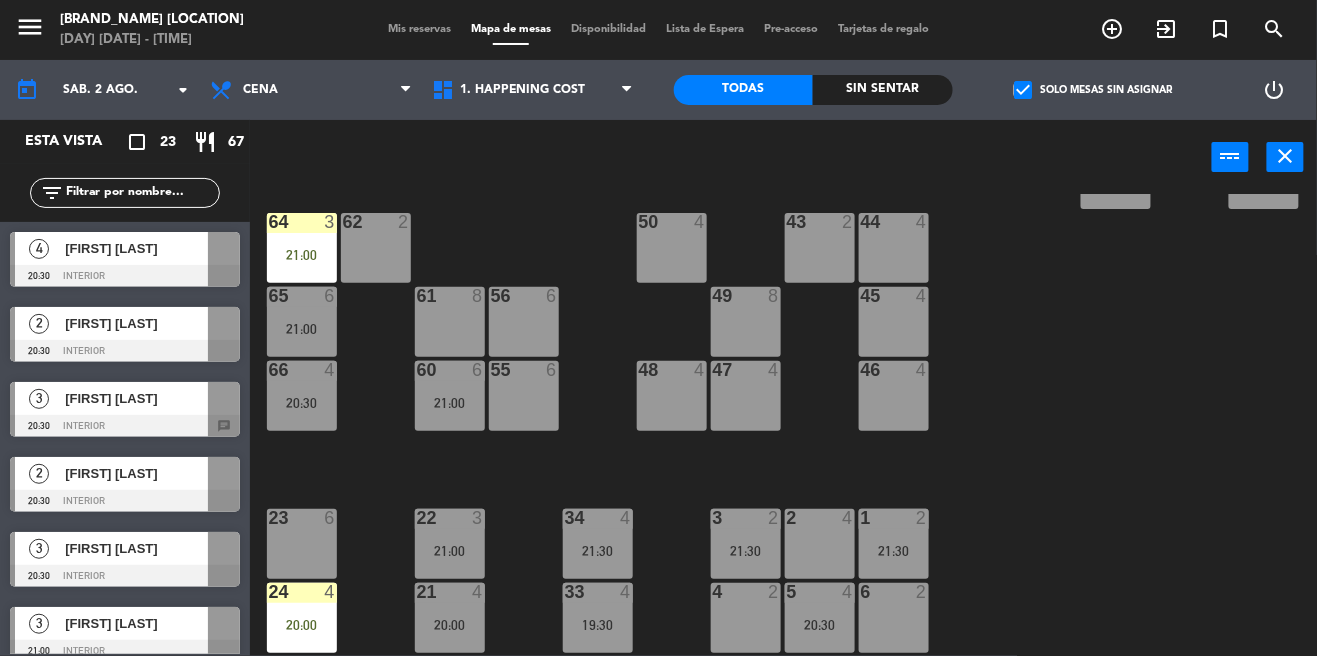 scroll, scrollTop: 430, scrollLeft: 0, axis: vertical 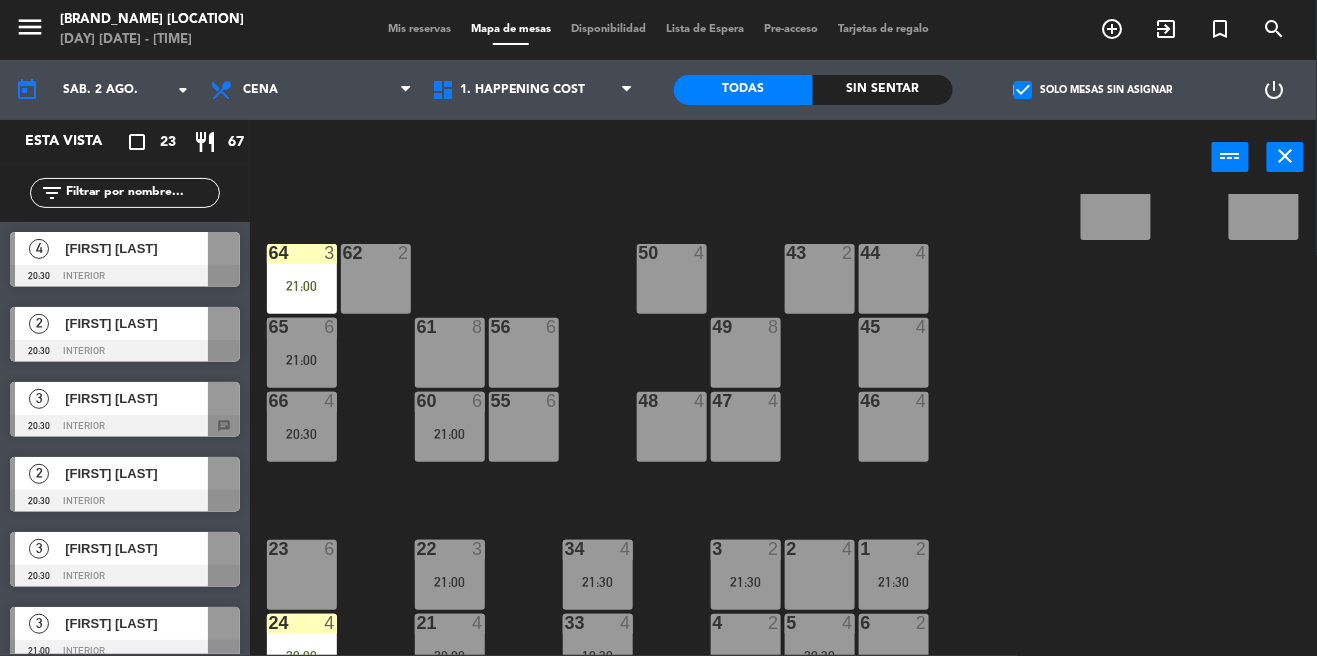 click on "21:00" at bounding box center [450, 434] 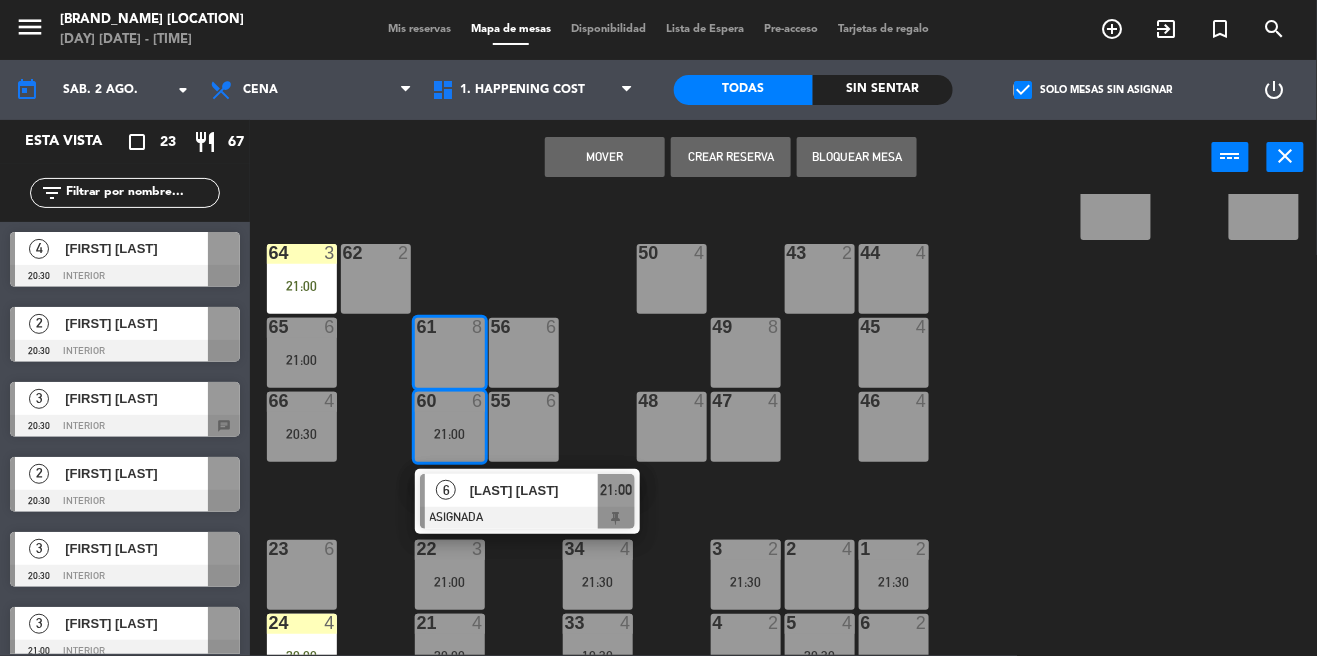 click on "Mover" at bounding box center [605, 157] 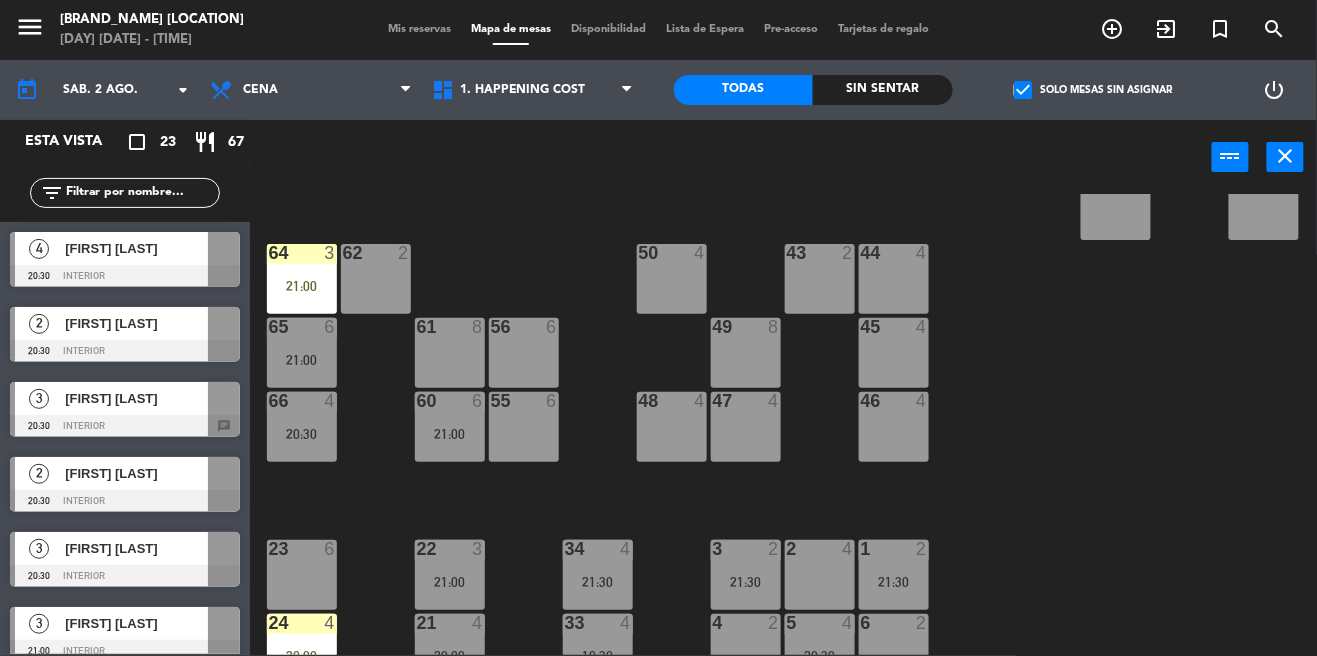 click on "[PHONE_NUMBER]" 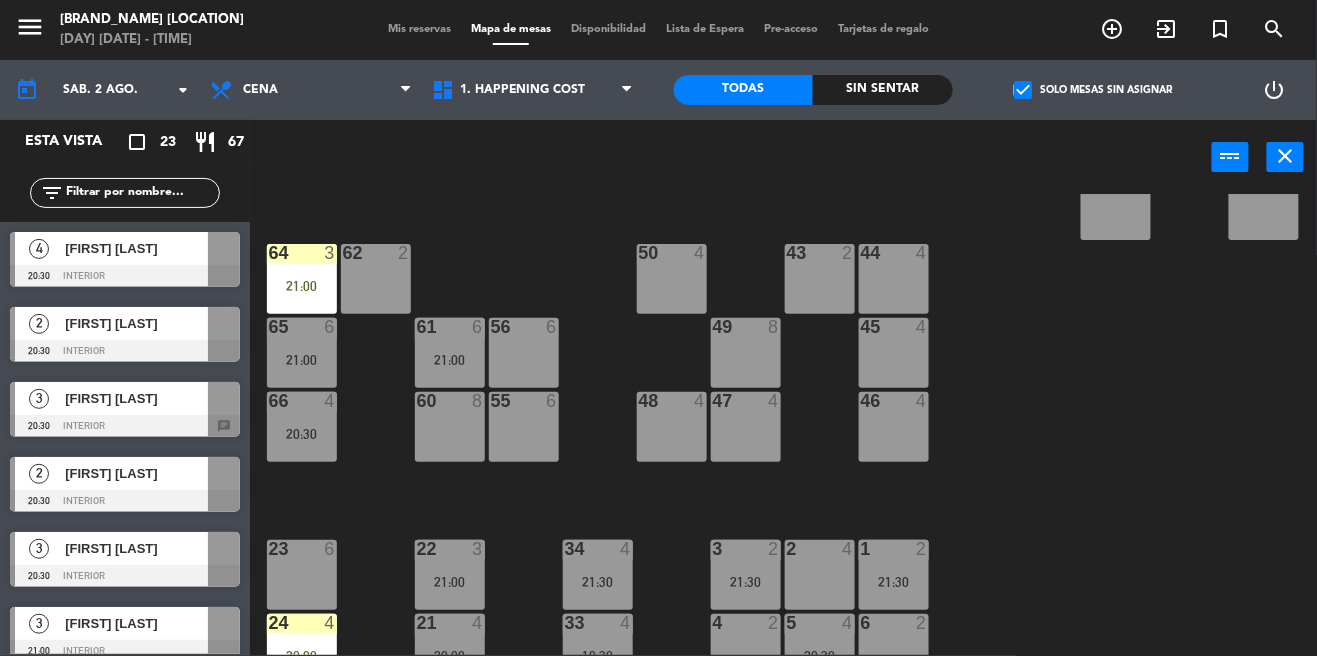 click on "check_box" 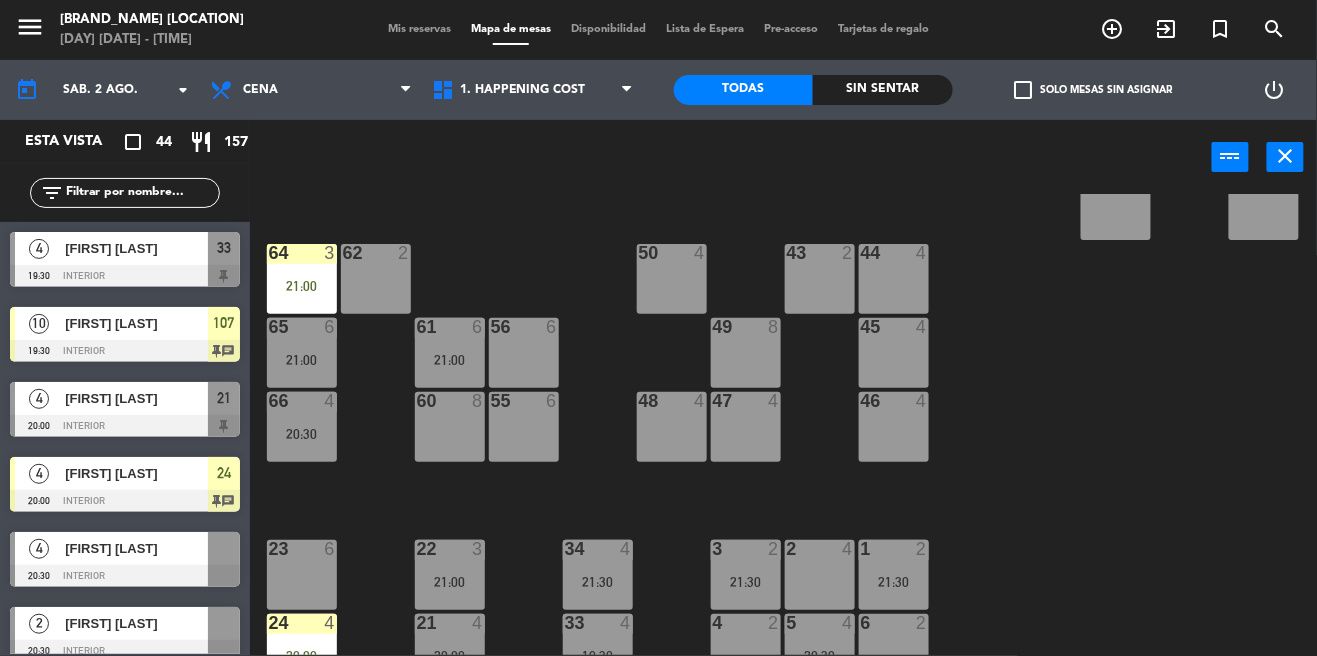 click on "add_circle_outline" at bounding box center (1113, 29) 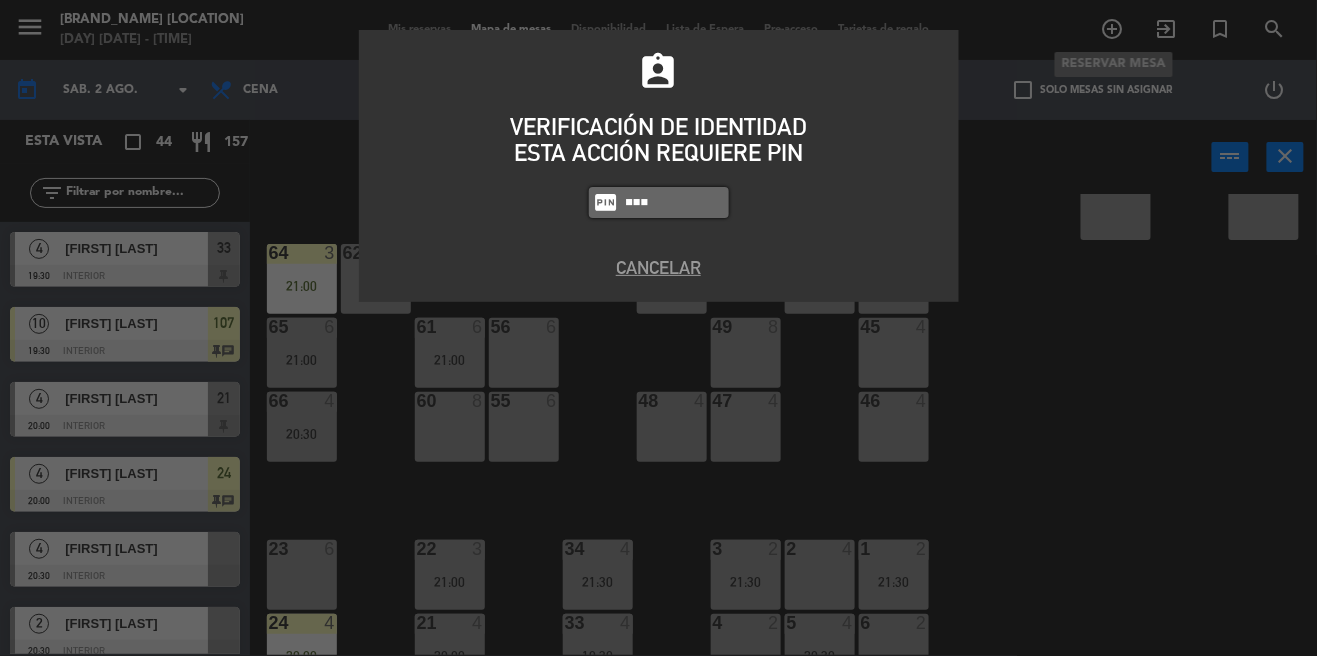 type on "[NUMBER]" 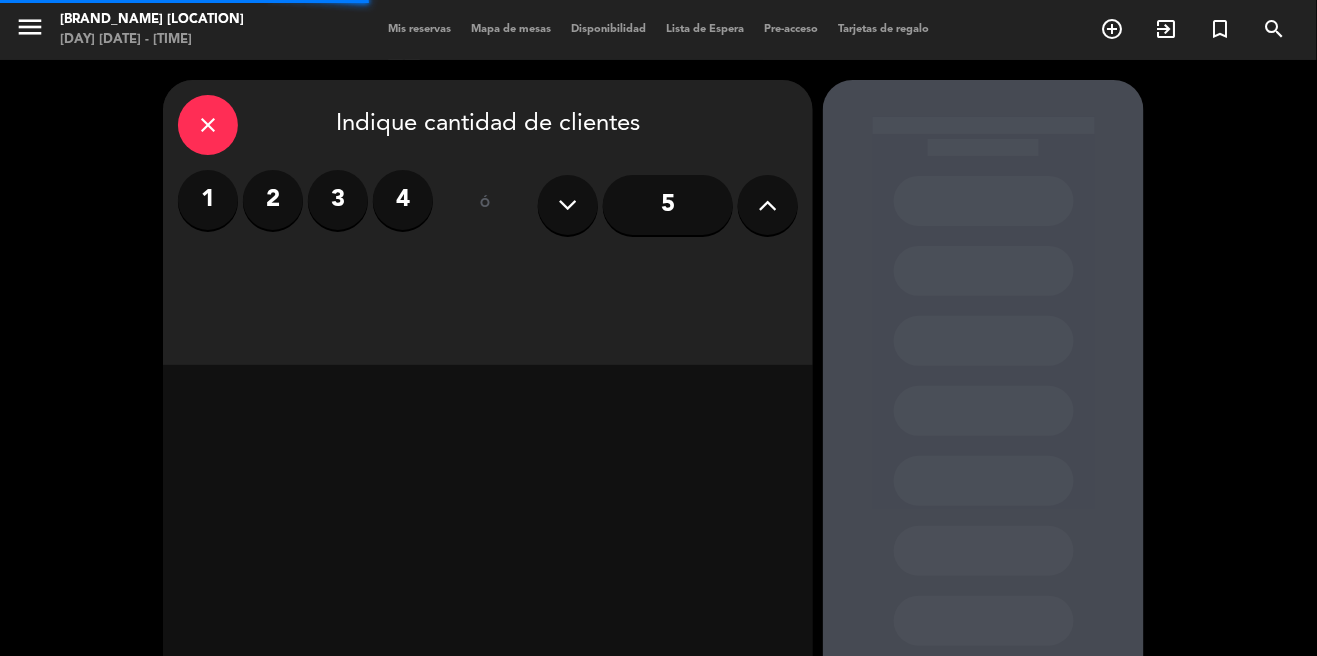 click on "4" at bounding box center [403, 200] 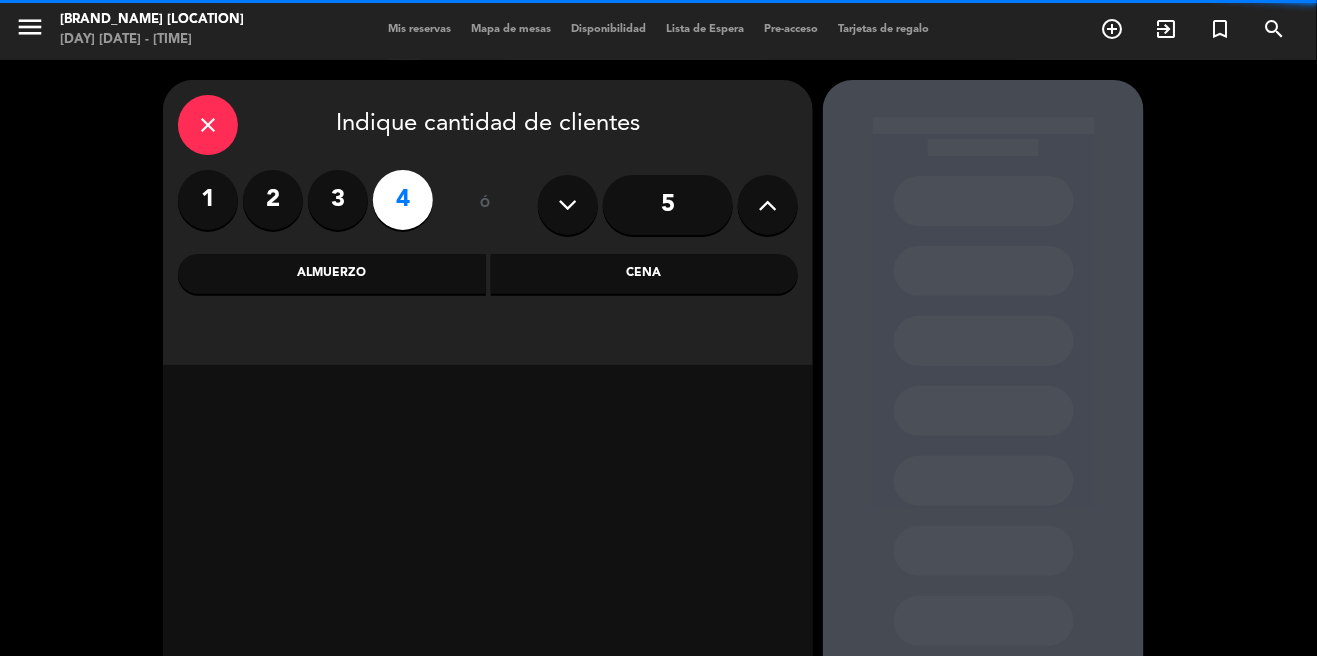 click on "Cena" at bounding box center (645, 274) 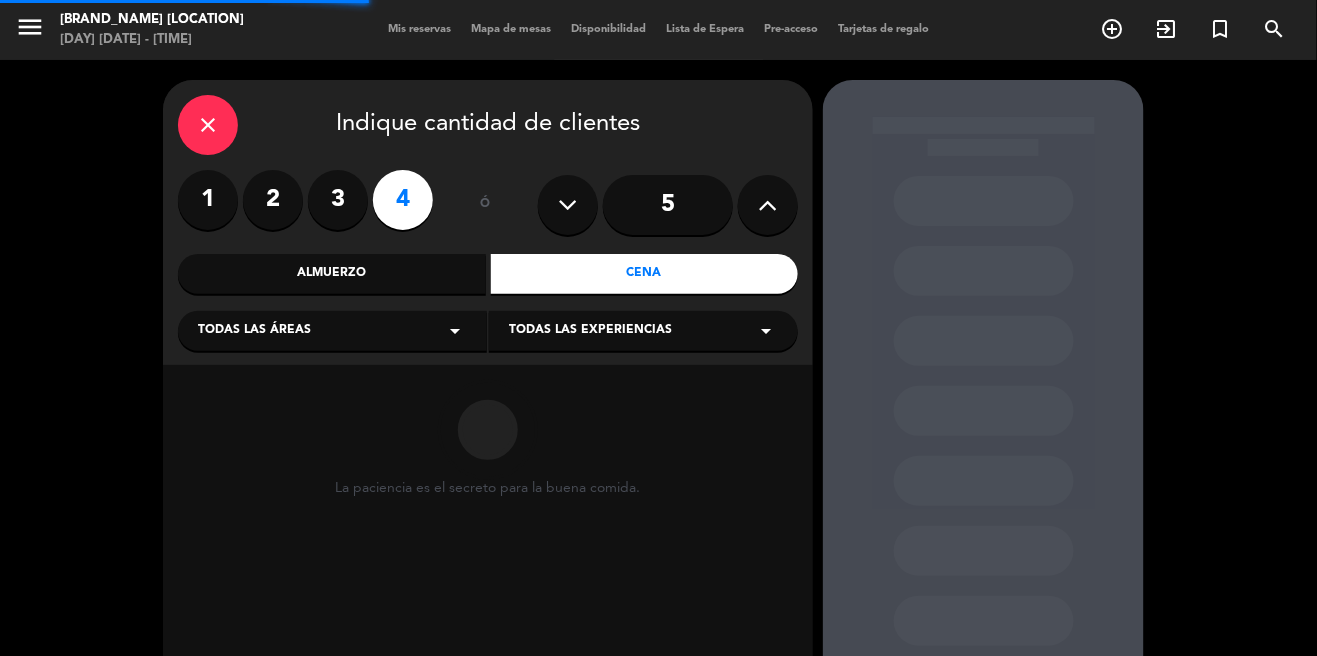 scroll, scrollTop: 23, scrollLeft: 0, axis: vertical 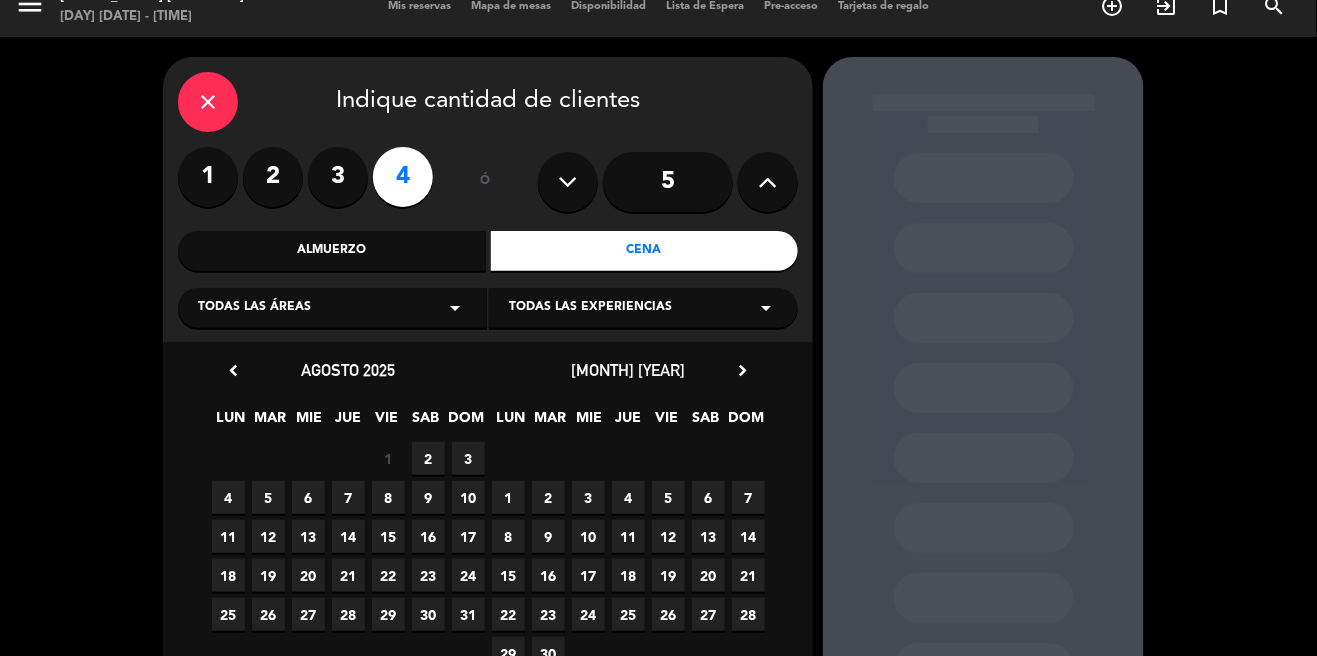 click on "2" at bounding box center [428, 458] 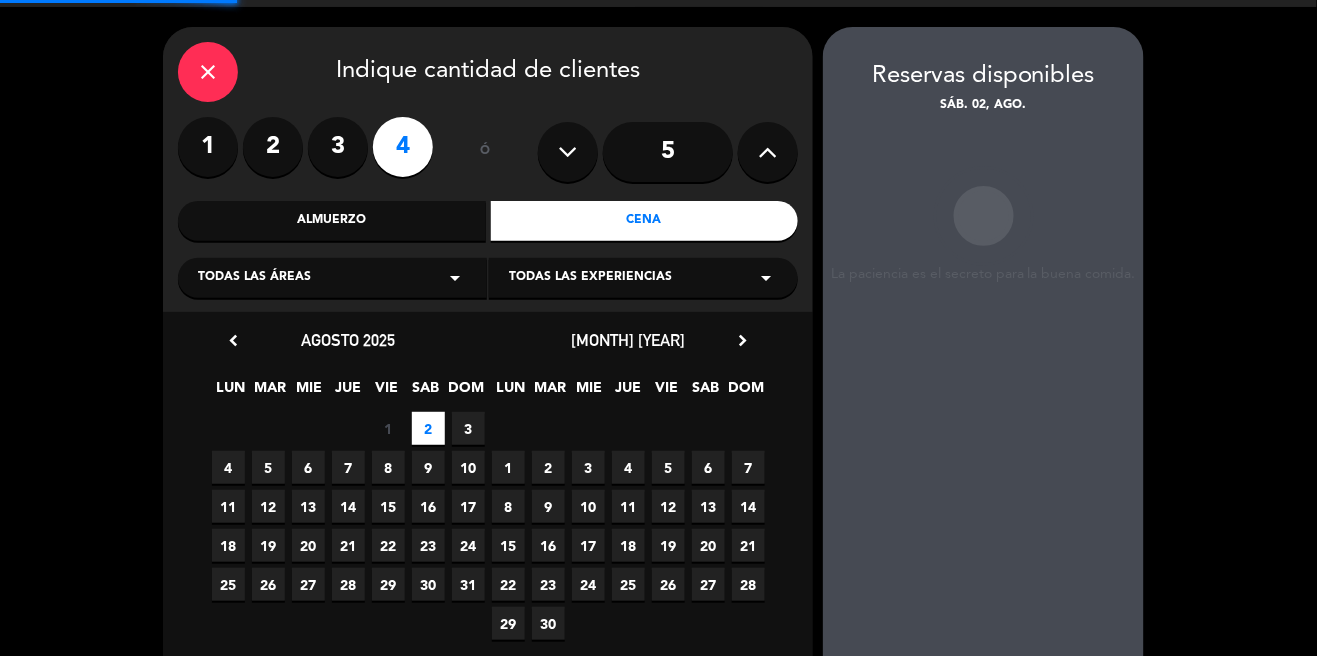 scroll, scrollTop: 64, scrollLeft: 0, axis: vertical 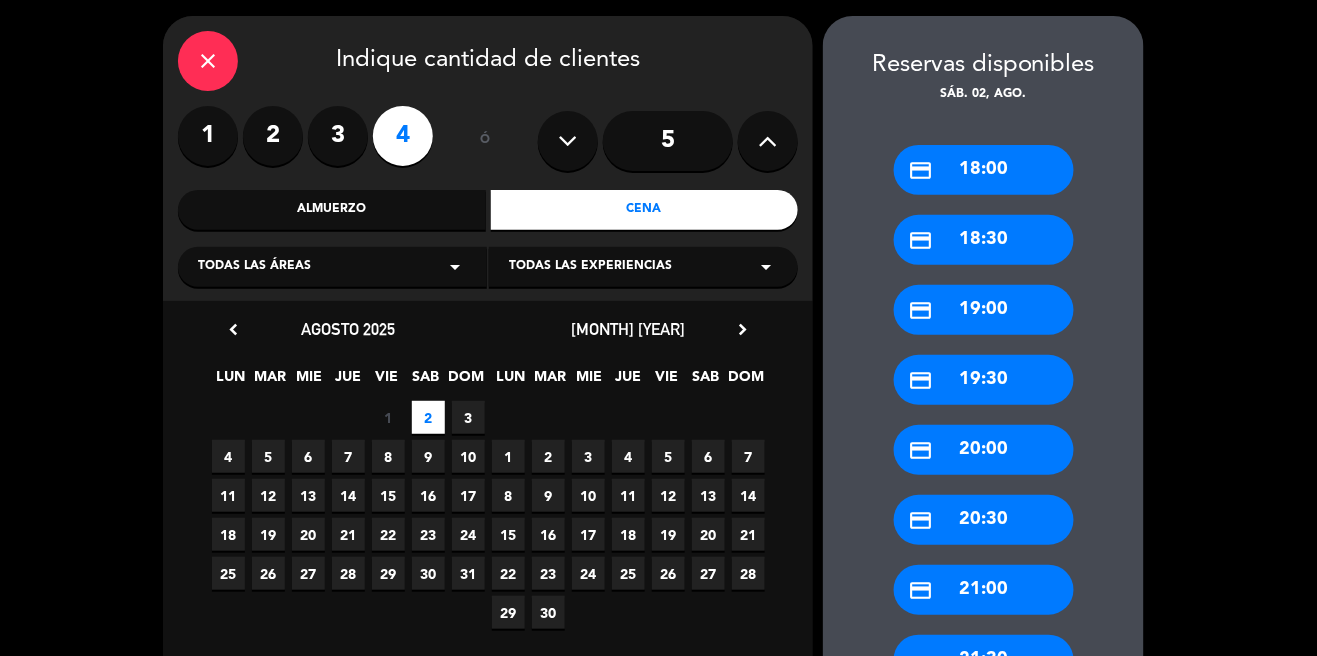 click on "[CARD_TYPE] [TIME]" at bounding box center [984, 590] 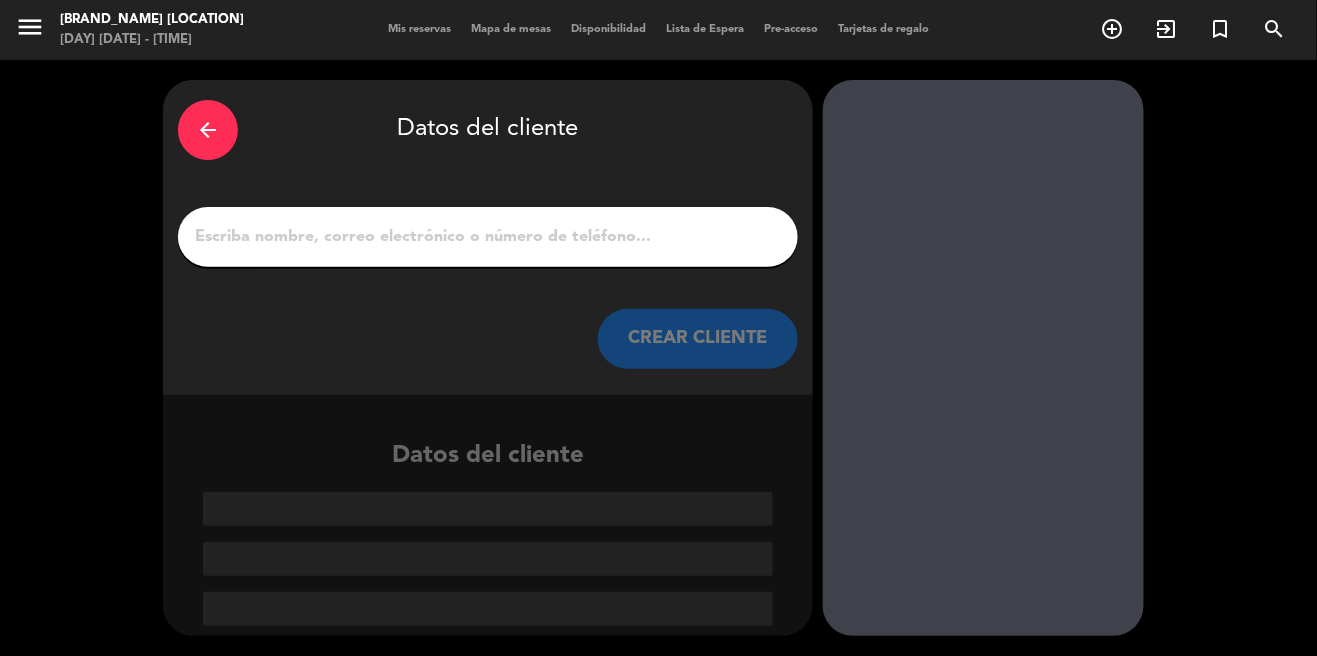 scroll, scrollTop: 0, scrollLeft: 0, axis: both 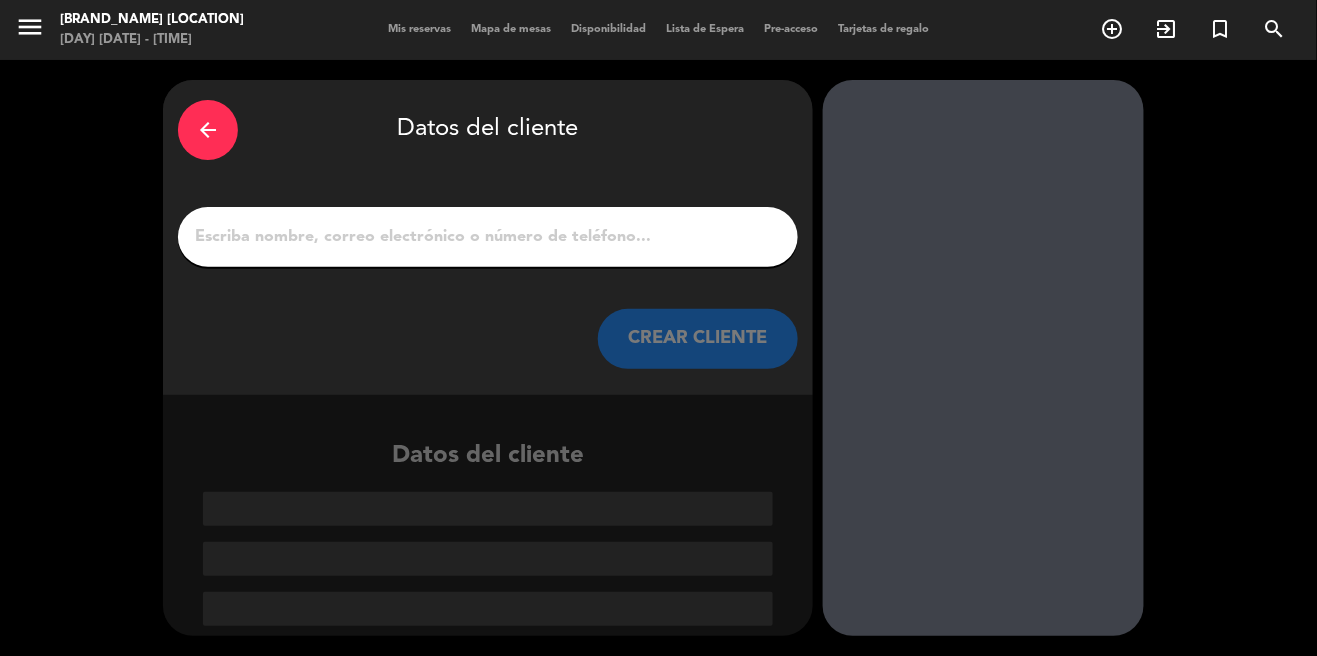 click on "arrow_back   Datos del cliente   CREAR CLIENTE" at bounding box center (488, 237) 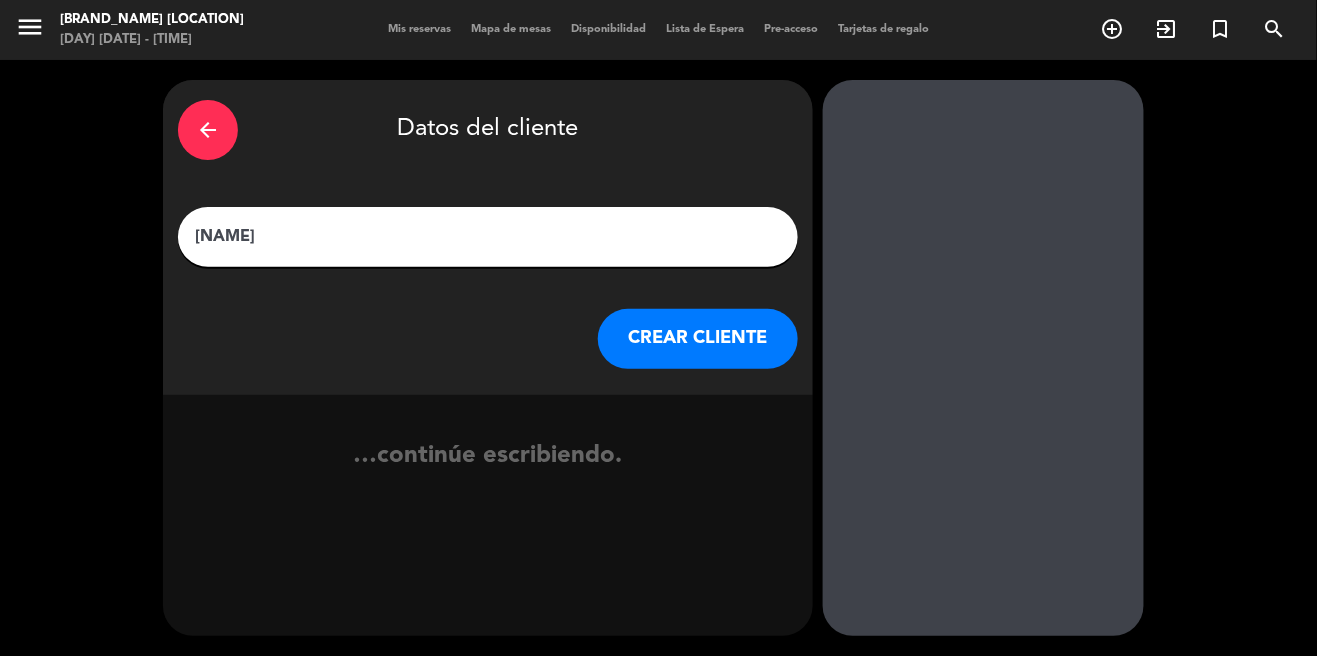 type on "[NAME]" 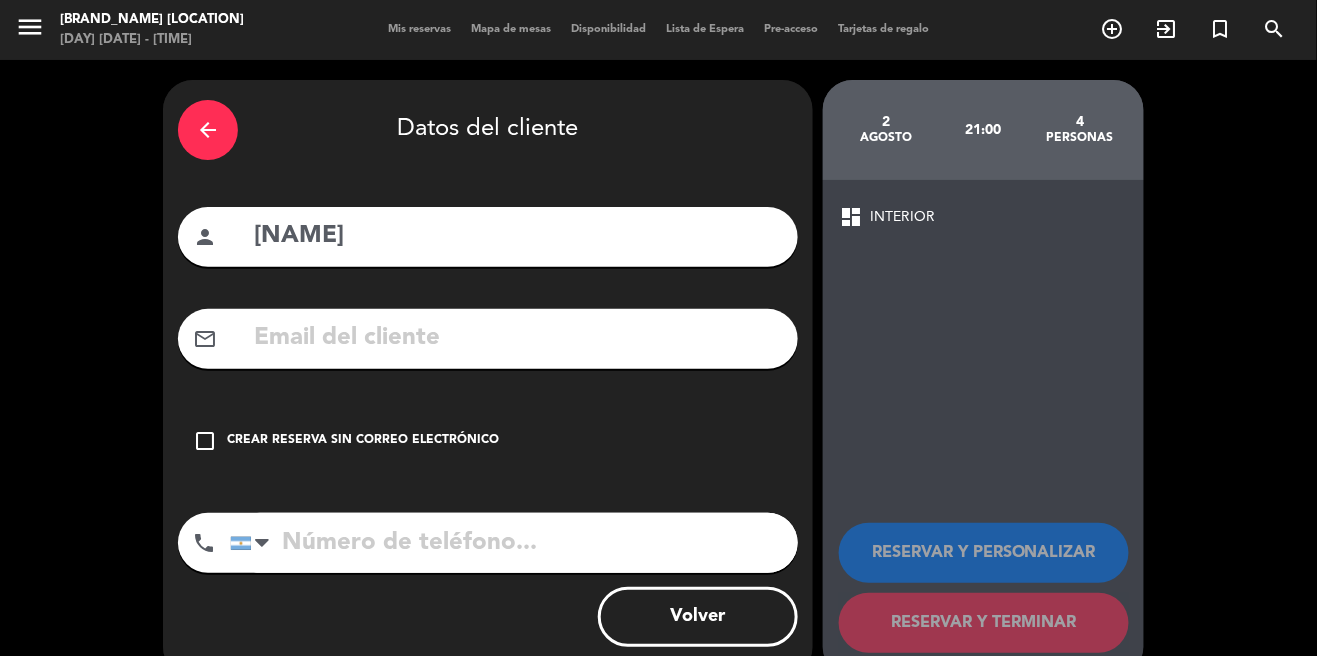 click on "check_box_outline_blank" at bounding box center [205, 441] 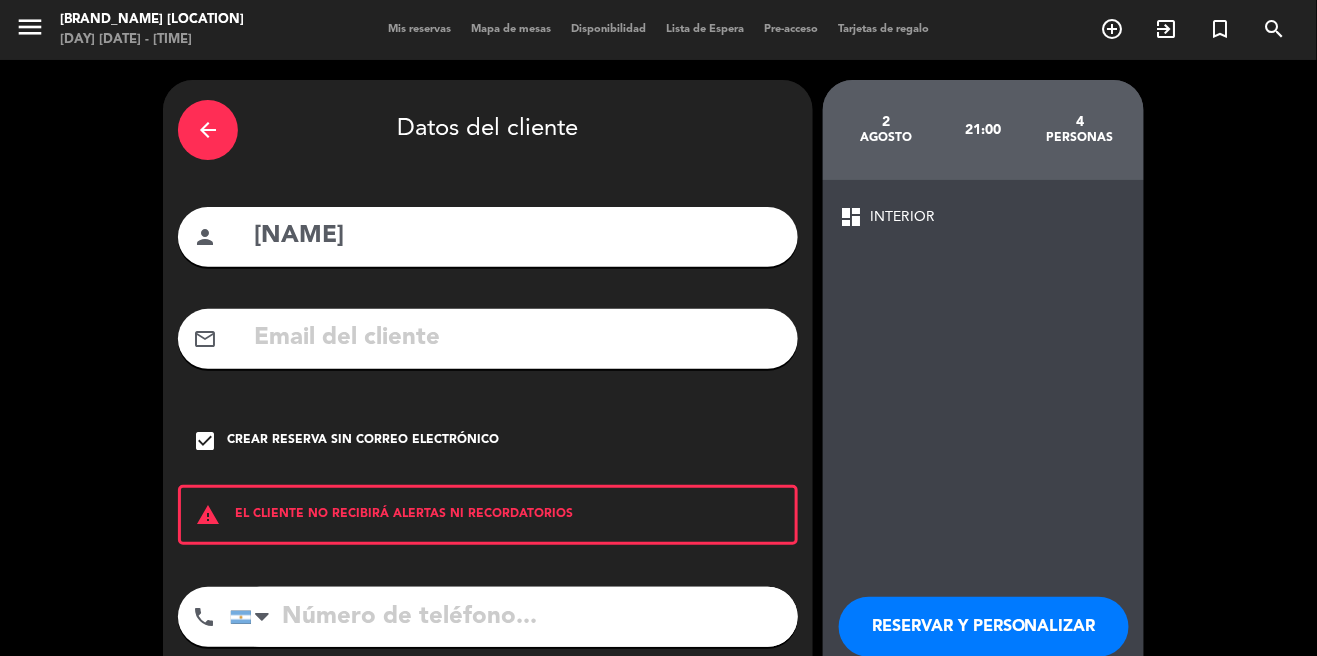 scroll, scrollTop: 18, scrollLeft: 0, axis: vertical 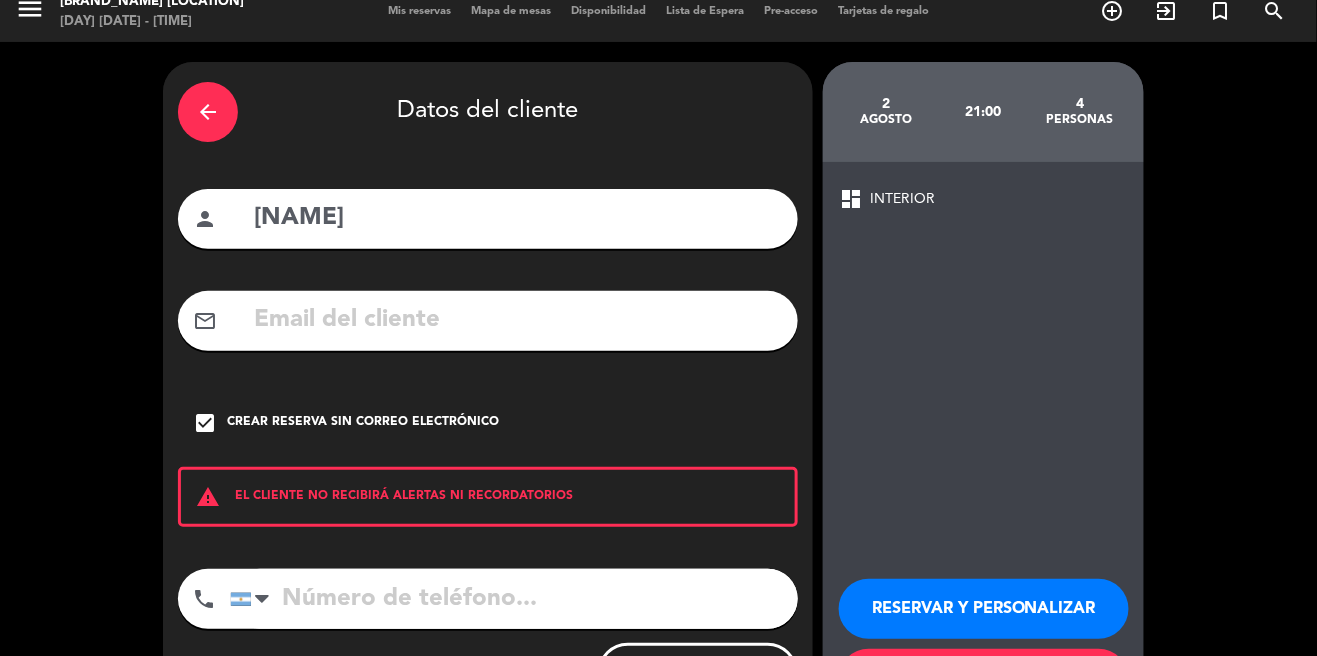 click on "RESERVAR Y TERMINAR" at bounding box center [984, 679] 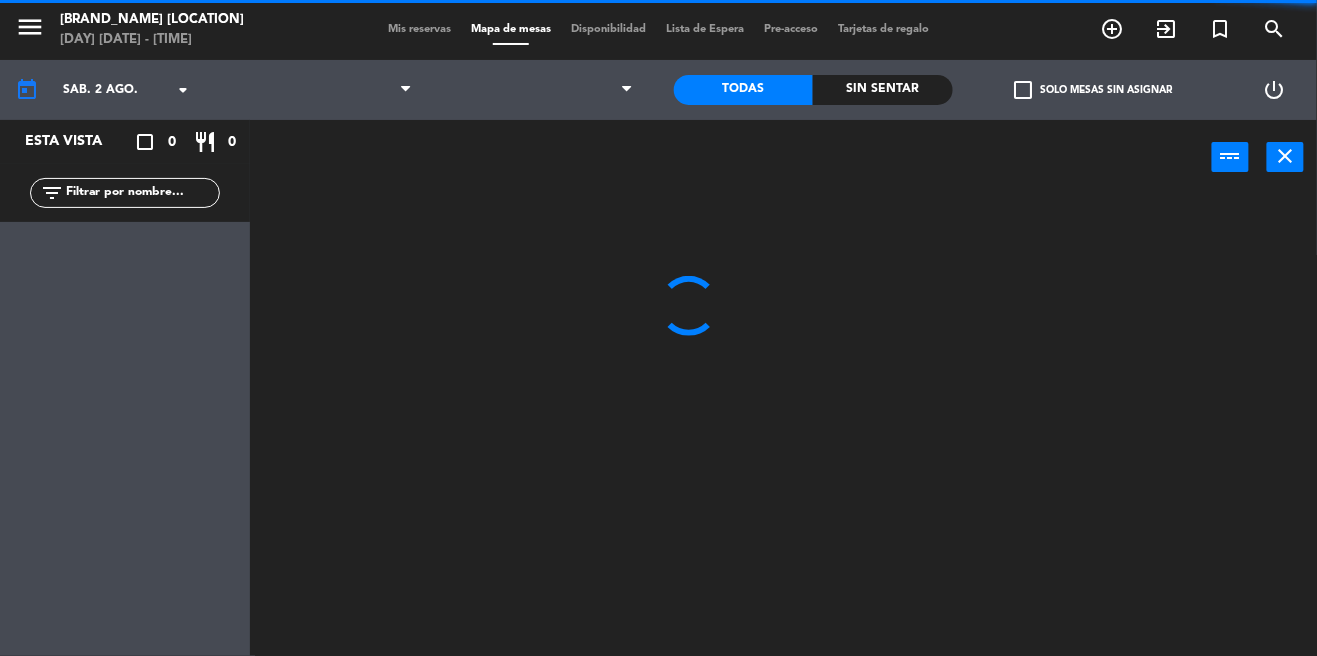 scroll, scrollTop: 0, scrollLeft: 0, axis: both 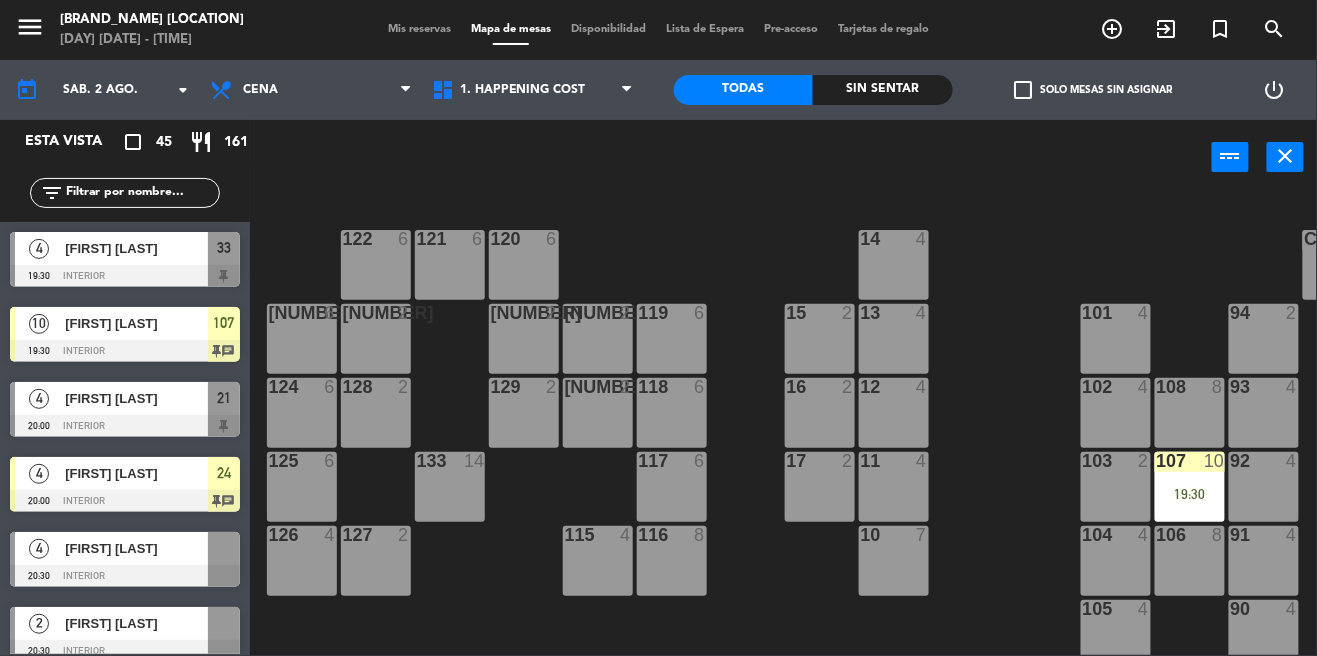 click on "check_box_outline_blank   Solo mesas sin asignar" 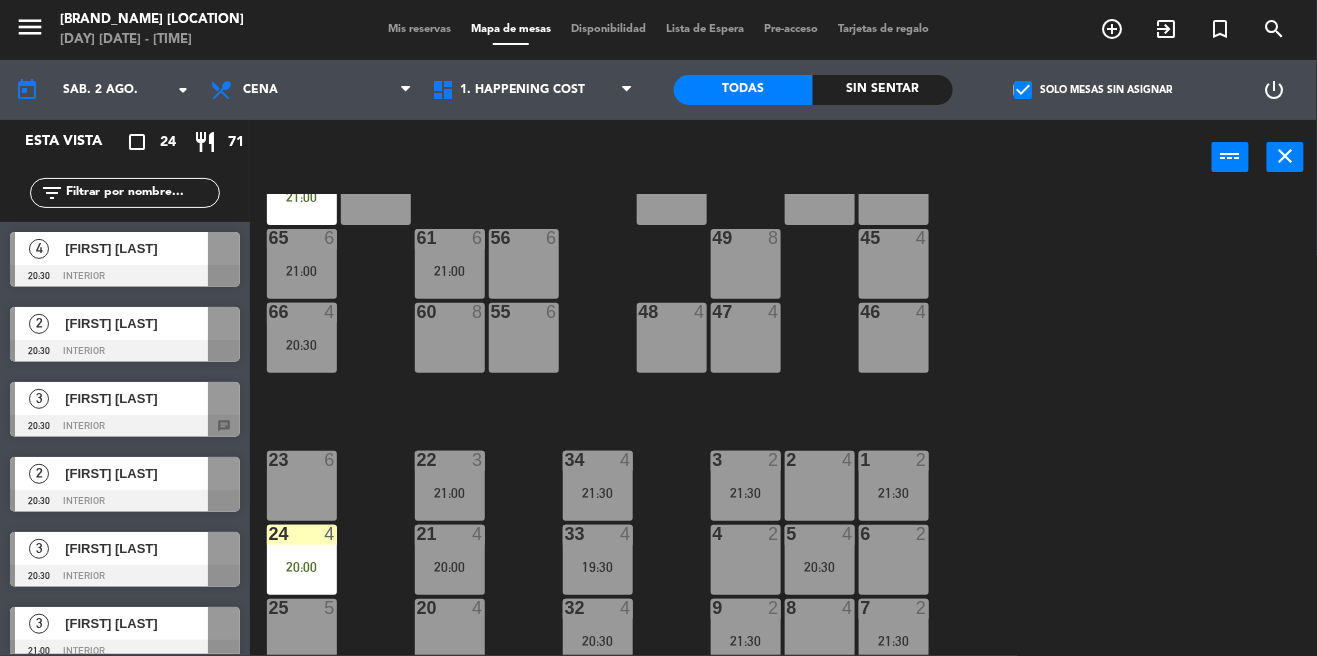 scroll, scrollTop: 692, scrollLeft: 0, axis: vertical 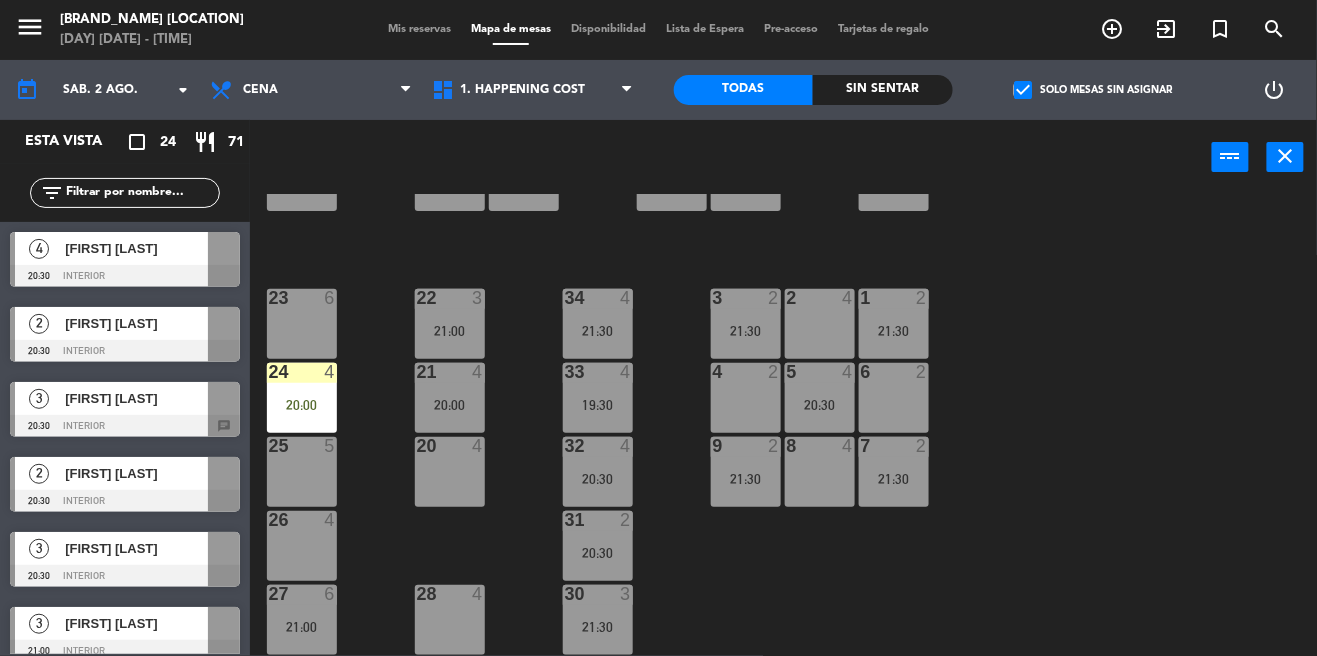 click at bounding box center [125, 276] 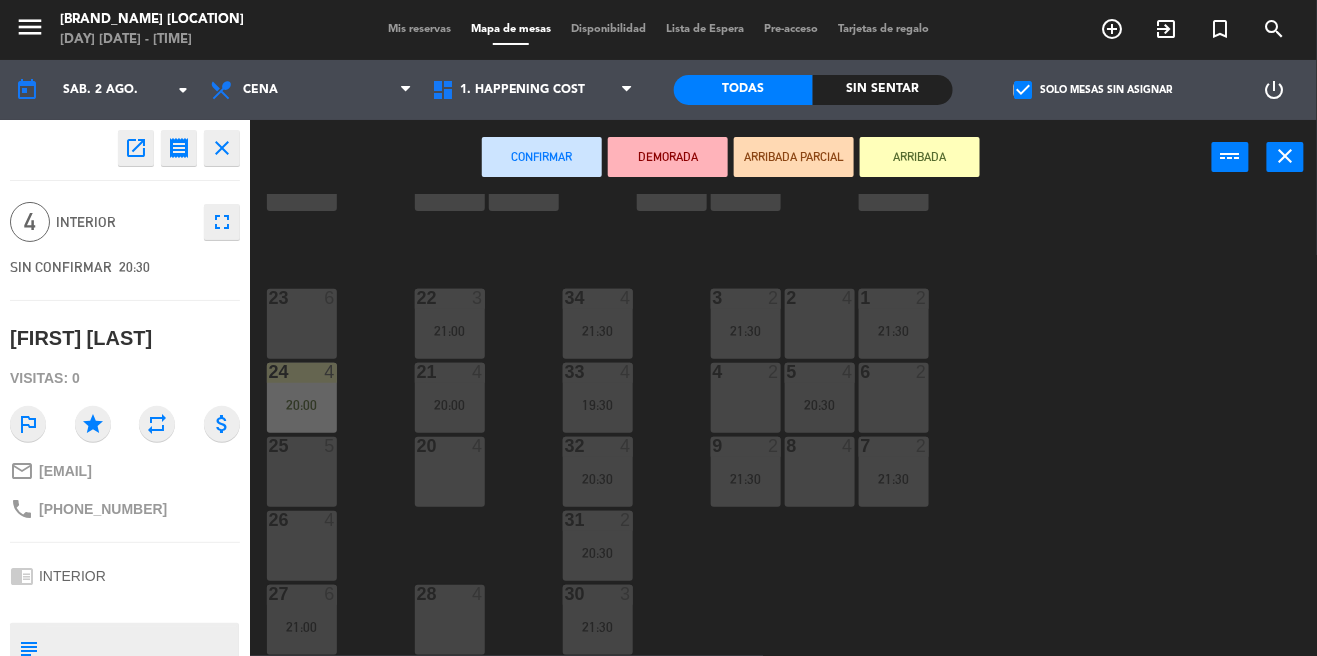 click on "20  4" at bounding box center [450, 472] 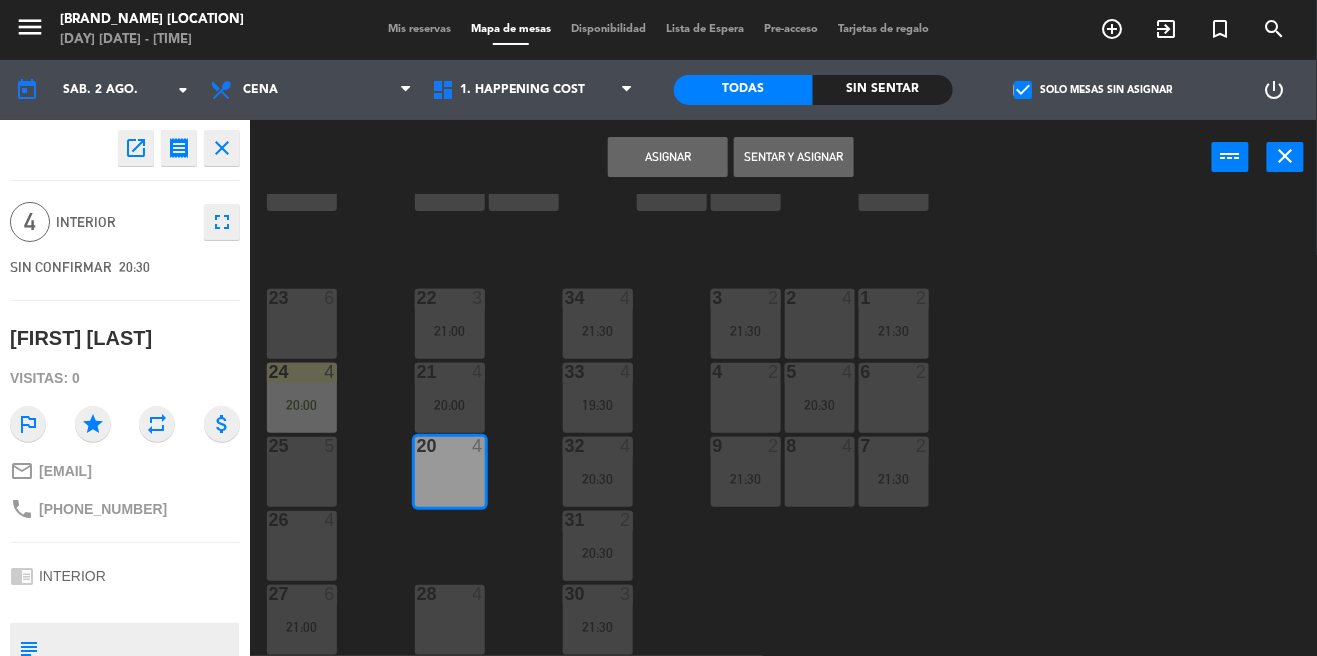 click on "Asignar" at bounding box center [668, 157] 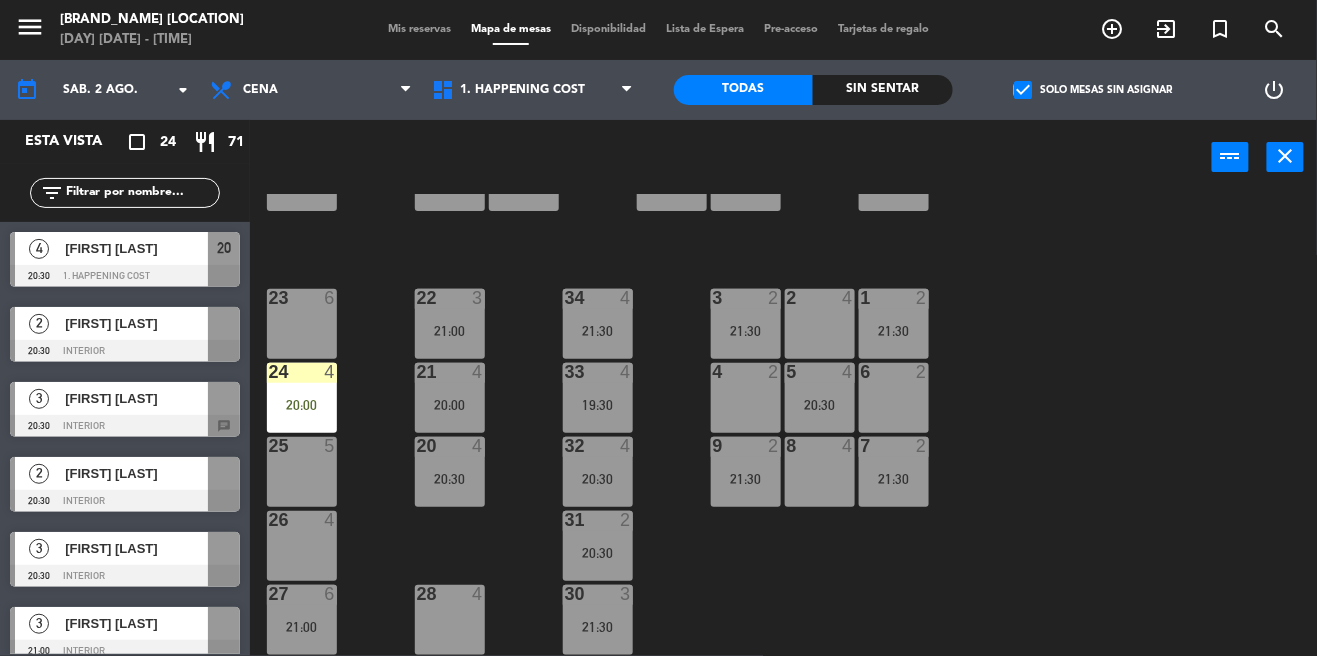 click at bounding box center (125, 351) 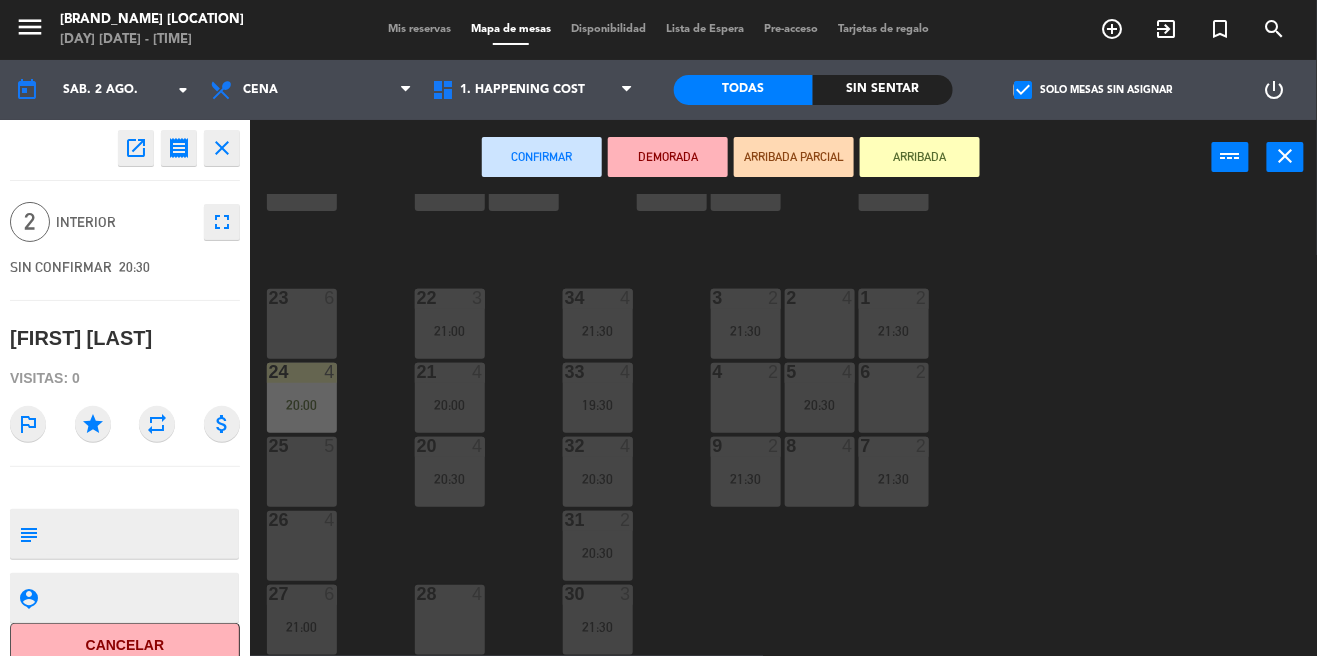 click on "4  2" at bounding box center (746, 398) 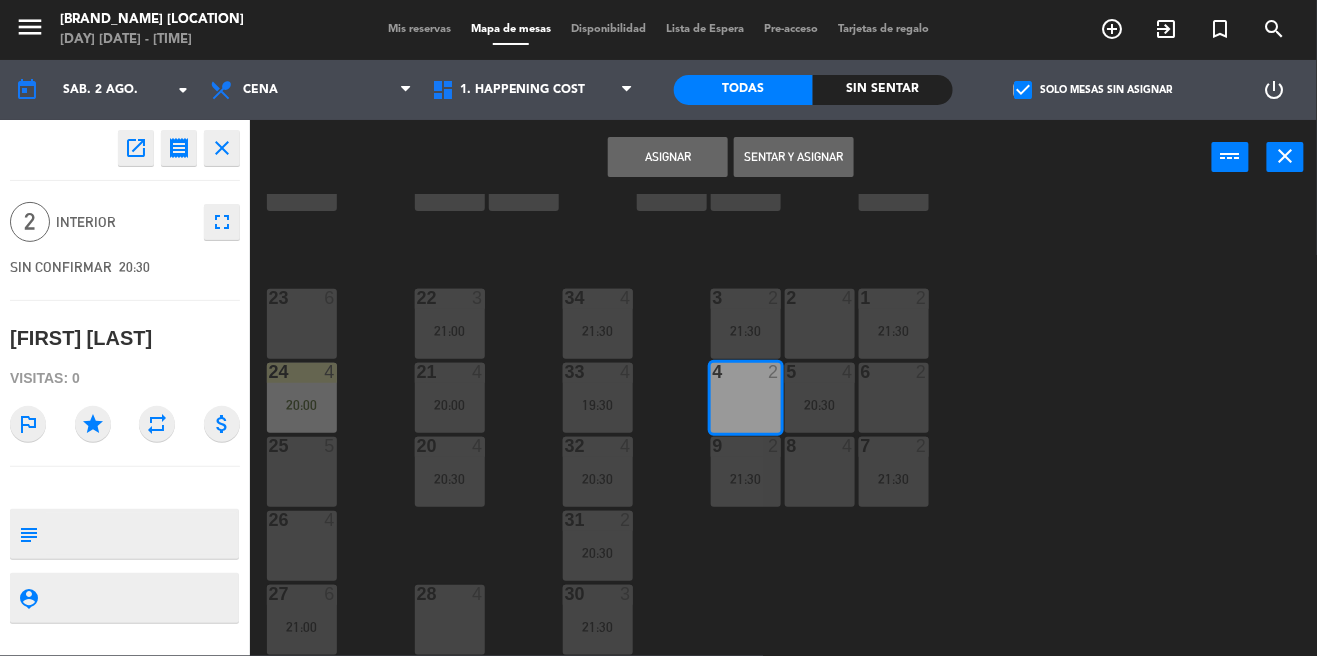click on "Asignar" at bounding box center (668, 157) 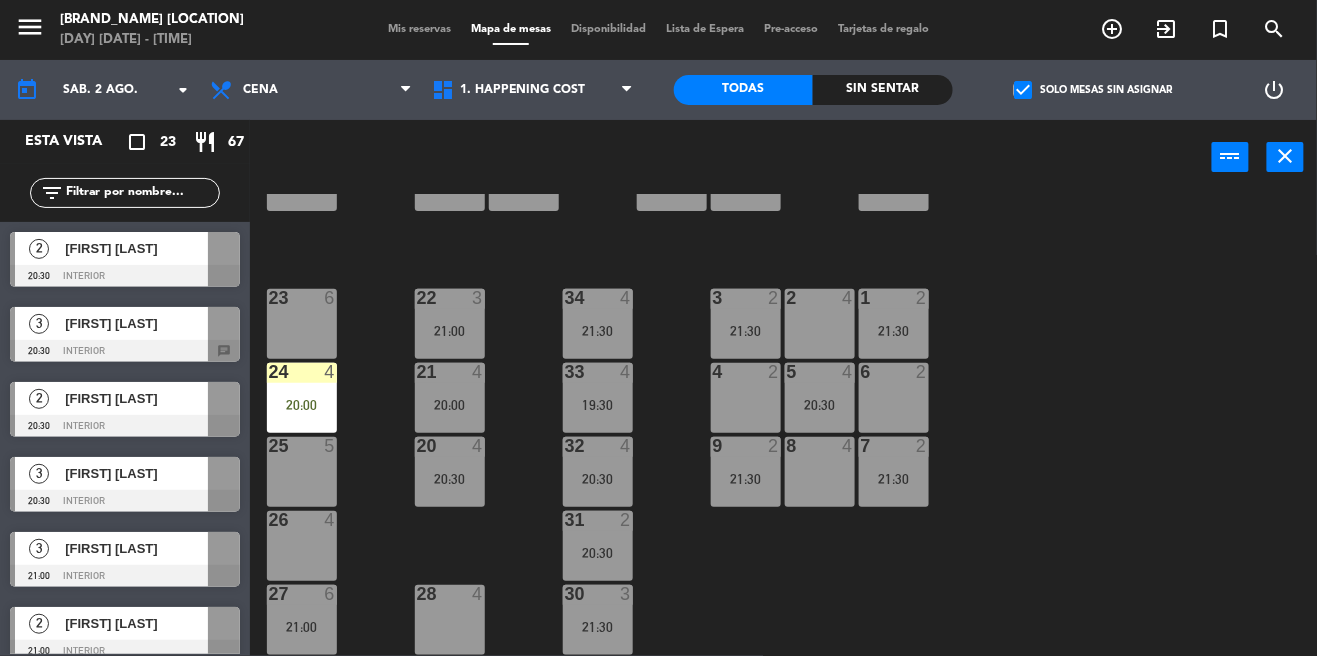 click on "[FIRST] [LAST]" at bounding box center [135, 323] 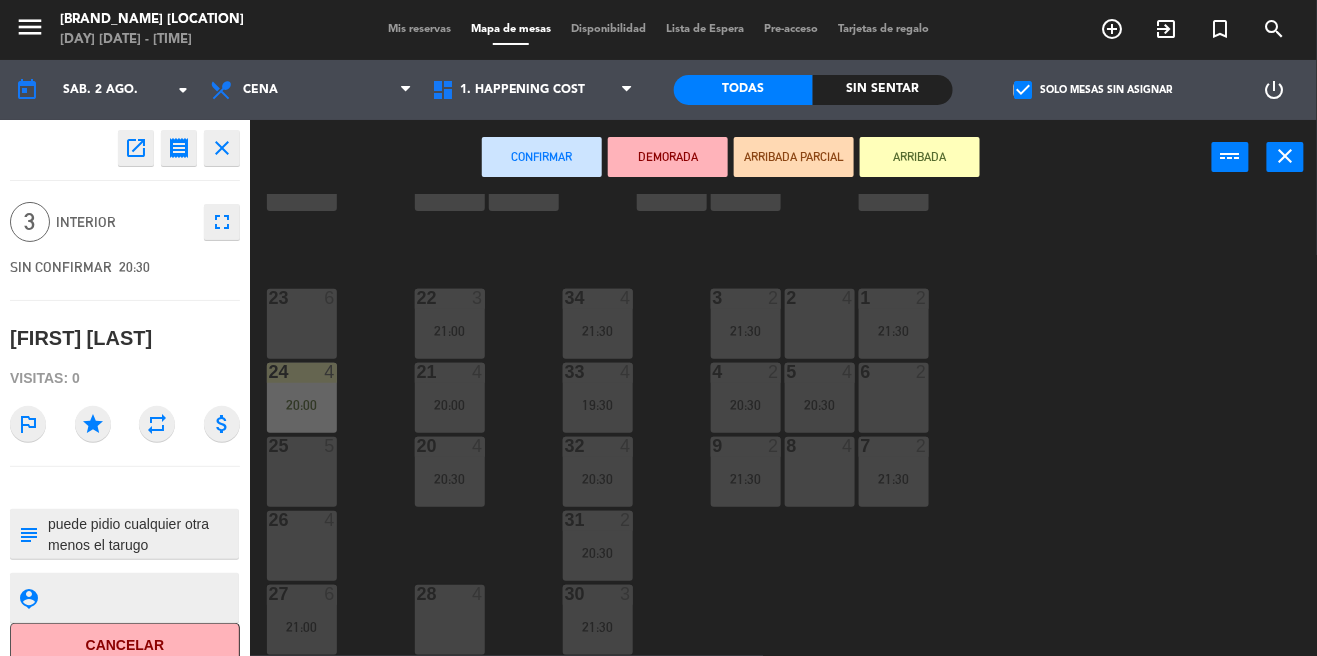 scroll, scrollTop: 0, scrollLeft: 0, axis: both 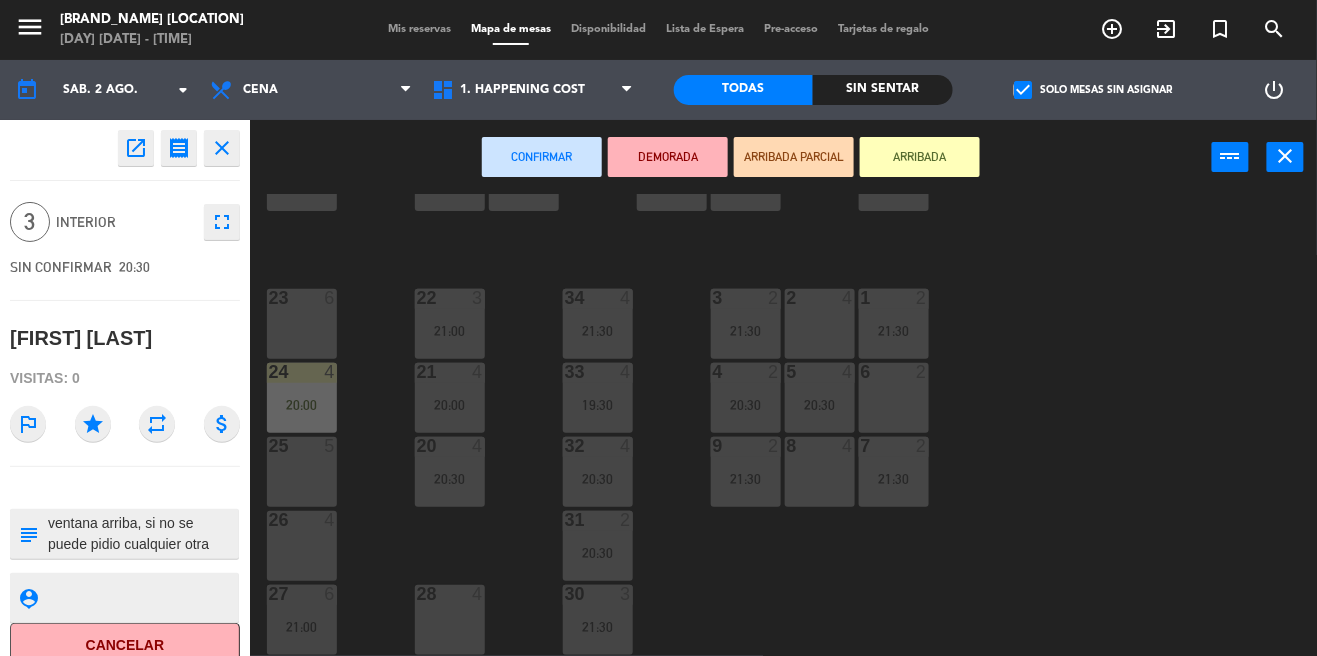 click on "[PHONE_NUMBER]" 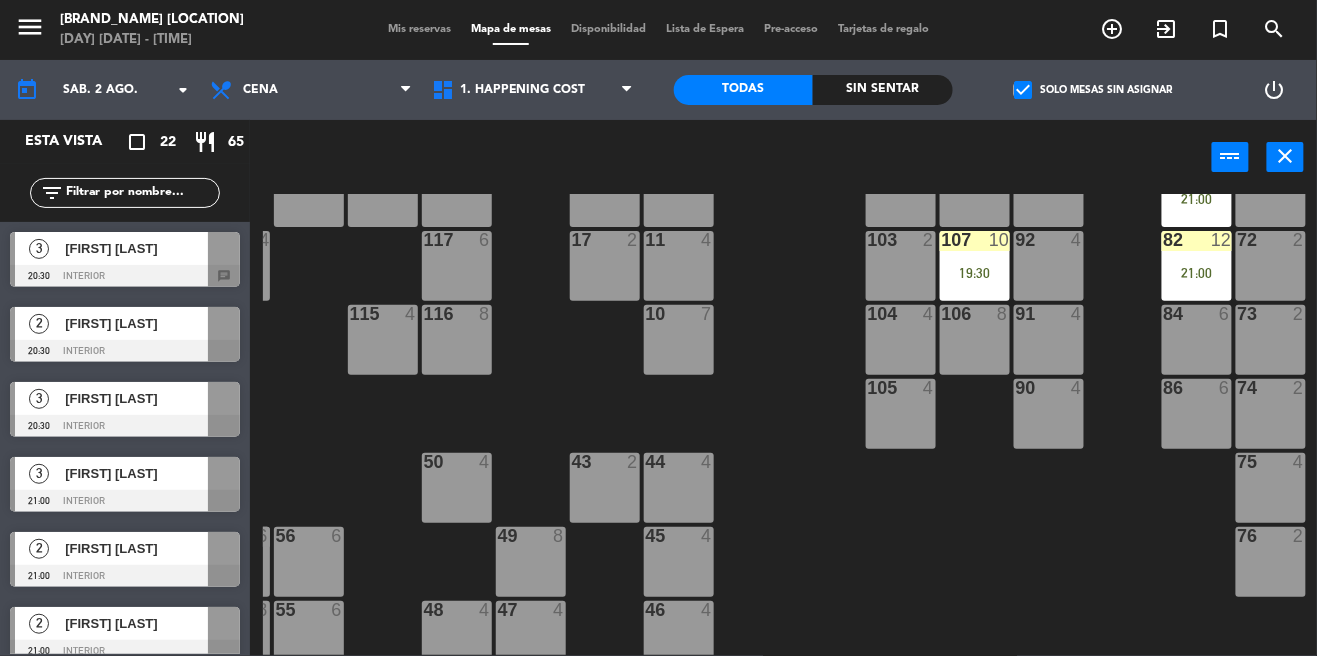 scroll, scrollTop: 218, scrollLeft: 214, axis: both 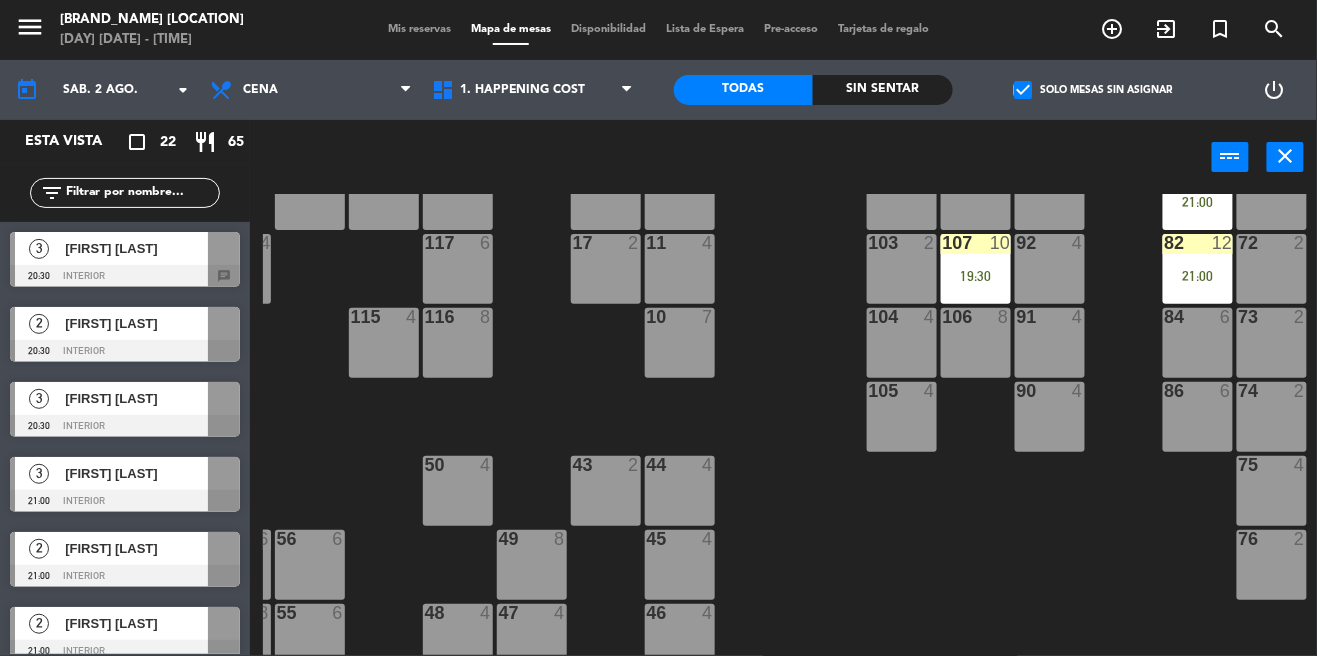 click at bounding box center [125, 276] 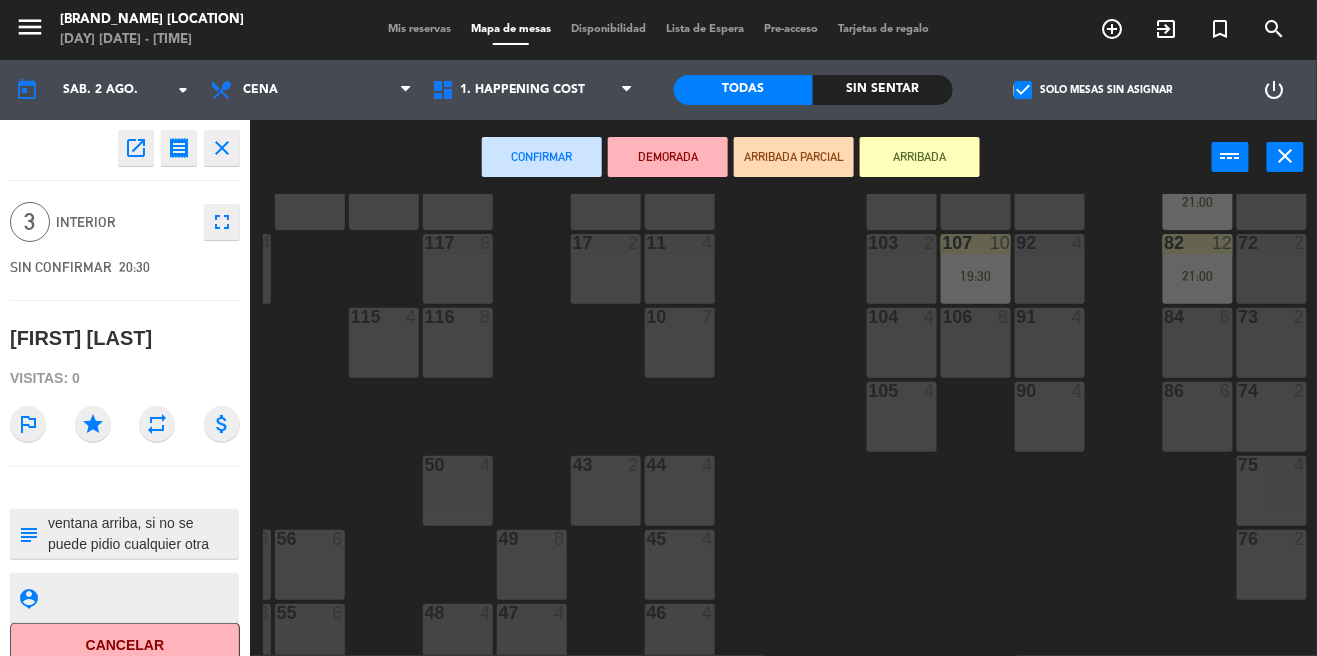 click on "104  4" at bounding box center (902, 343) 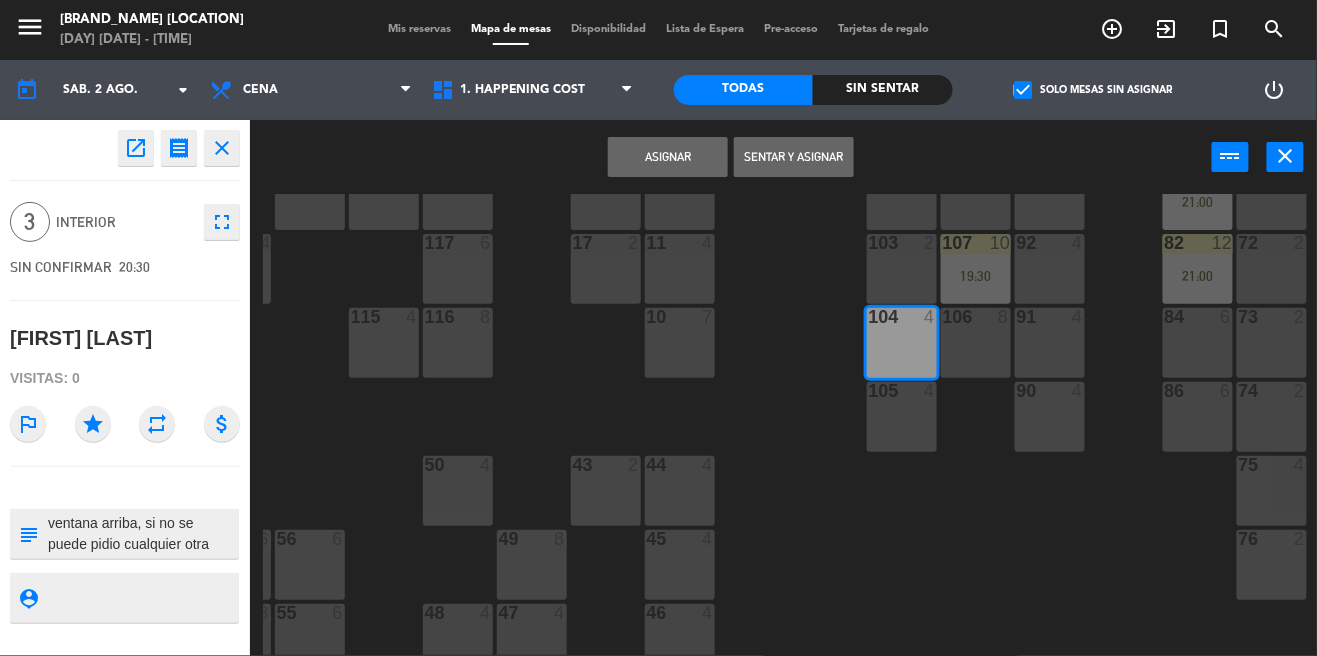 click on "Asignar" at bounding box center (668, 157) 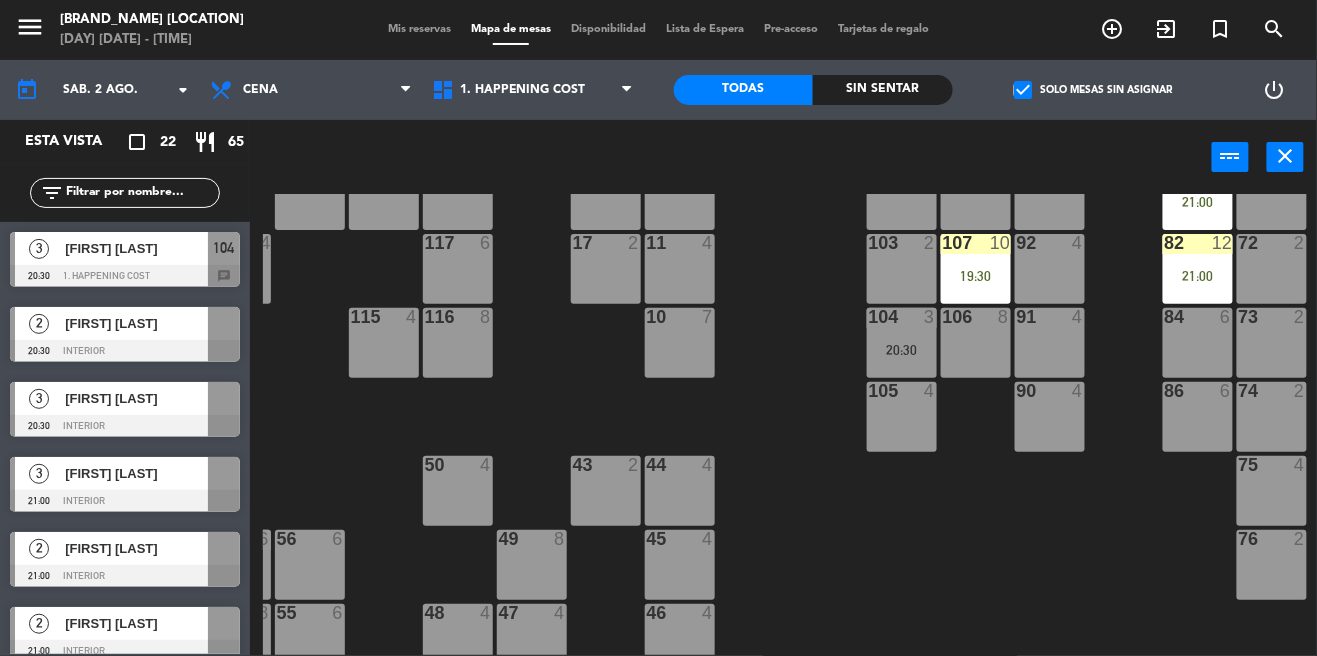 click on "104  3   20:30" at bounding box center [902, 343] 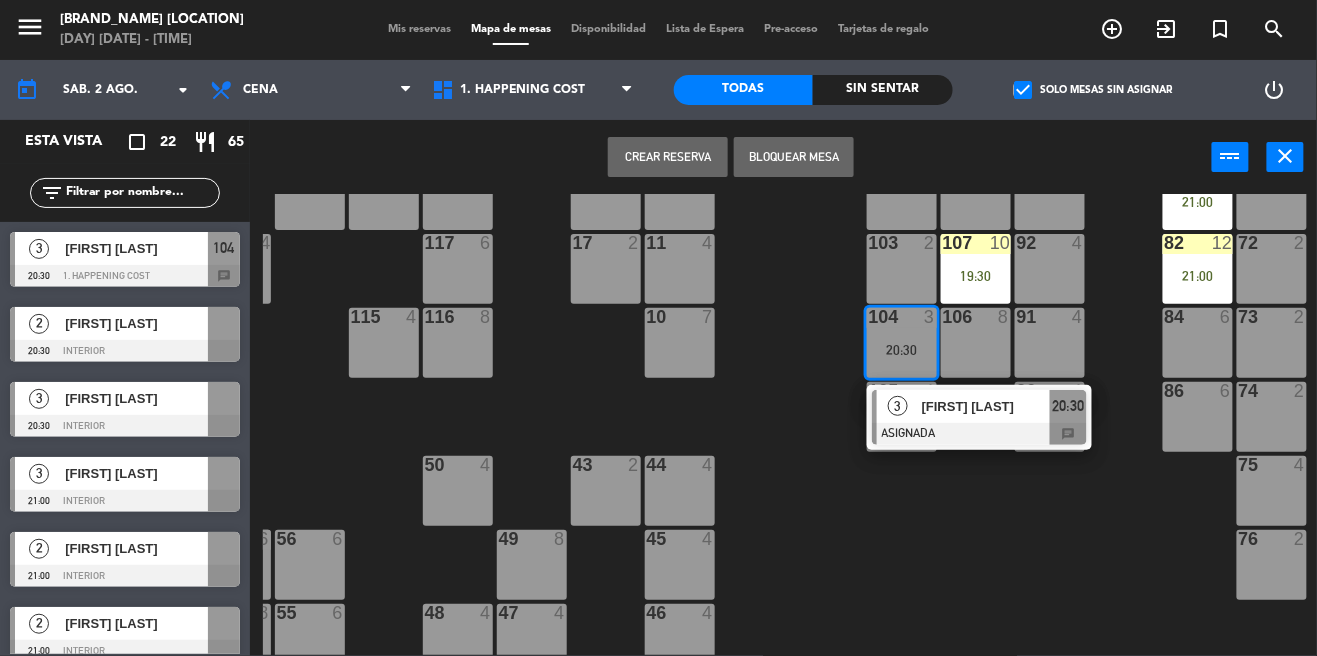 click on "[FIRST] [LAST]" at bounding box center (986, 406) 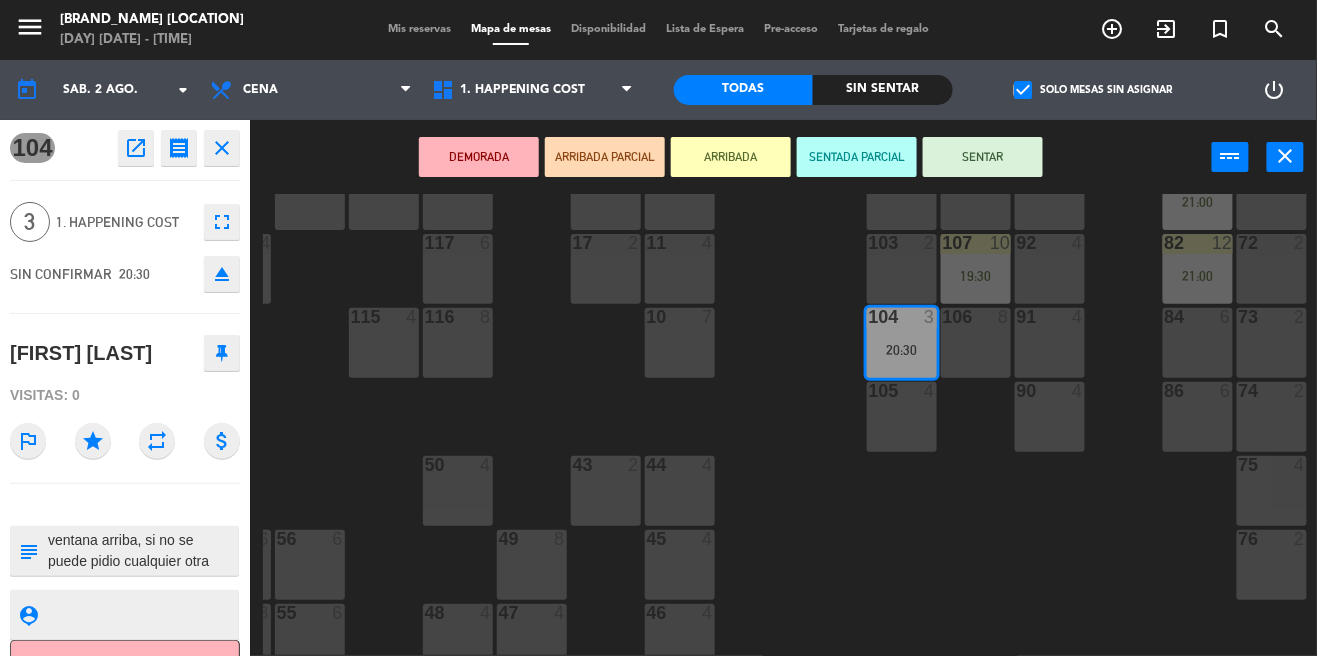 click on "ARRIBADA" at bounding box center [731, 157] 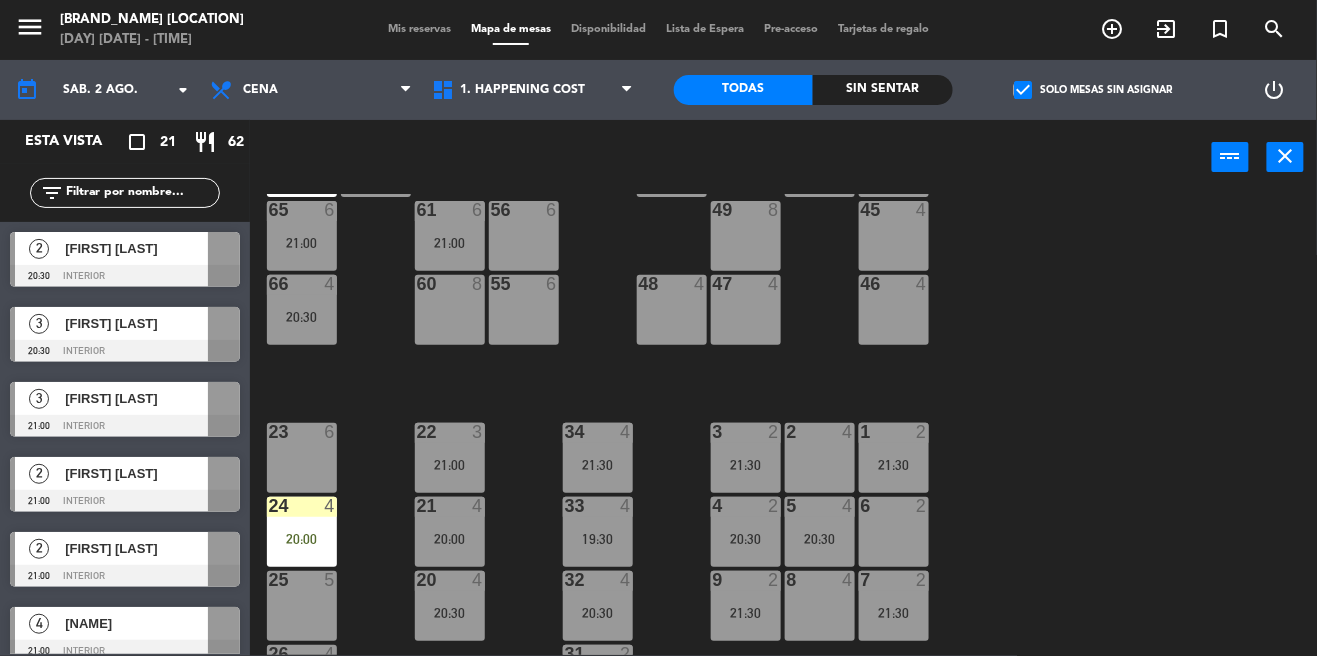 scroll, scrollTop: 692, scrollLeft: 0, axis: vertical 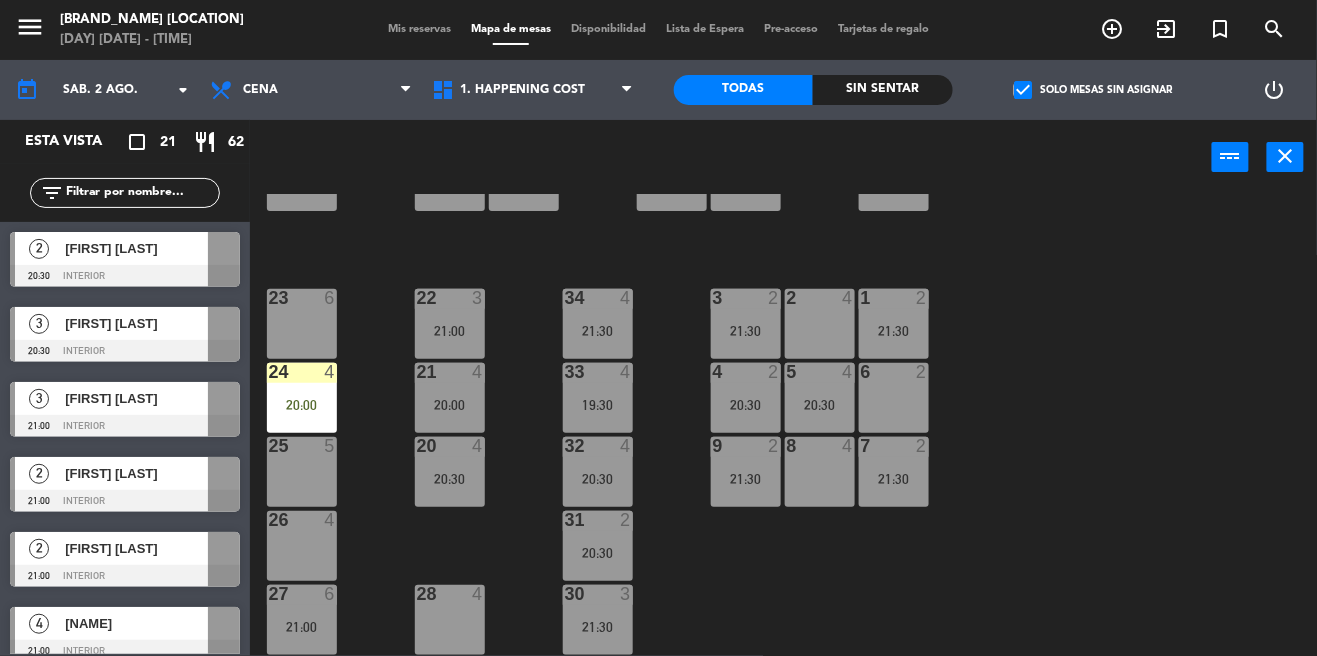 click at bounding box center [125, 276] 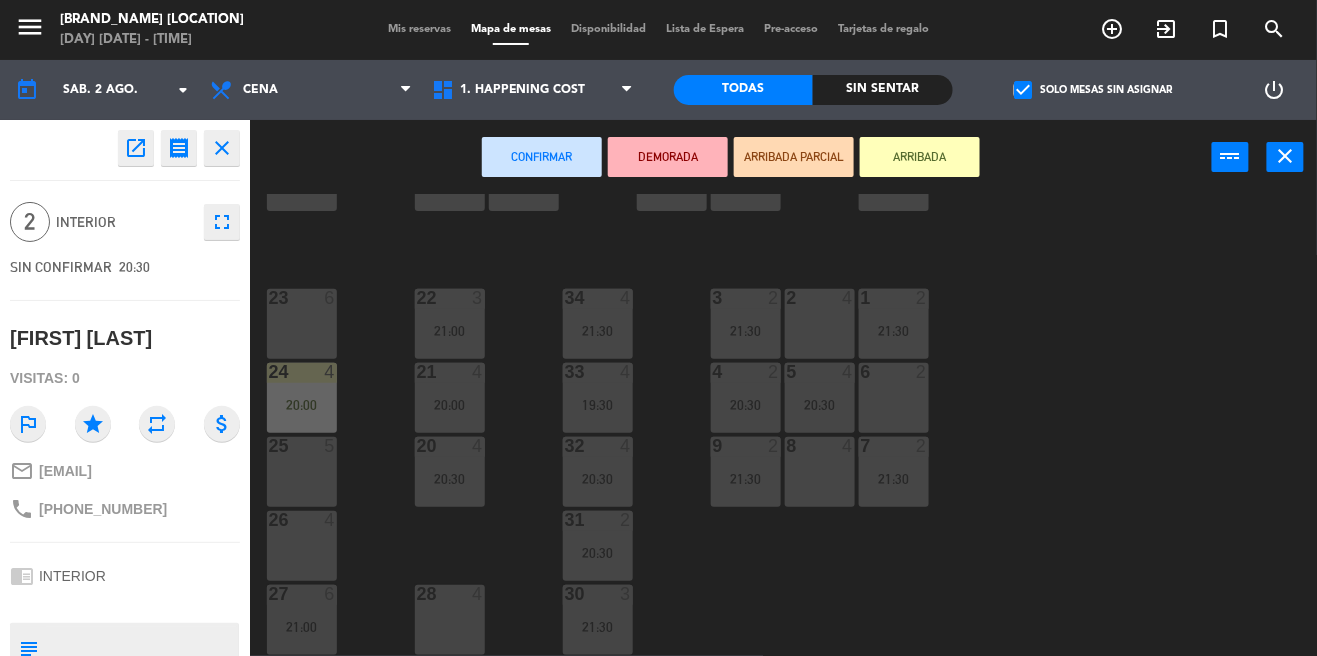 click on "6  2" at bounding box center [894, 398] 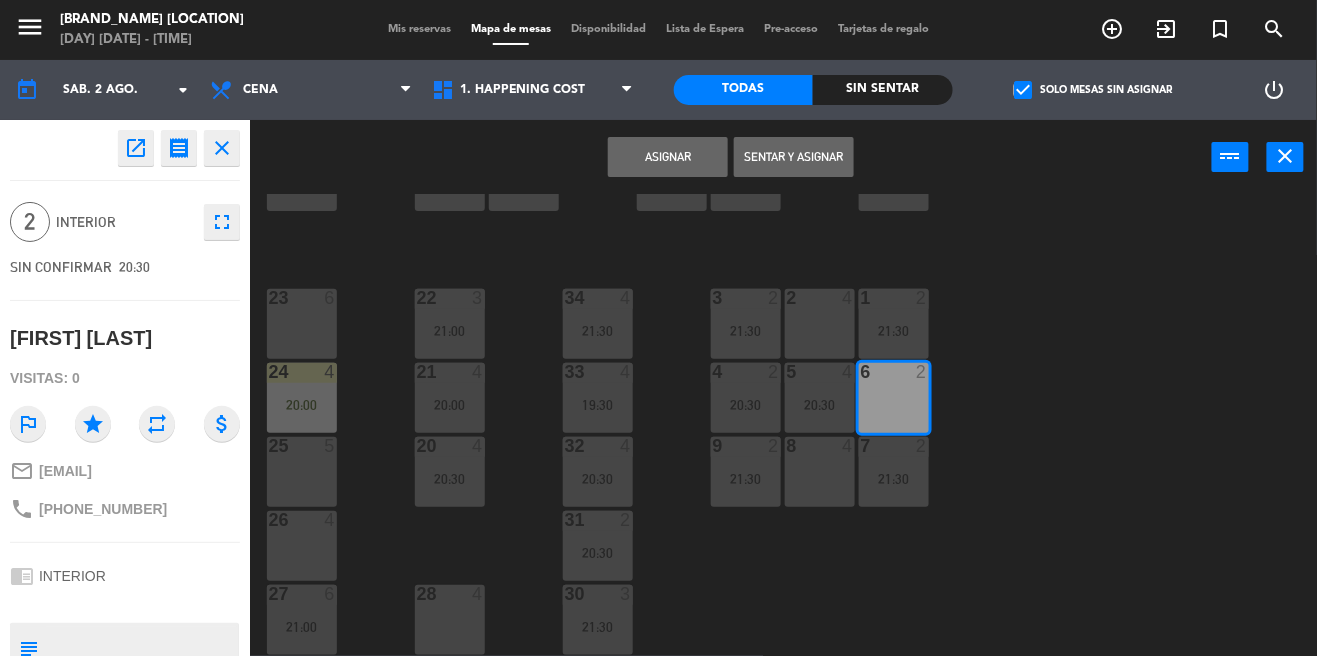 click on "Asignar" at bounding box center (668, 157) 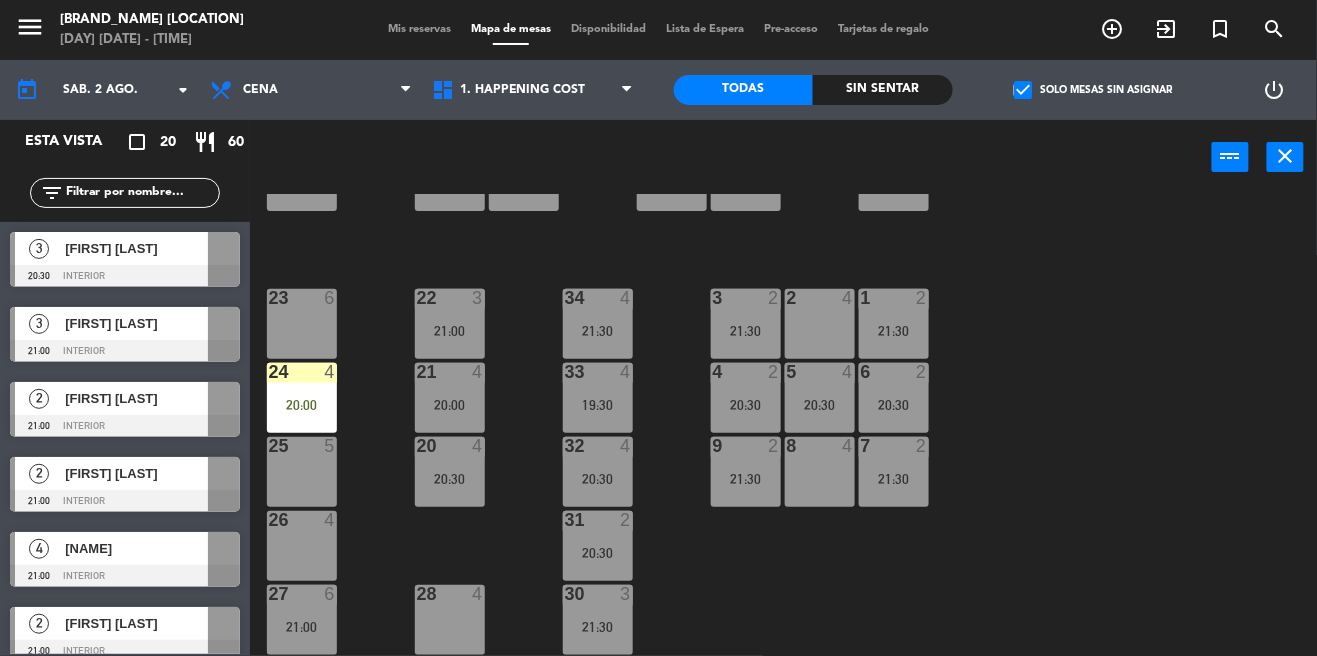 click at bounding box center (125, 351) 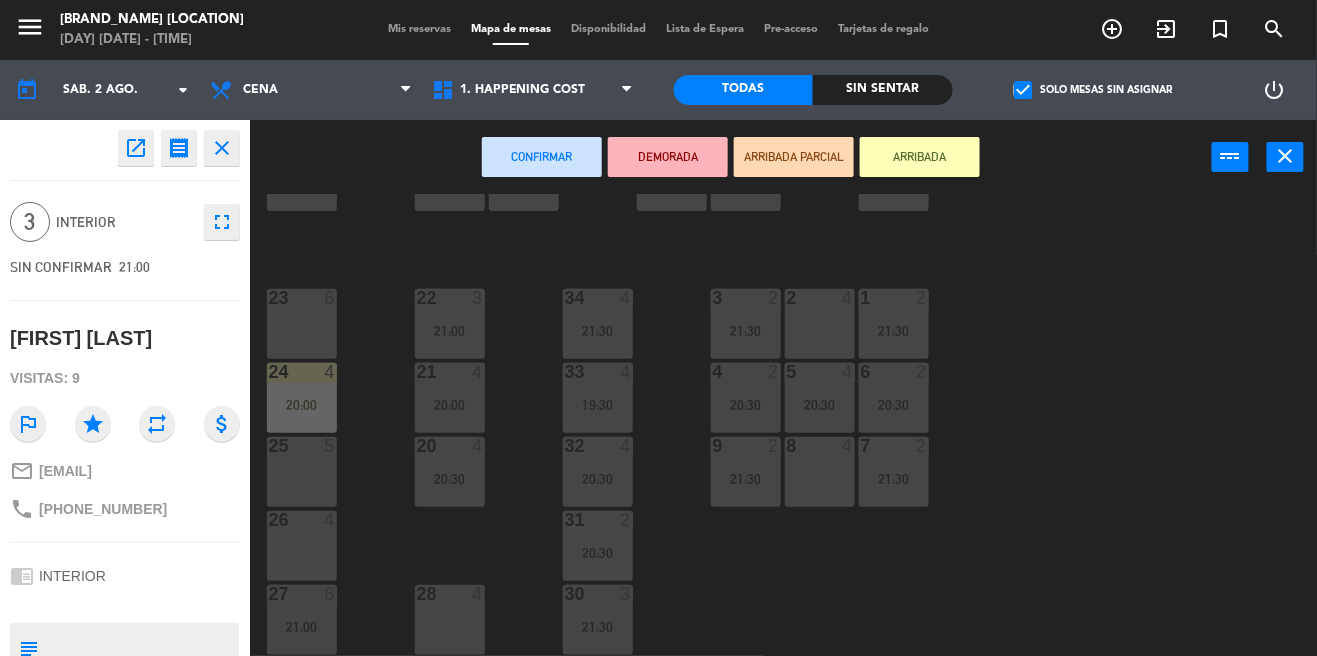 click on "2  4" at bounding box center [820, 324] 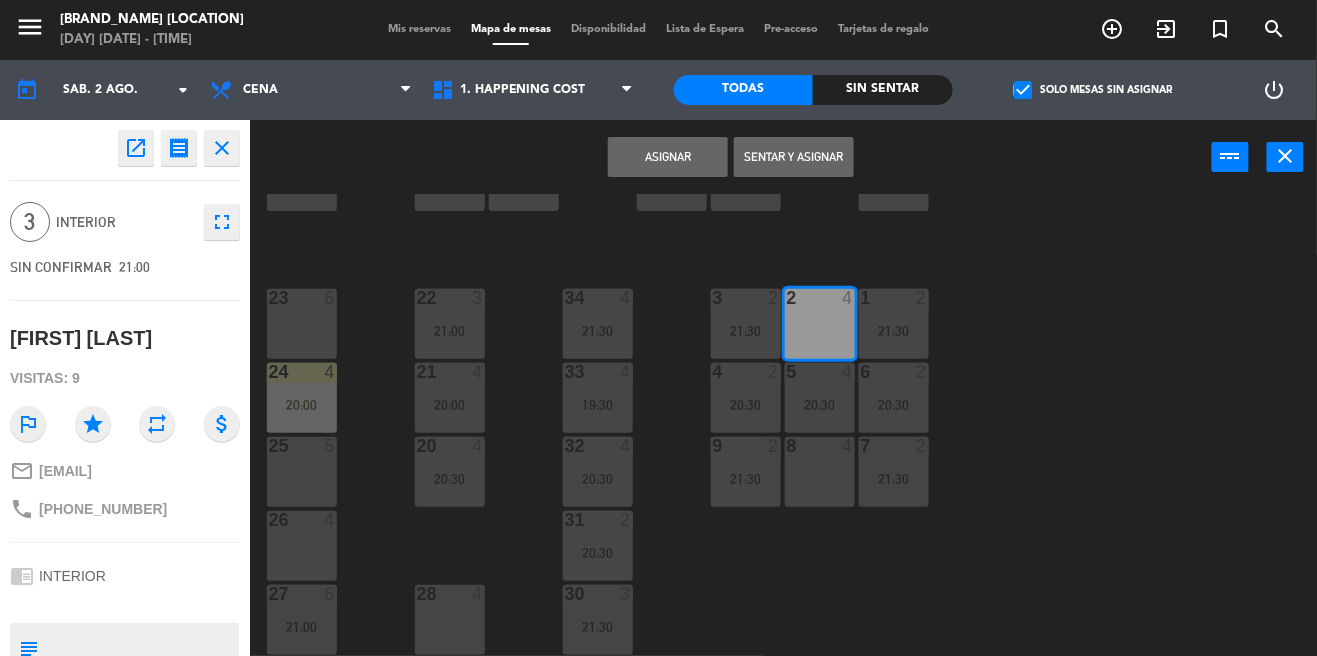 click on "Asignar" at bounding box center (668, 157) 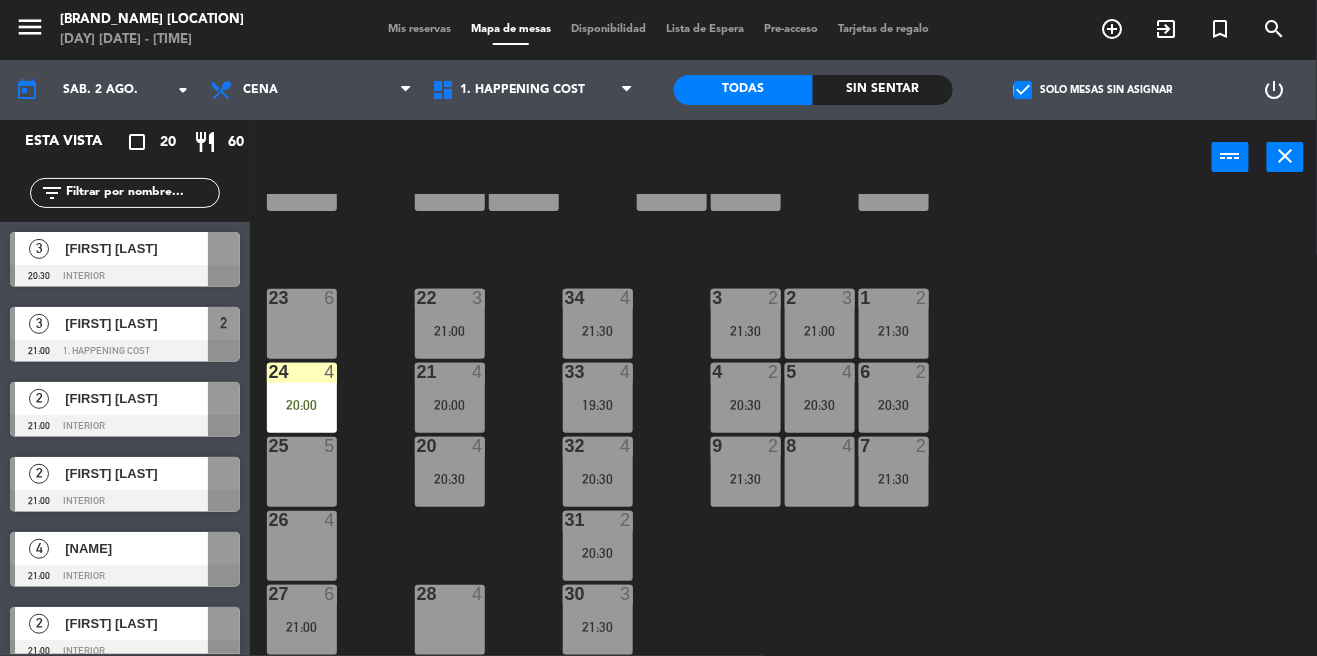 click on "[FIRST] [LAST]" at bounding box center (135, 248) 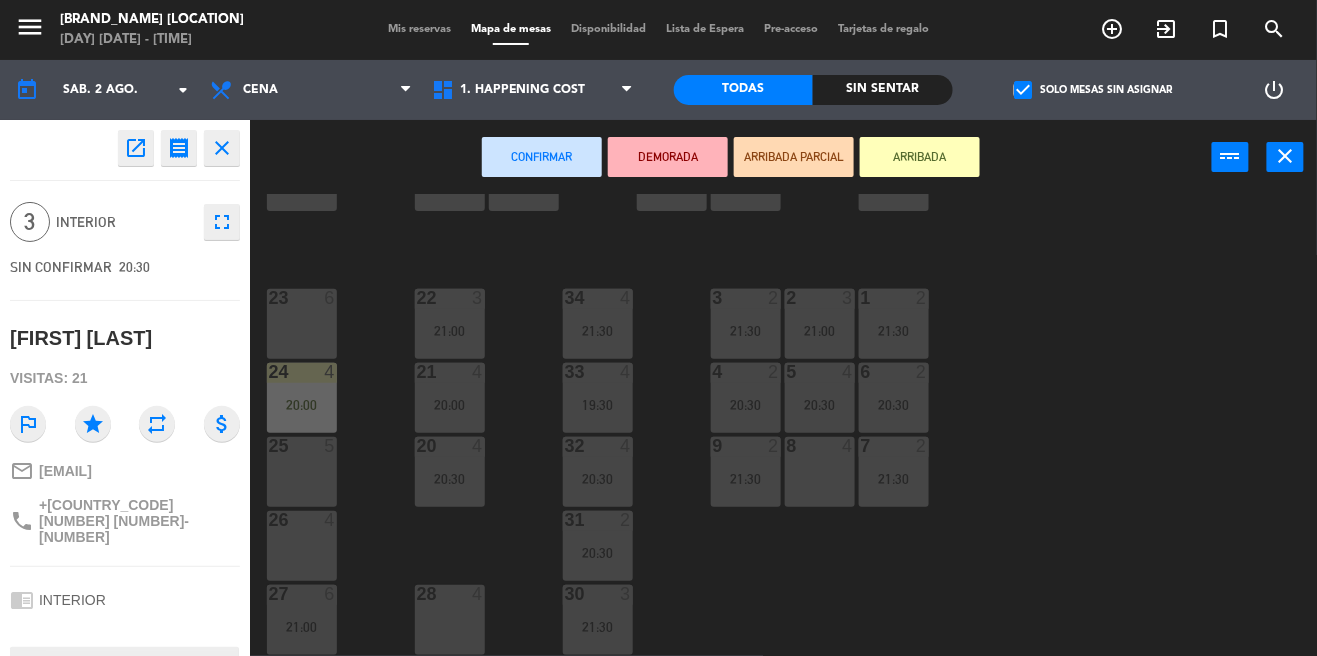 click on "8  4" at bounding box center [820, 472] 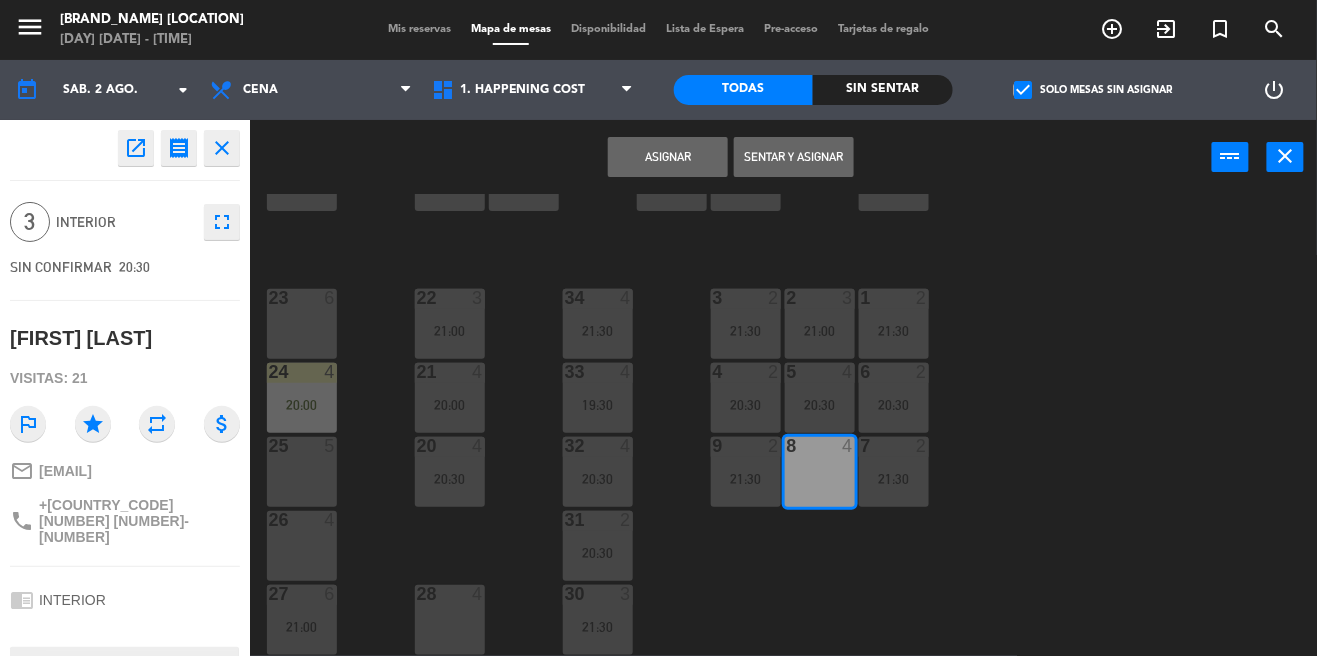 click on "Asignar   Sentar y Asignar  power_input close" at bounding box center [731, 158] 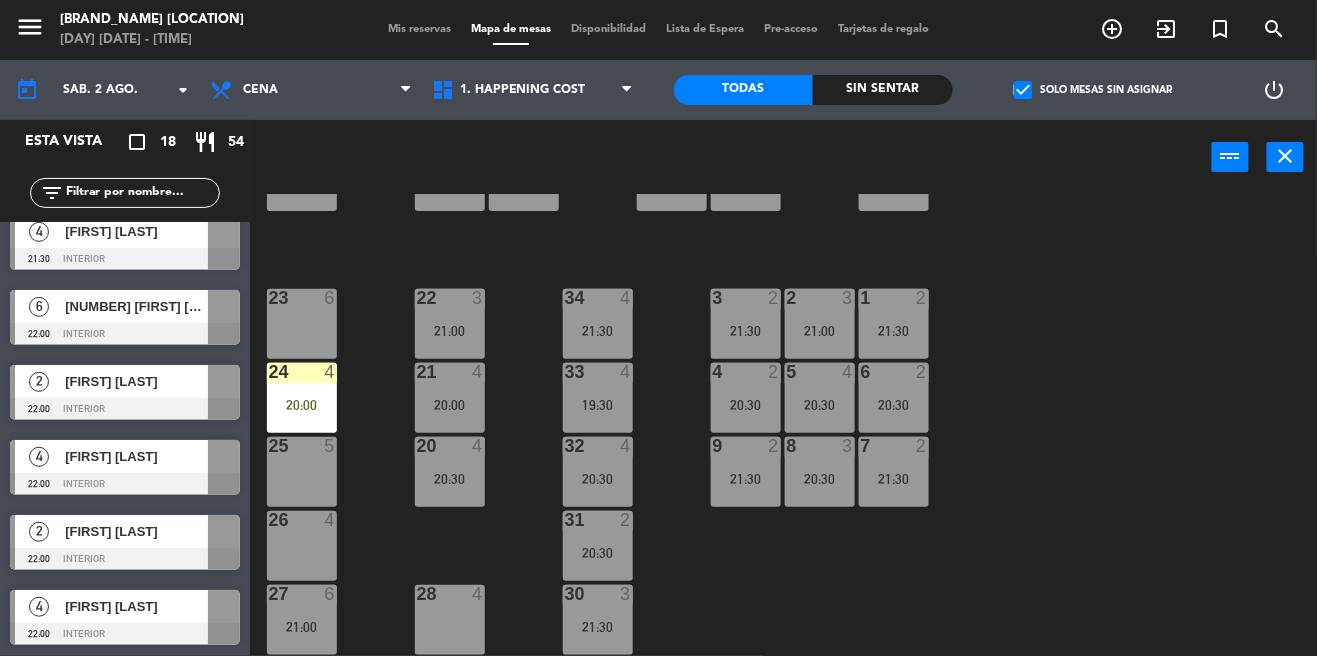 scroll, scrollTop: 0, scrollLeft: 0, axis: both 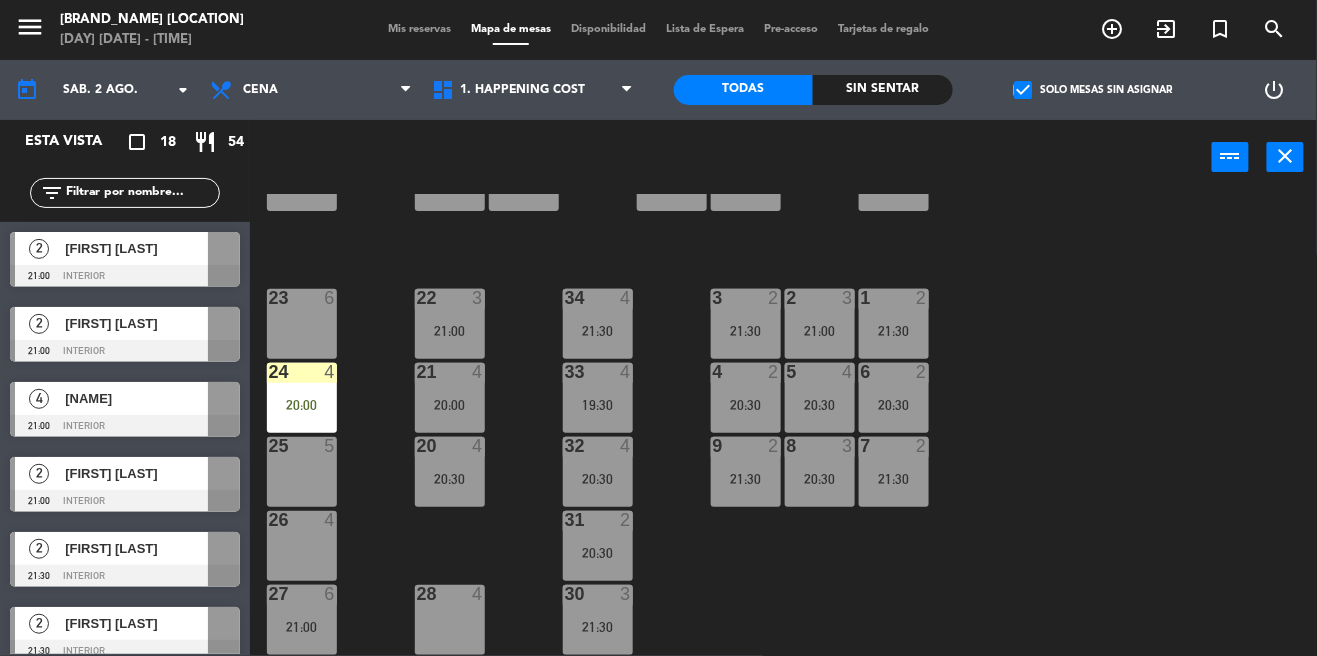 click at bounding box center (125, 426) 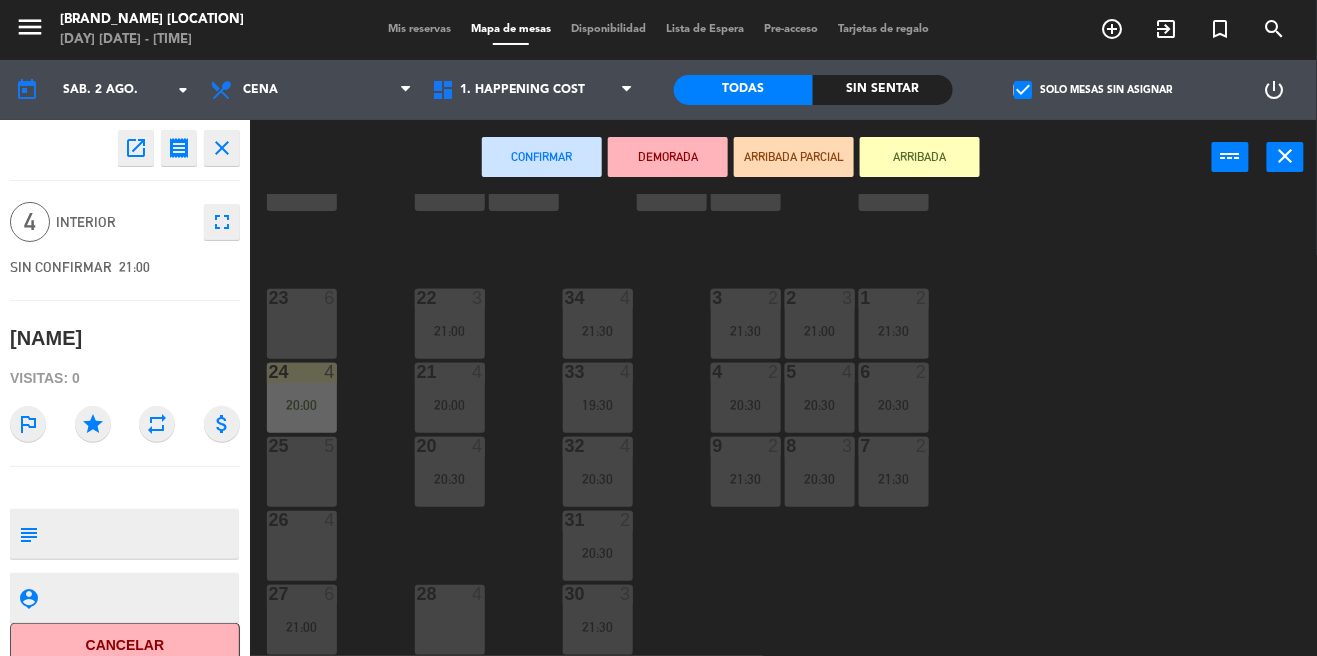 click on "26  4" at bounding box center [302, 546] 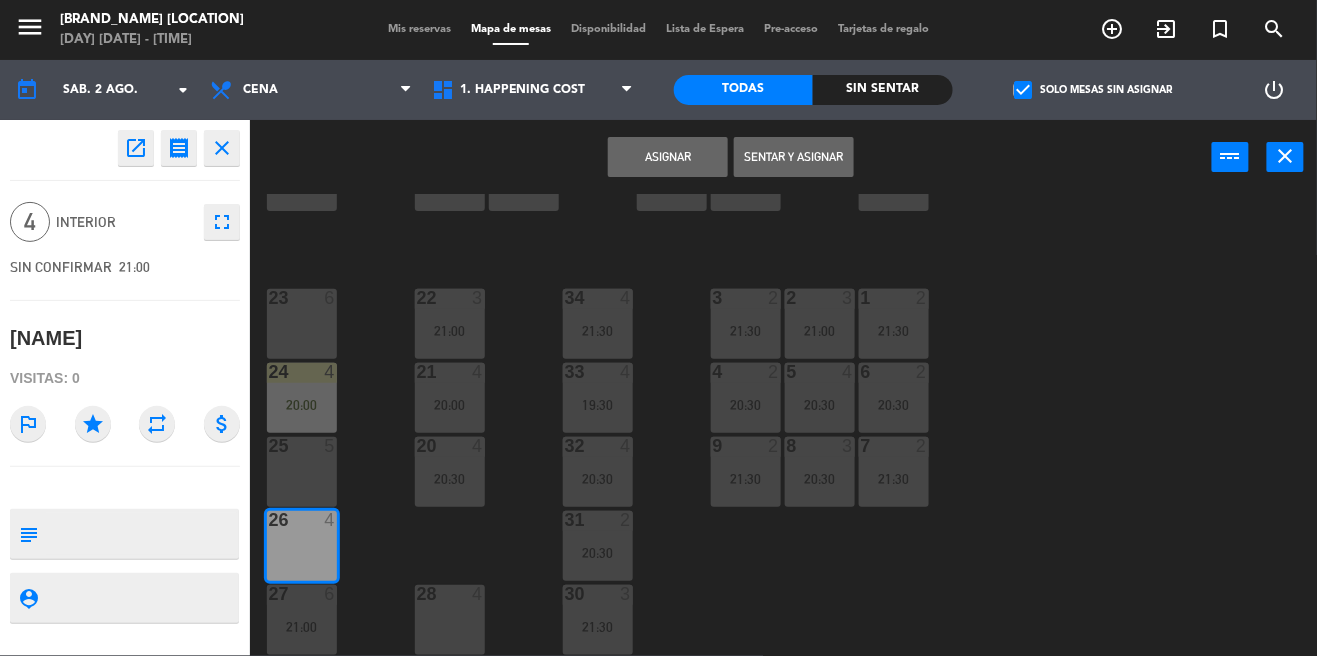 click on "Asignar" at bounding box center (668, 157) 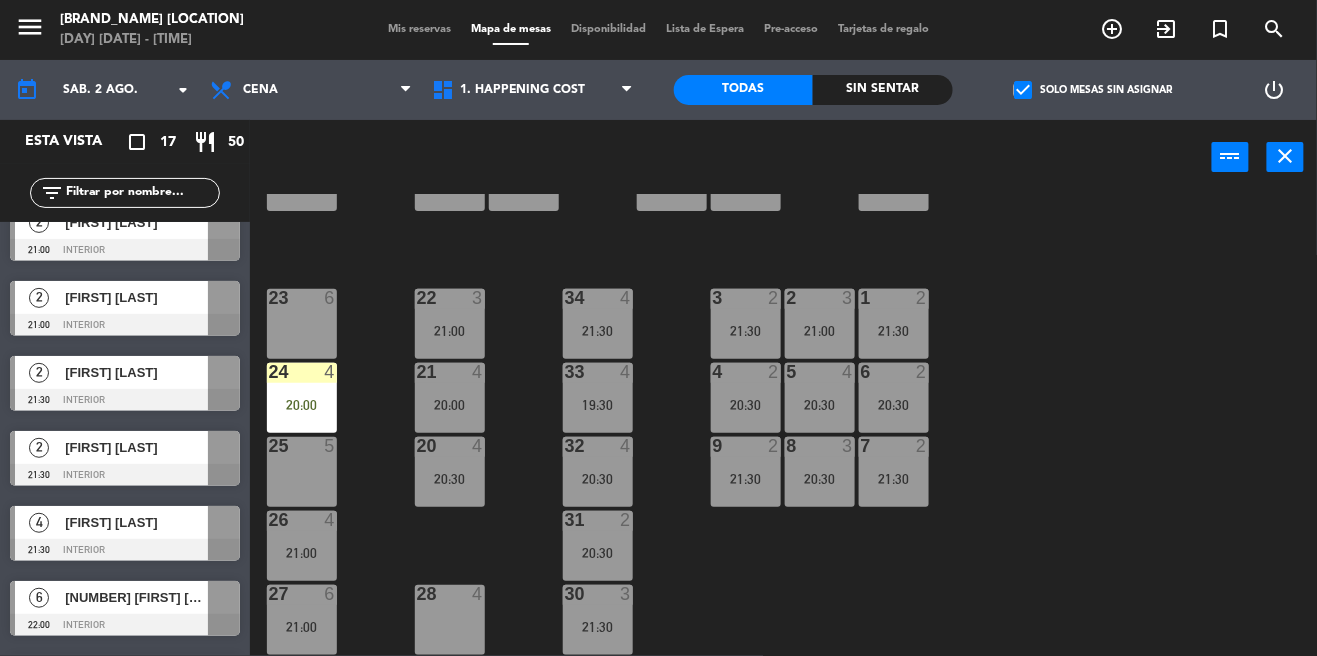 scroll, scrollTop: 116, scrollLeft: 0, axis: vertical 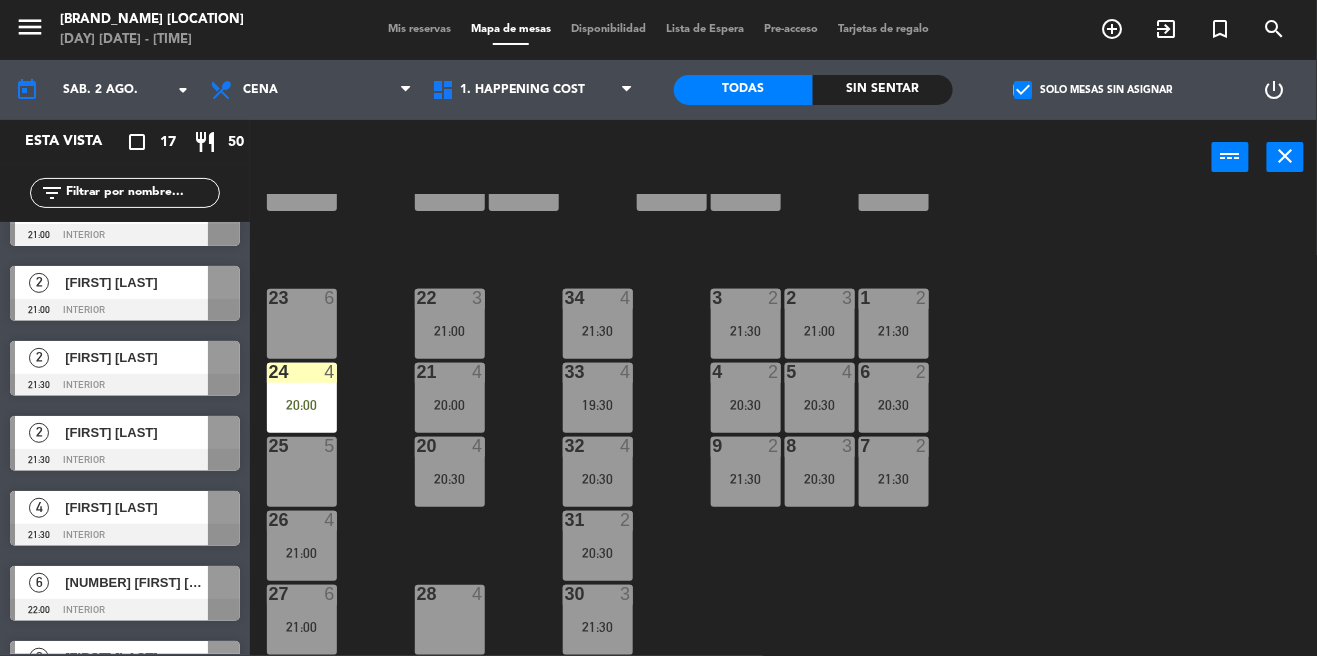 click at bounding box center (125, 535) 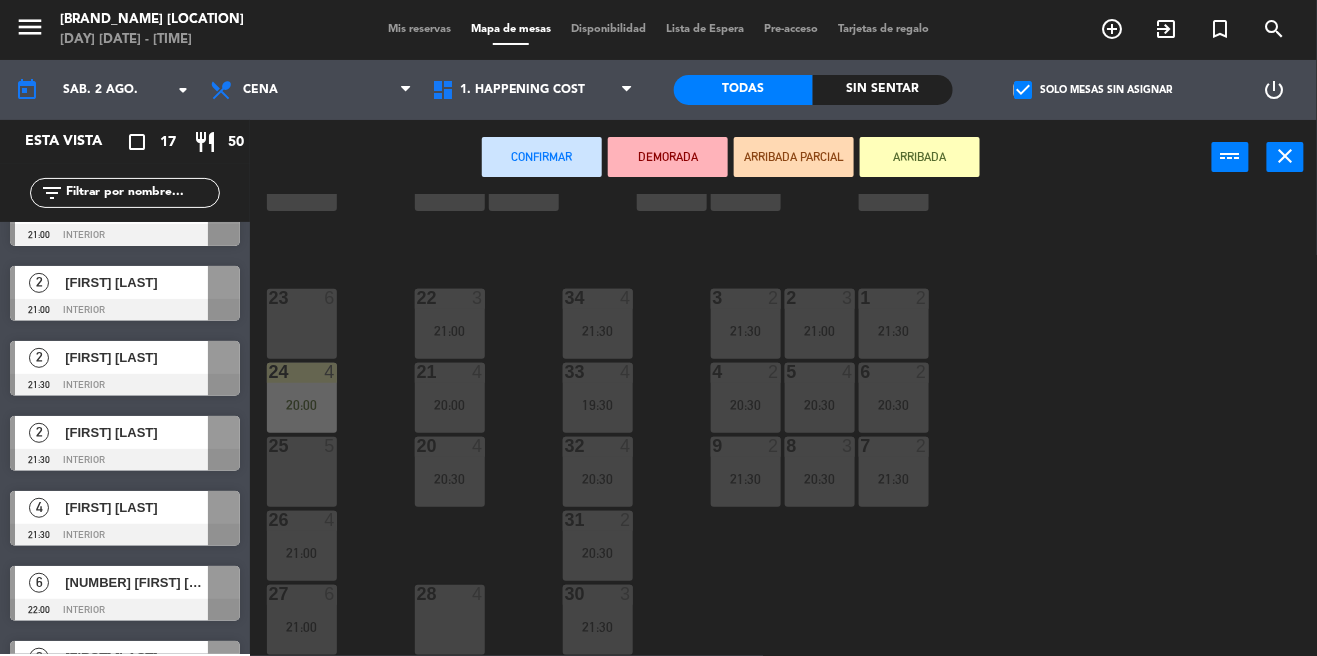 click on "25  5" at bounding box center (302, 472) 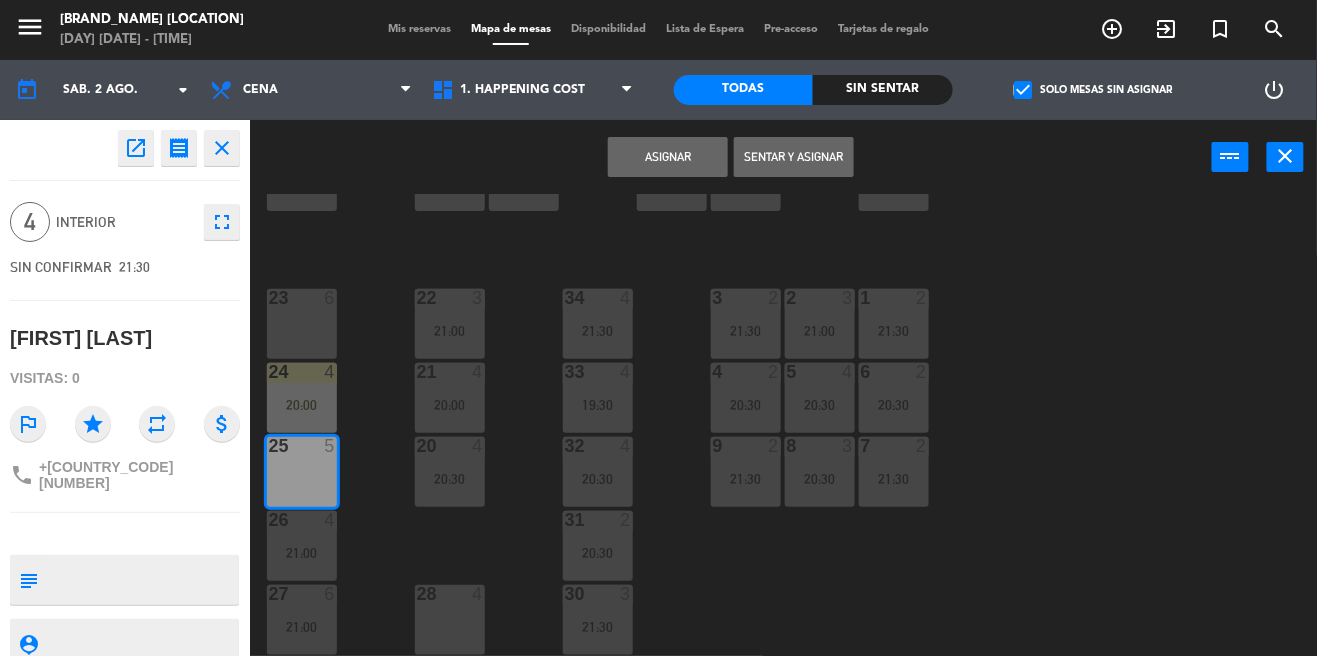 click on "Asignar" at bounding box center [668, 157] 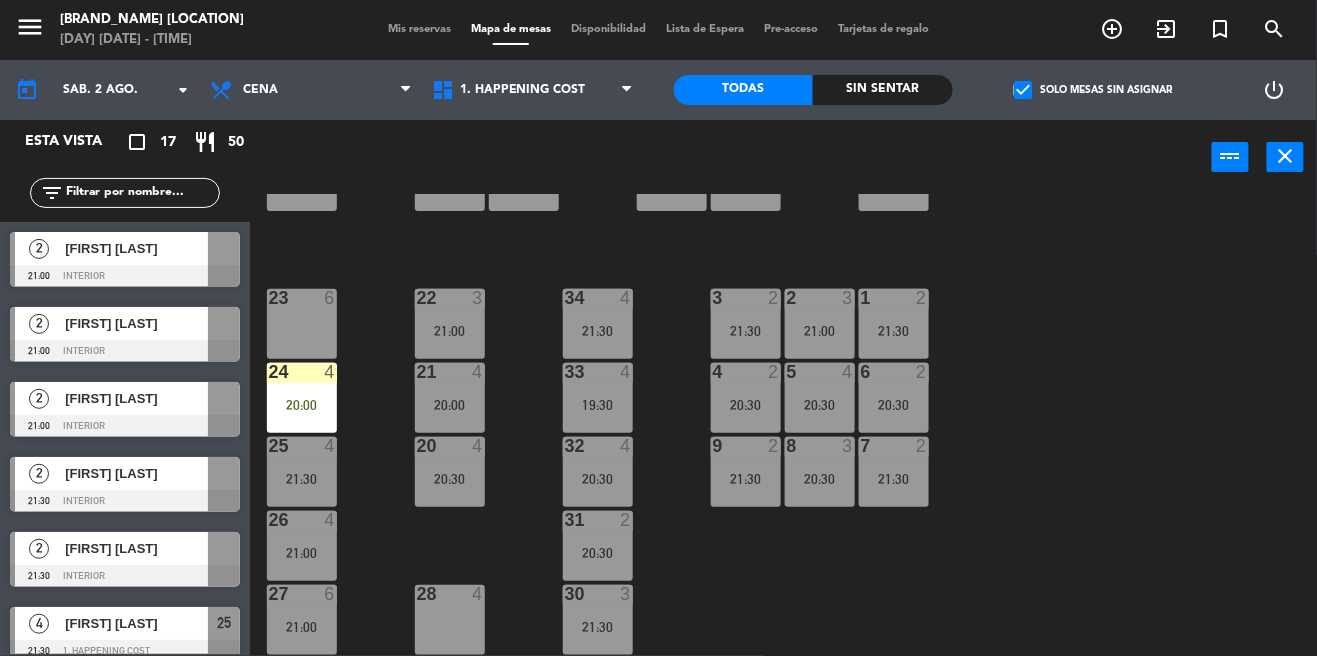 scroll, scrollTop: 0, scrollLeft: 0, axis: both 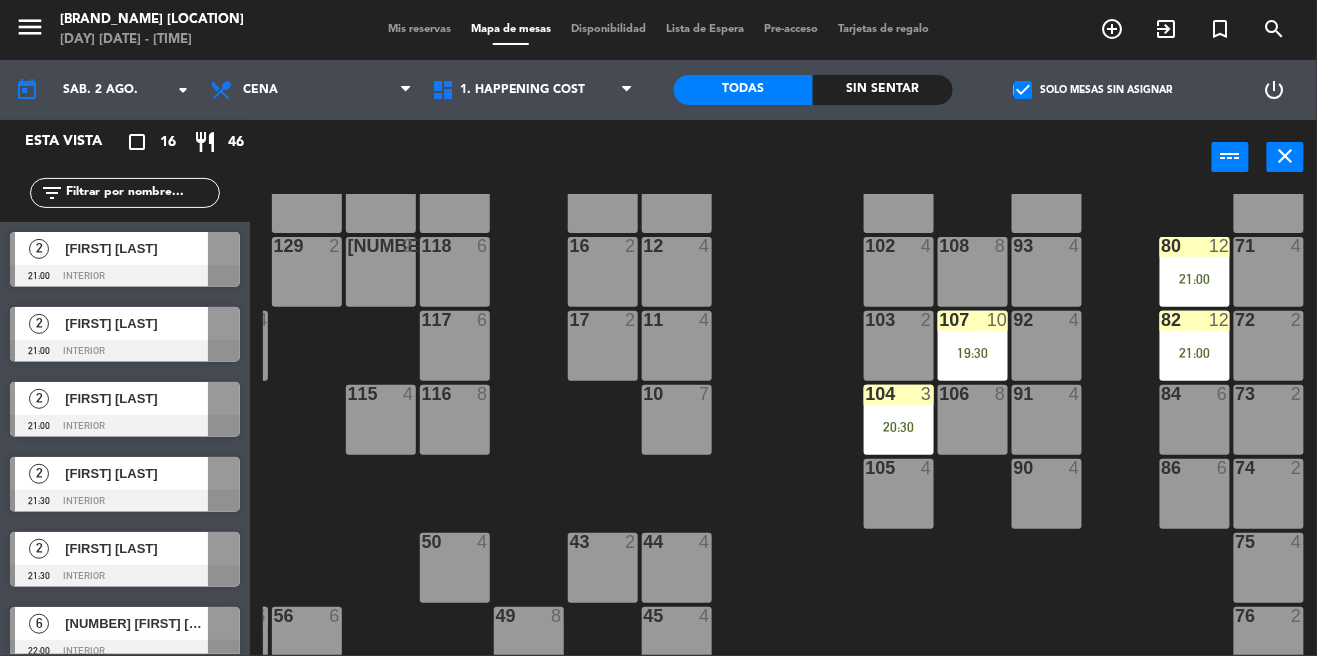 click at bounding box center [125, 276] 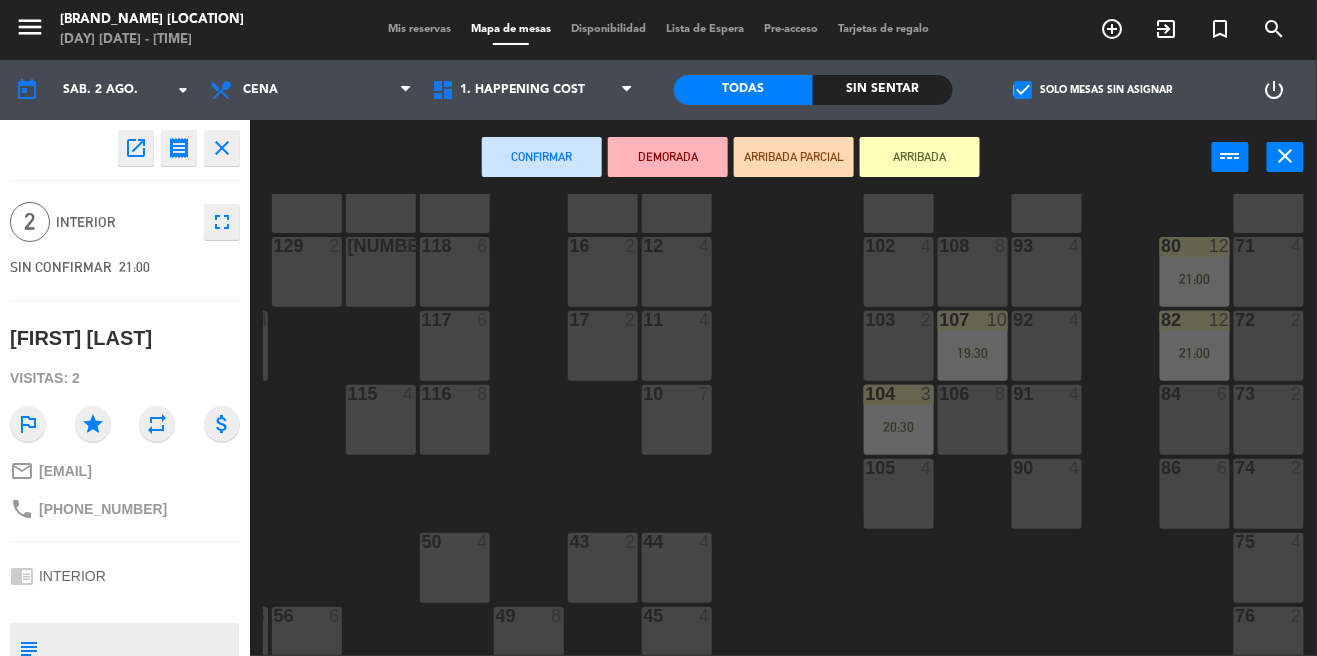 click on "103  2" at bounding box center [899, 346] 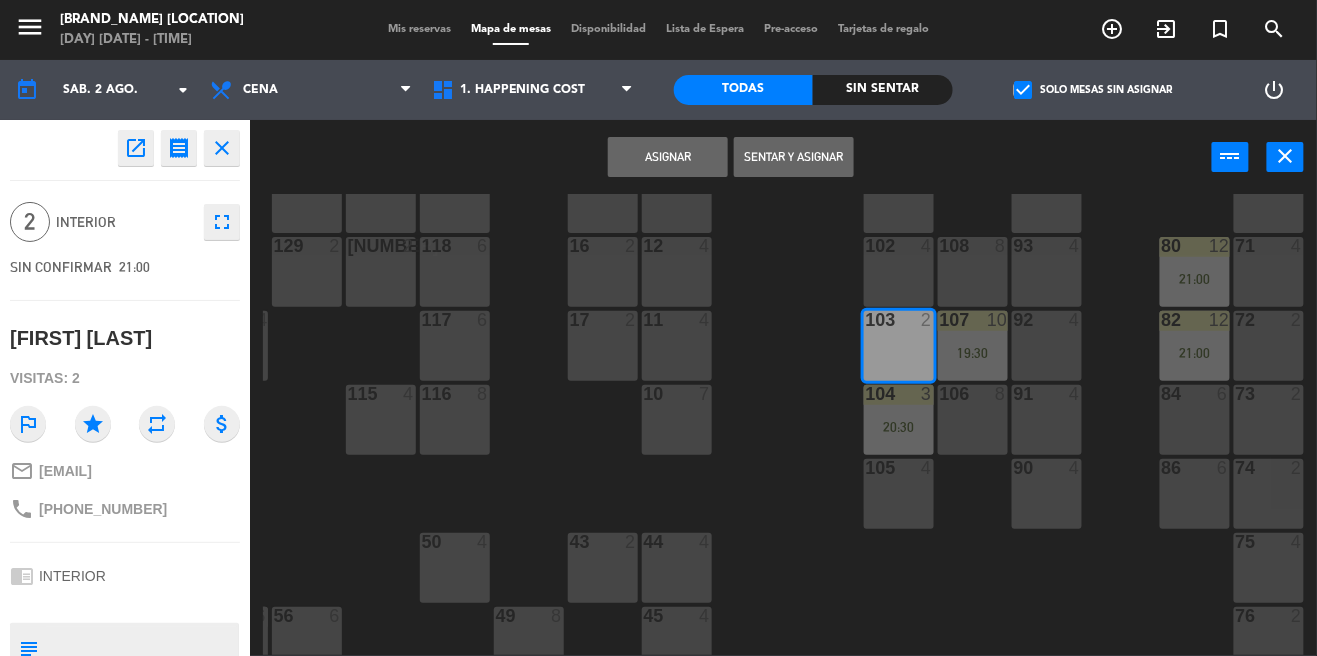 click on "Asignar" at bounding box center [668, 157] 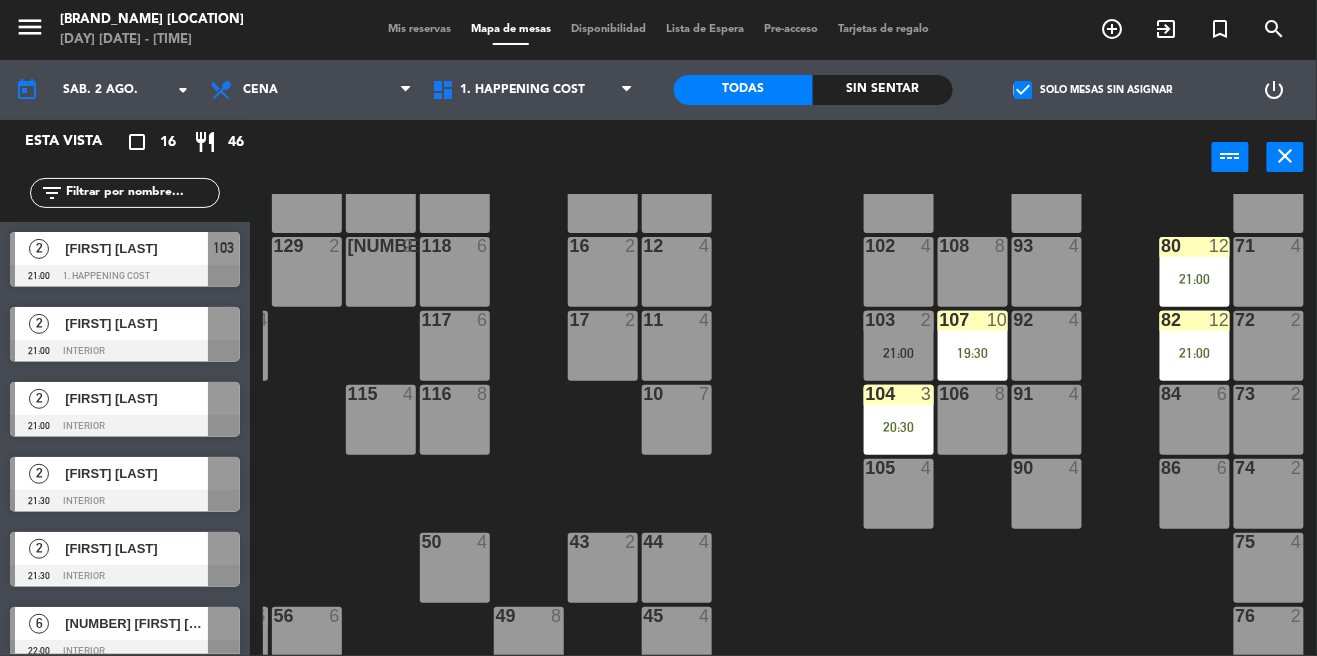 click on "[FIRST] [LAST]" at bounding box center [136, 323] 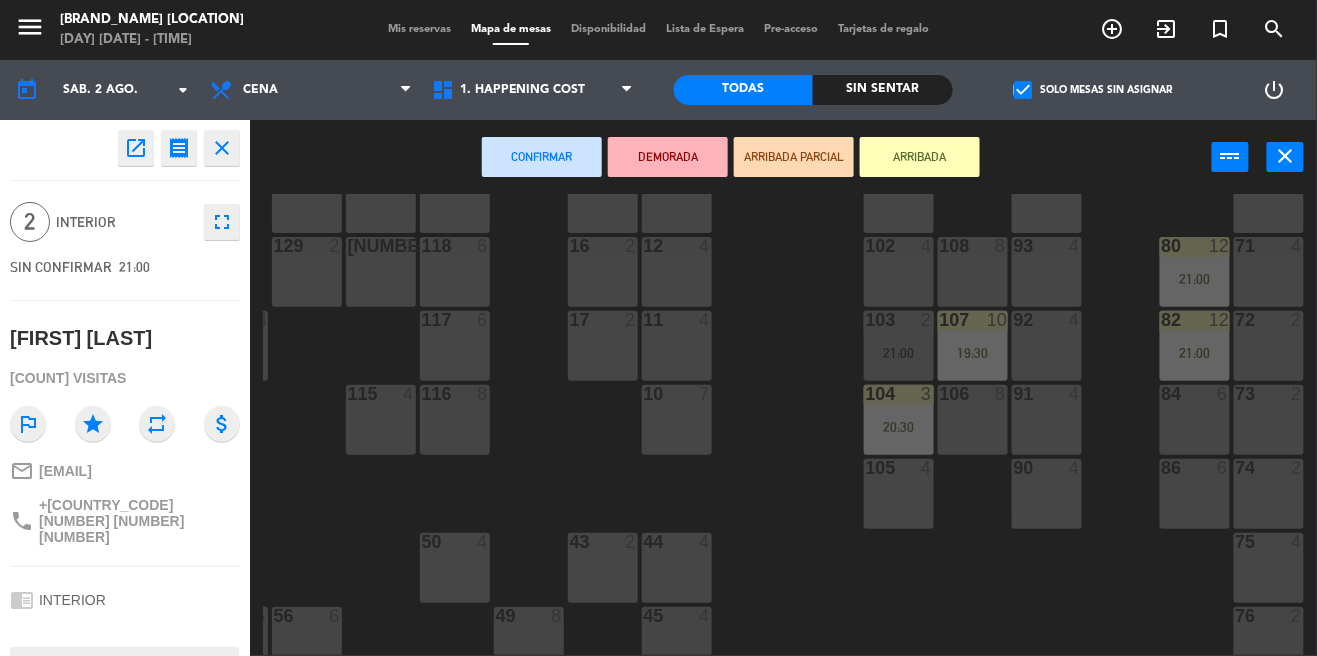 click on "[NUMBER] [NUMBER]" at bounding box center [899, 272] 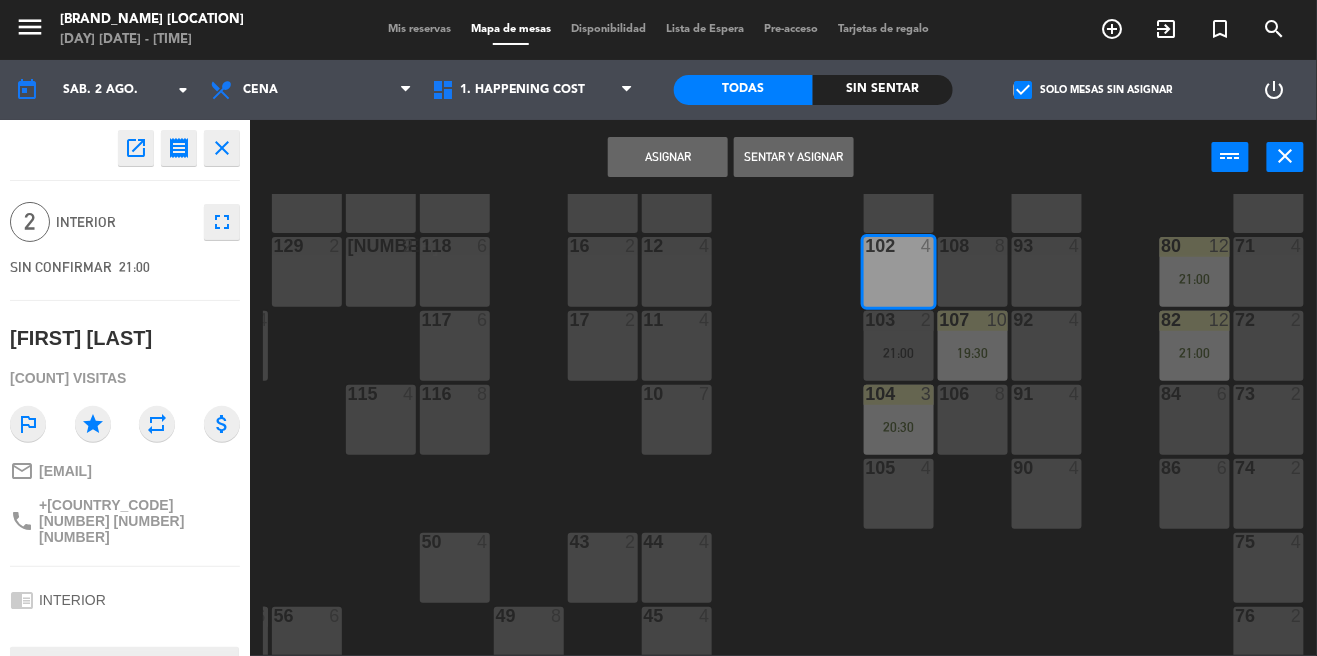 click on "Asignar" at bounding box center (668, 157) 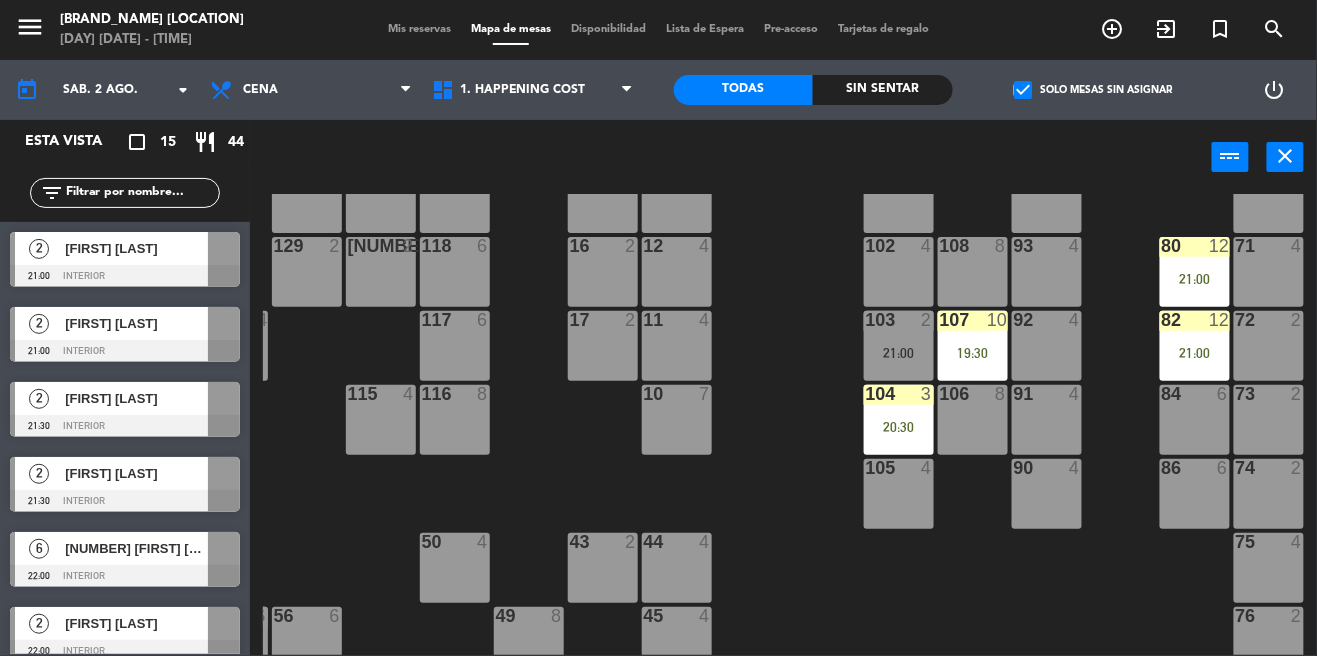 click on "[FIRST] [LAST]" at bounding box center (135, 248) 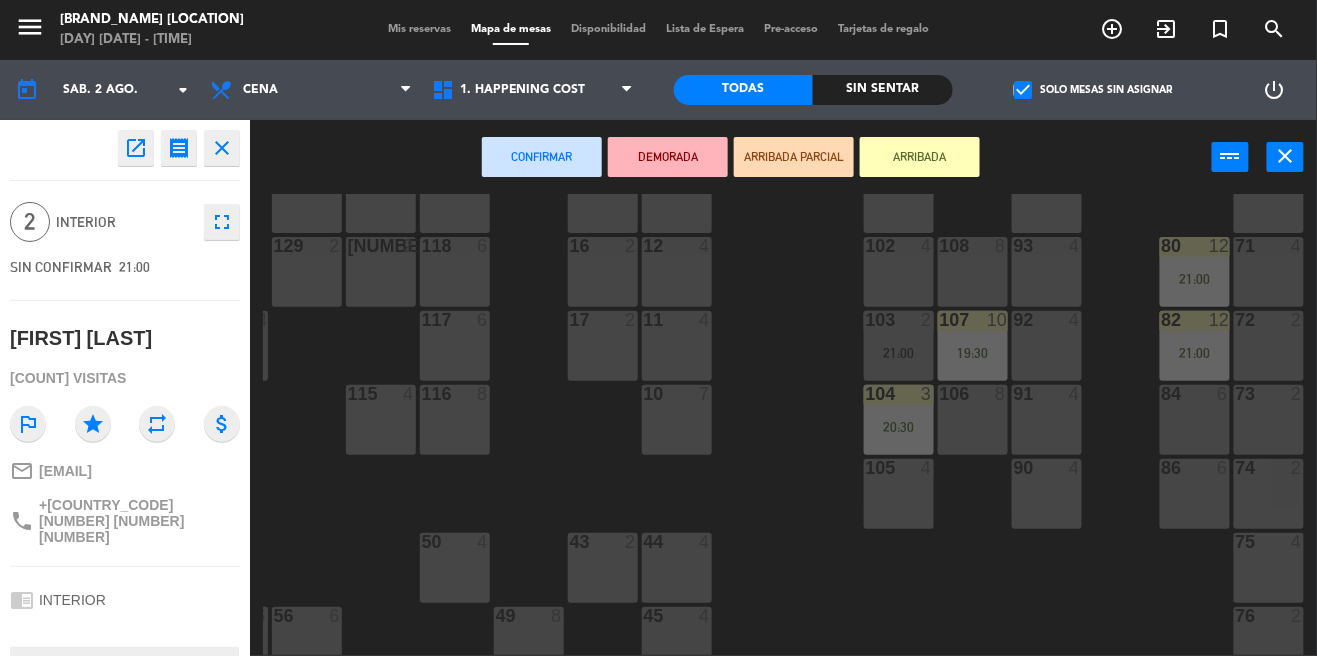click at bounding box center [898, 246] 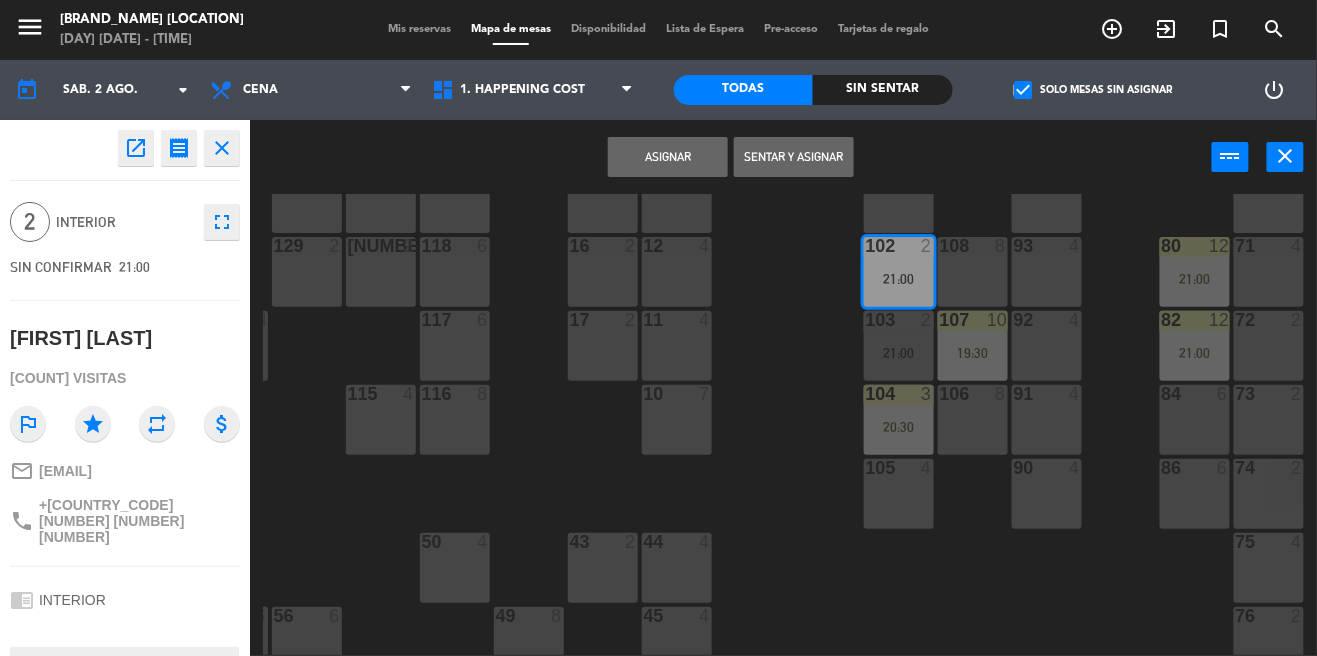 click on "101  4" at bounding box center [899, 198] 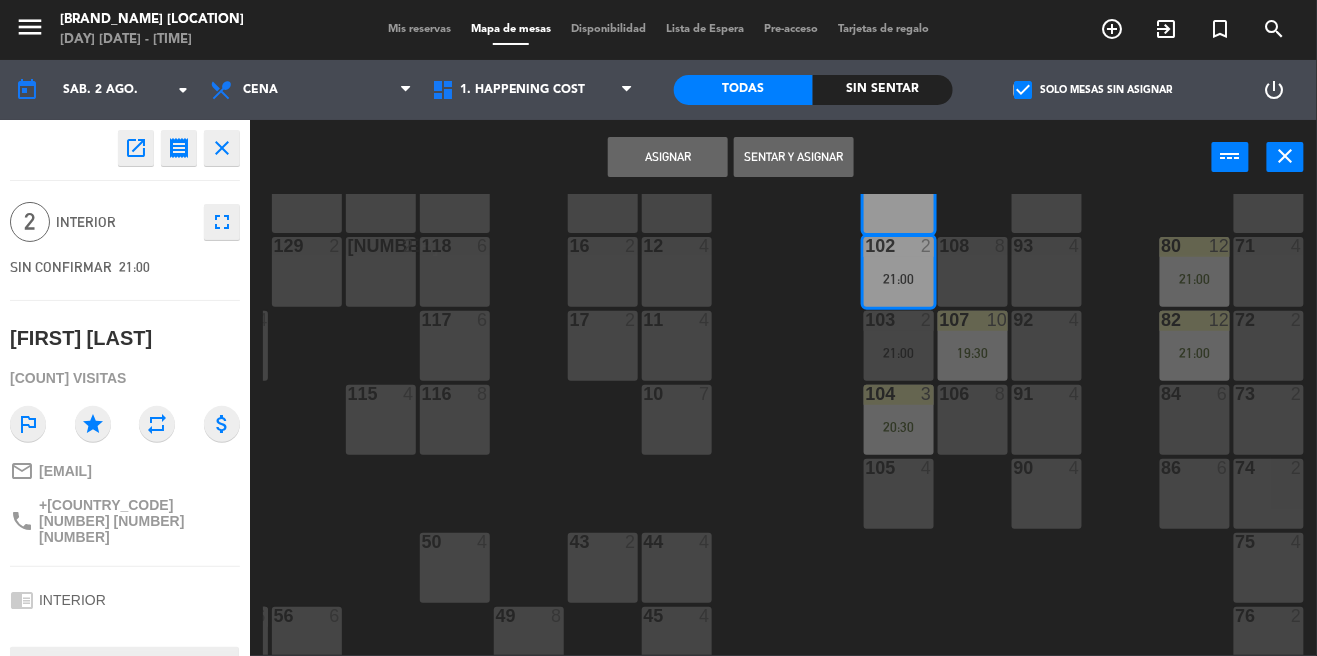 click on "102  2   21:00" at bounding box center [899, 272] 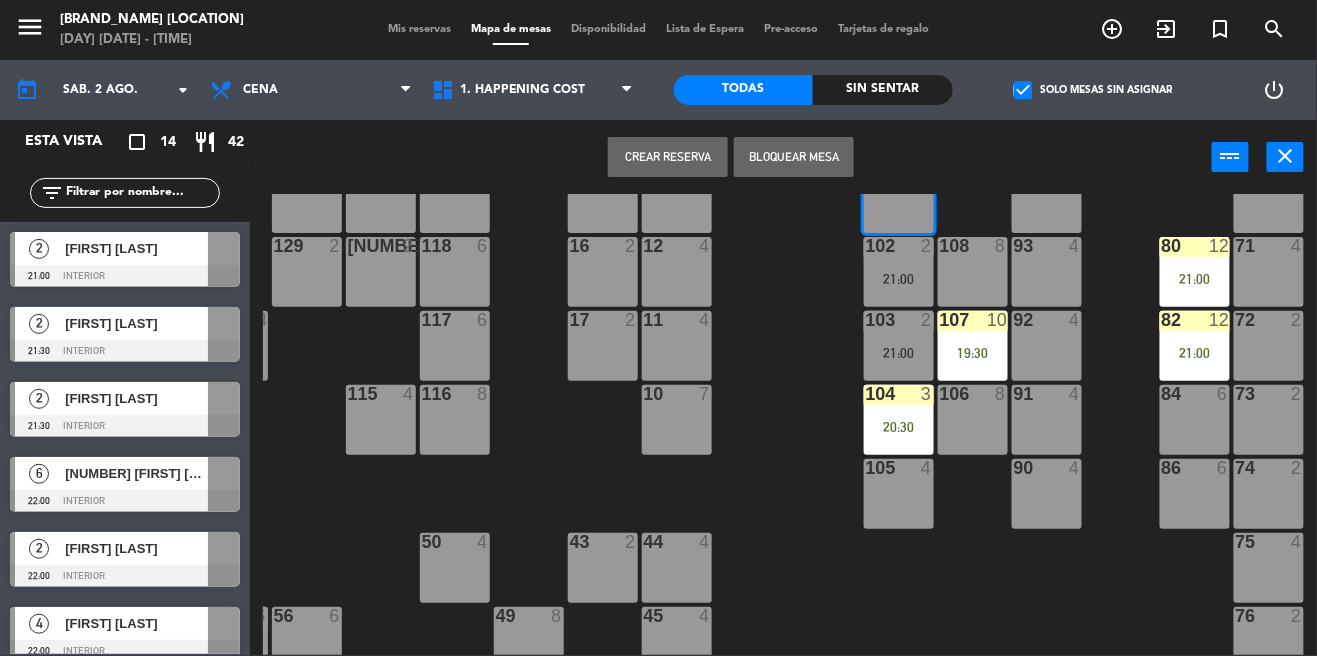 click on "Crear Reserva" at bounding box center [668, 157] 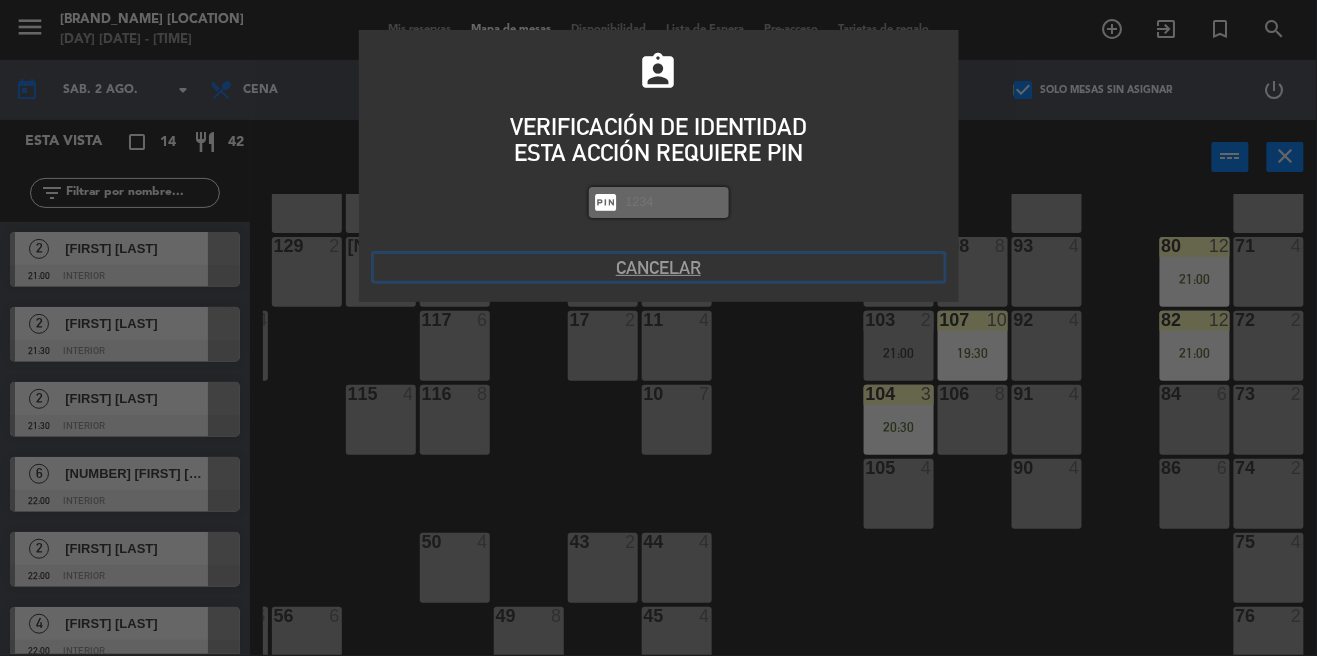 click on "Cancelar" 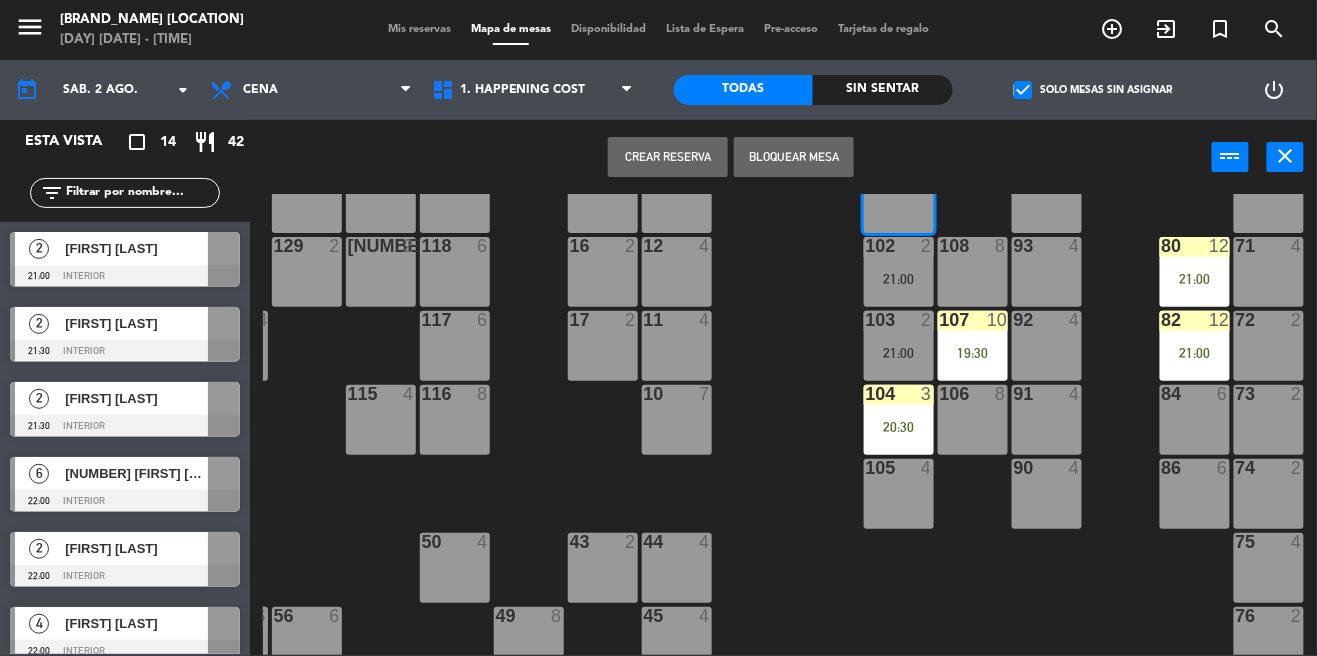 click on "69  2  122  6  121  6  120  6  14  4  CAVA  3   22:30  101  4  94  2  70  2  123  6  131  2  134  2  132  2  13  4  119  6  15  2  102  2   21:00  80  12   21:00  93  4  108  8  71  4  130  2  124  6  129  2  12  4  118  6  16  2  128  2  103  2   21:00  107  10   19:30  82  12   21:00  72  2  92  4  133  14  125  6  11  4  117  6  17  2  104  3   20:30  91  4  84  6  106  8  73  2  126  4  127  2  115  4  10  7  116  8  86  6  90  4  74  2  105  4  50  4  62  2  64  3   21:00  43  2  75  4  44  4  65  6   21:00  56  6  45  4  61  6   21:00  76  2  49  8  66  4   20:30  60  8  46  4  48  4  55  6  47  4  22  3   21:00  34  4   21:30  3  2   21:30  1  2   21:30  23  6  2  3   21:00  24  4   20:00  33  4   19:30  21  4   20:00  6  2   20:30  5  4   20:30  4  2   20:30  32  4   20:30  9  2   21:30  7  2   21:30  20  4   20:30  8  3   20:30  25  4   21:30  26  4   21:00  31  2   20:30  27  6   21:00  28  4  30  3   21:30" 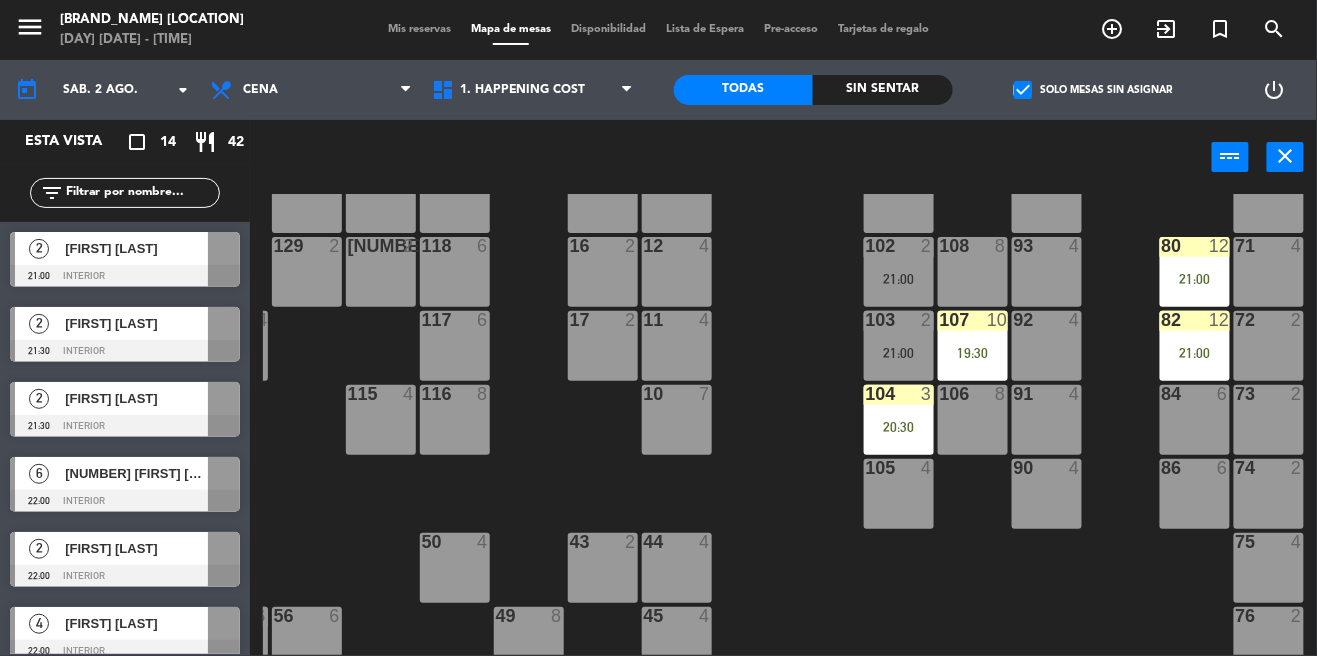 click at bounding box center (125, 276) 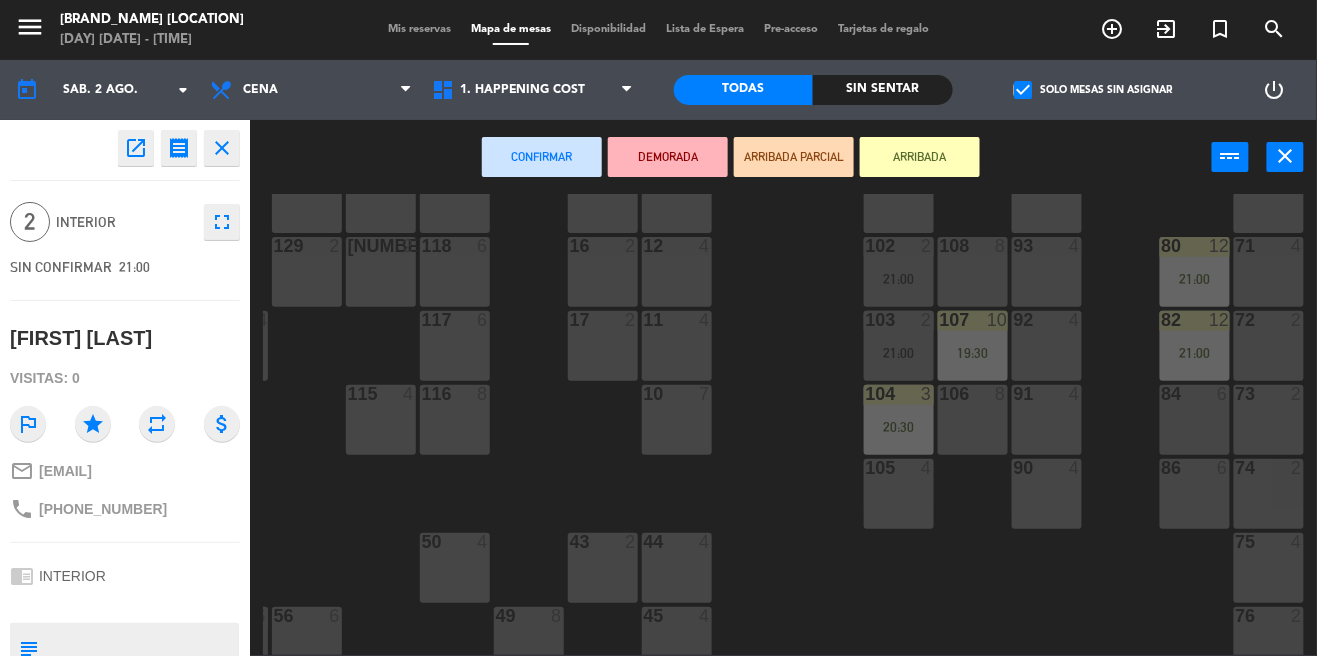click on "101  4" at bounding box center (899, 198) 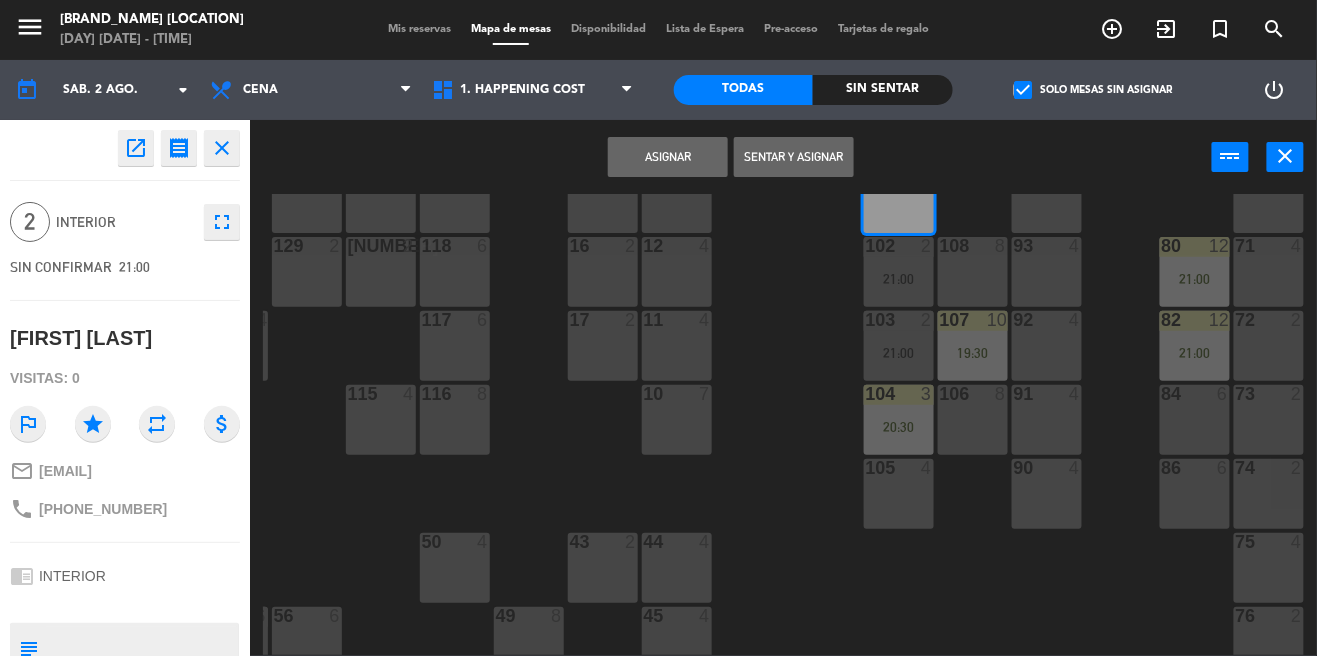 click on "Asignar" at bounding box center [668, 157] 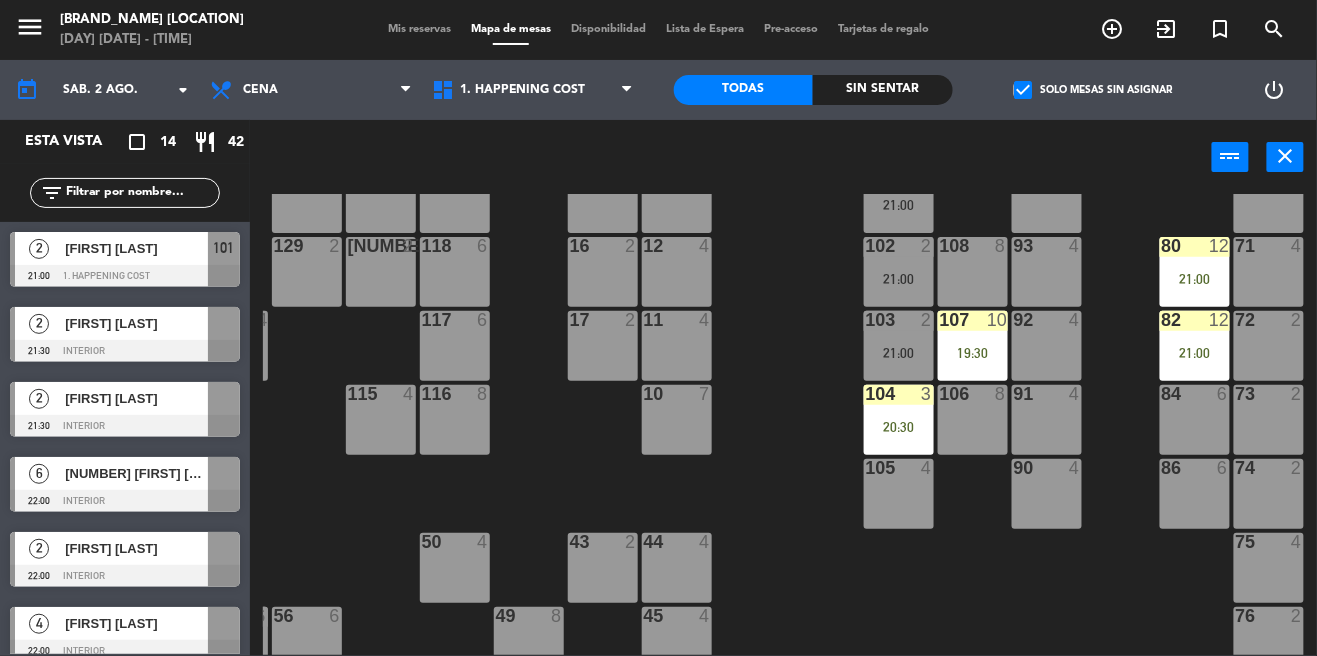 click at bounding box center (125, 351) 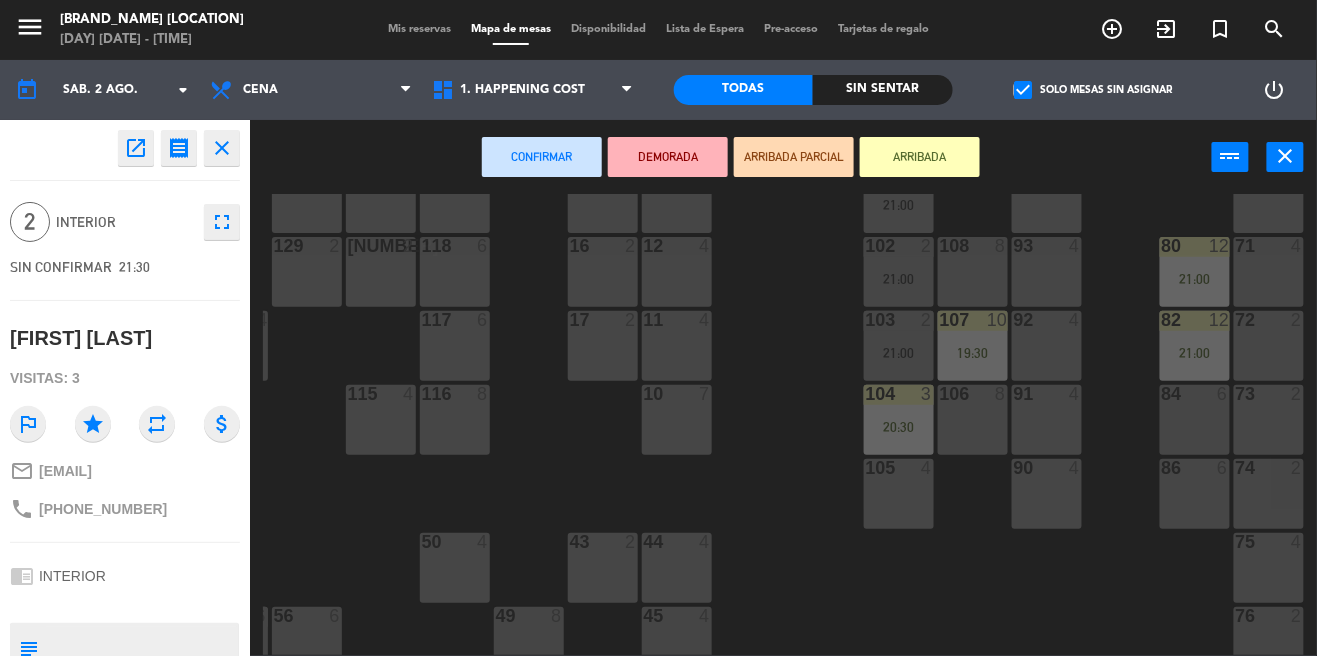 click on "105  4" at bounding box center (899, 494) 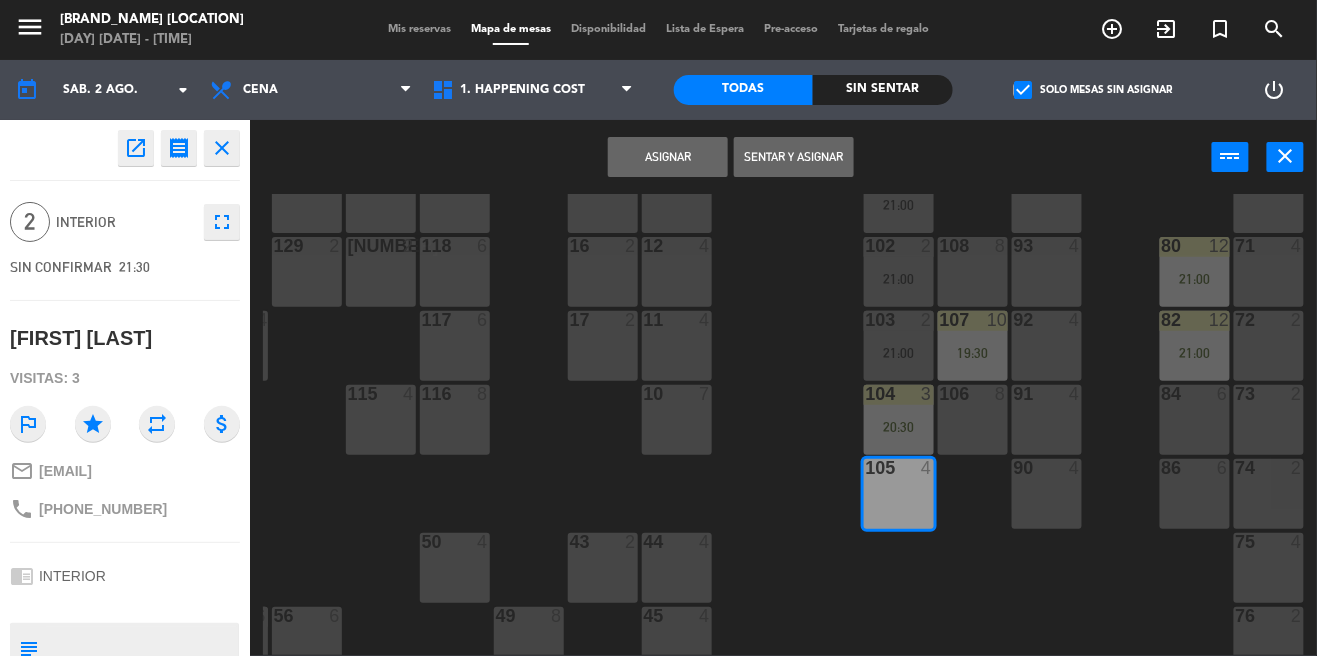 click on "Asignar" at bounding box center (668, 157) 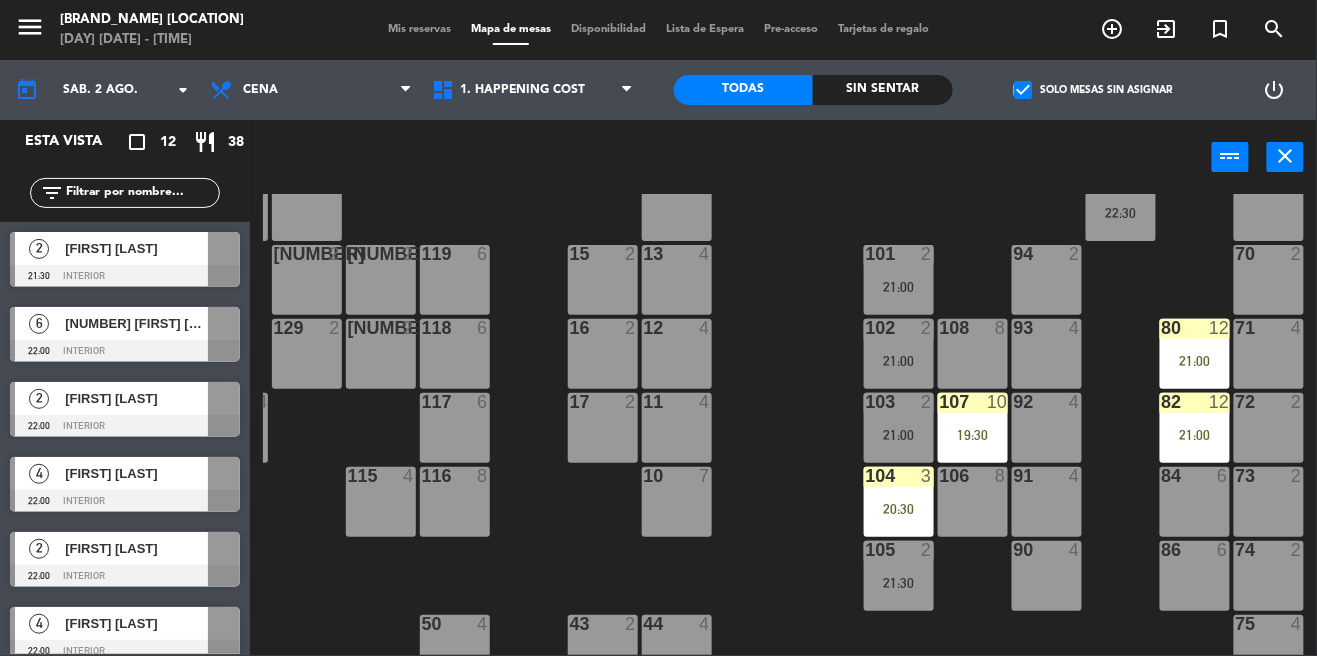 scroll, scrollTop: 61, scrollLeft: 217, axis: both 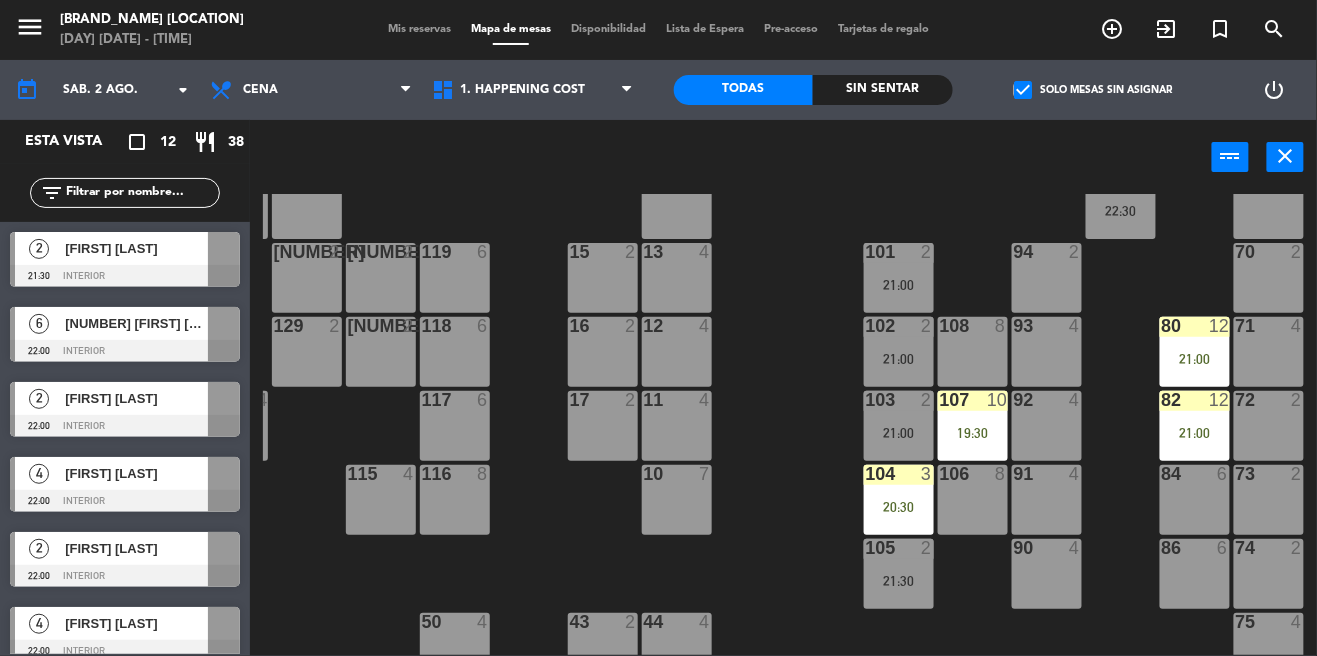 click at bounding box center [125, 276] 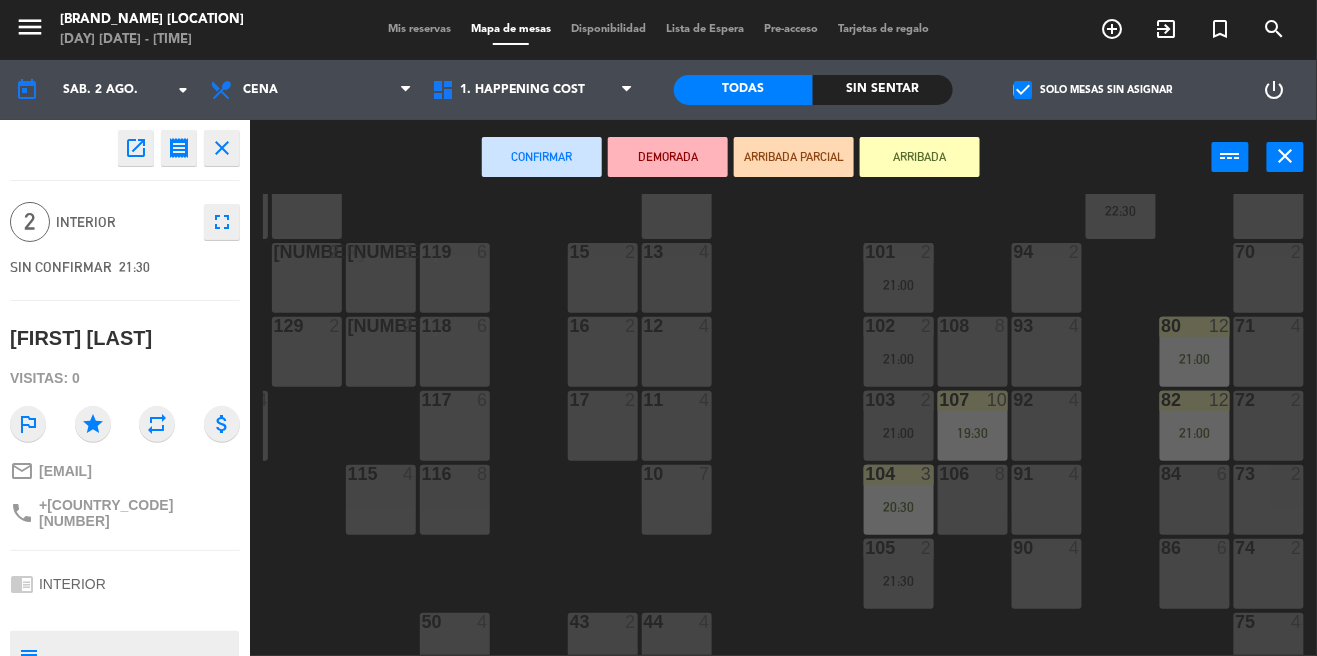 click on "91  4" at bounding box center (1047, 500) 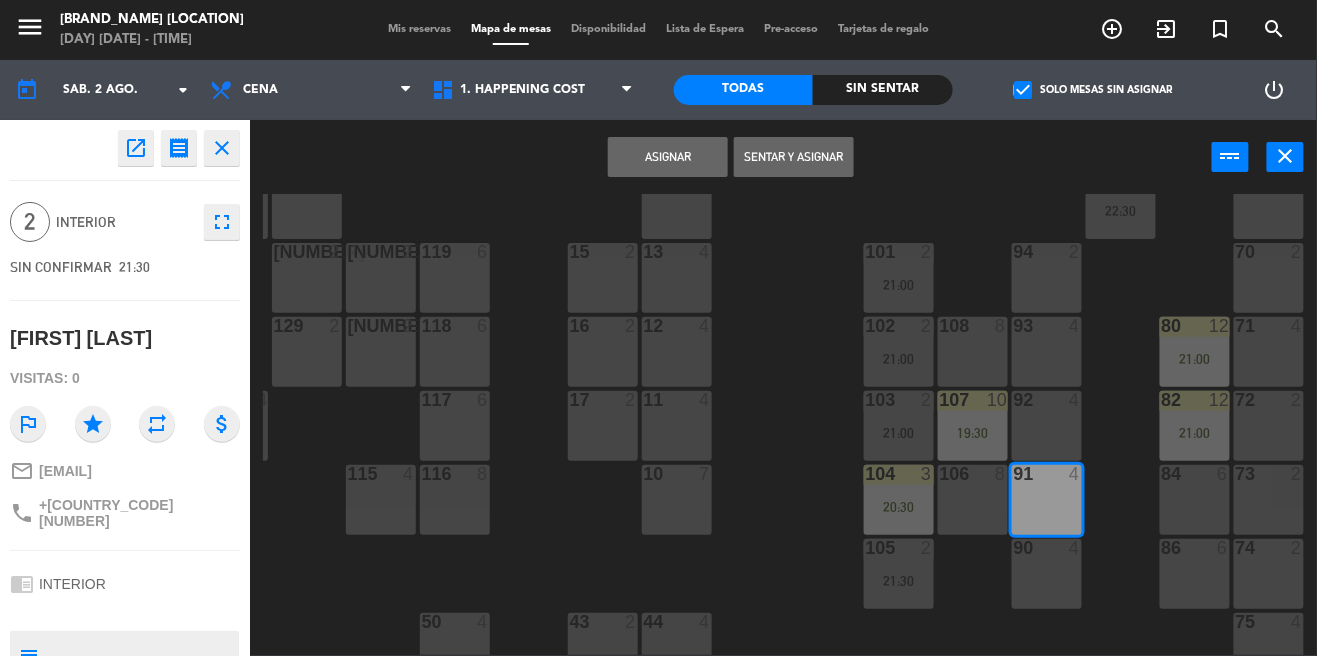 click on "Asignar" at bounding box center [668, 157] 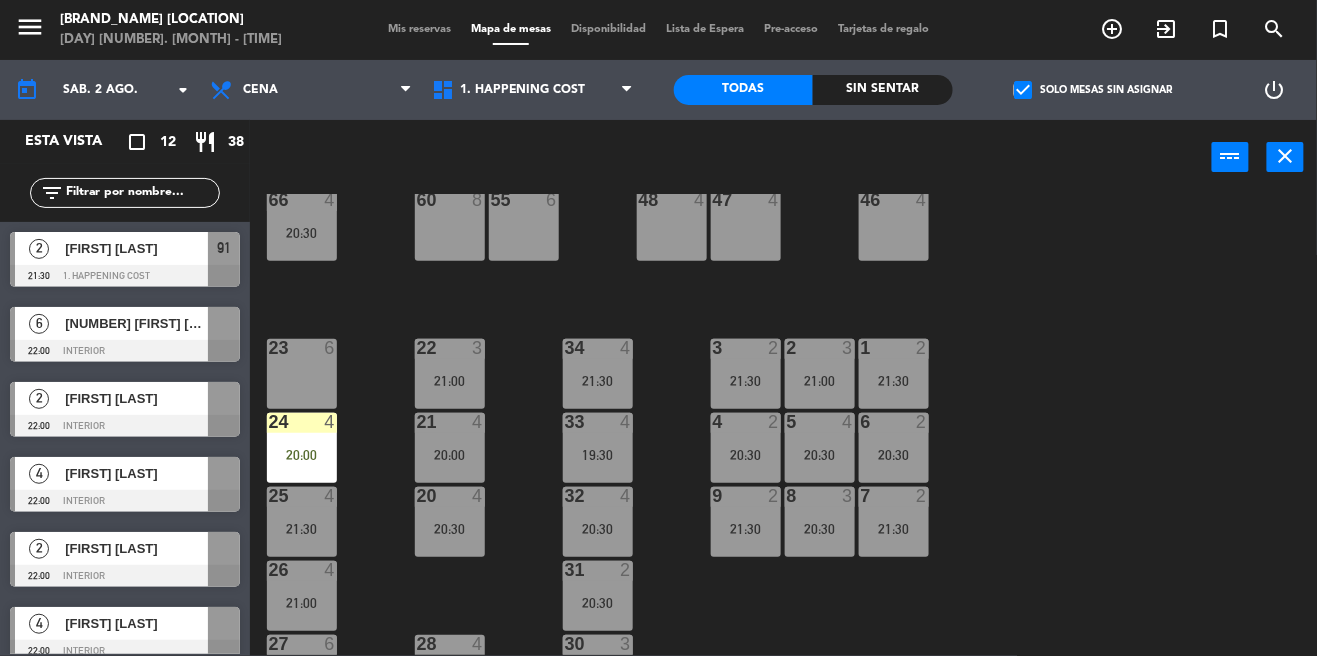 scroll, scrollTop: 692, scrollLeft: 0, axis: vertical 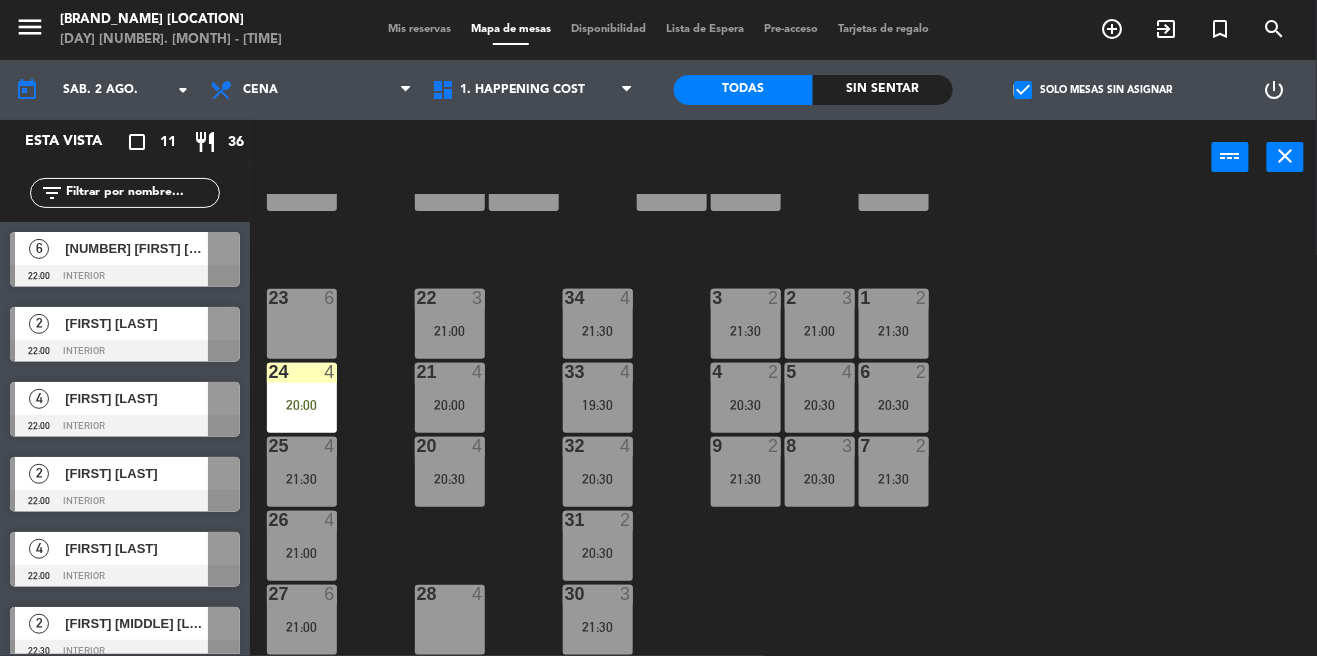 click on "Mis reservas" at bounding box center (419, 29) 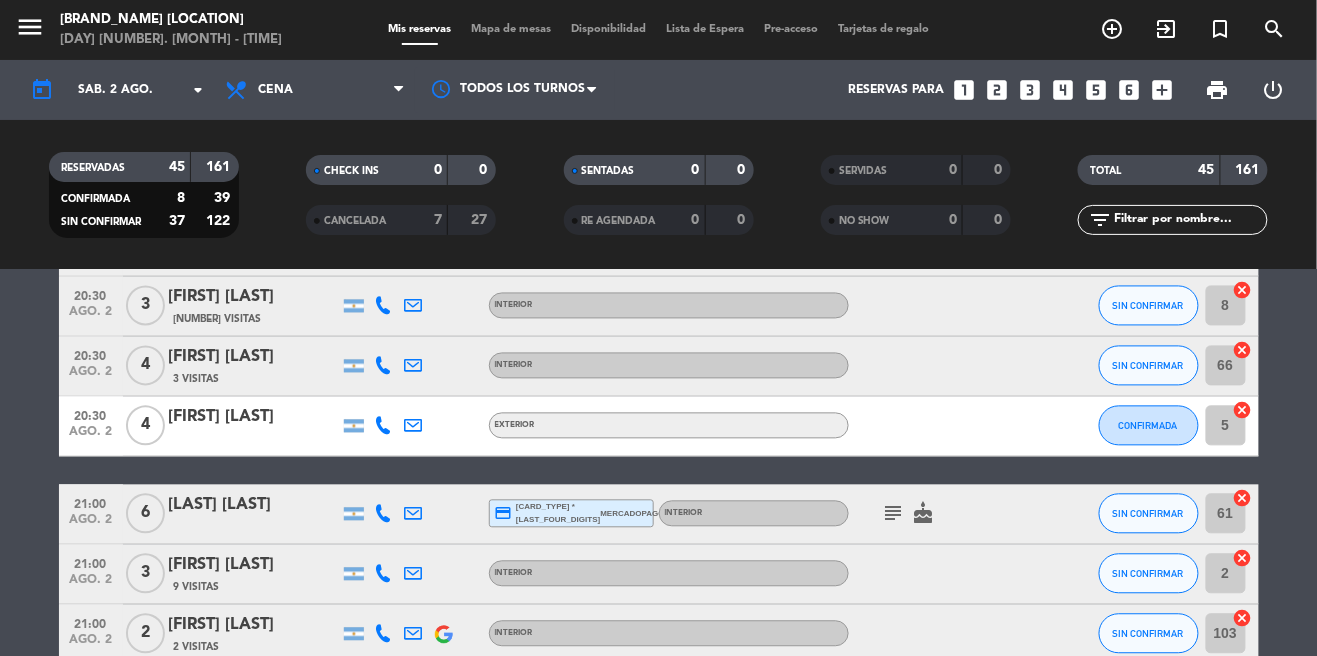 scroll, scrollTop: 1155, scrollLeft: 0, axis: vertical 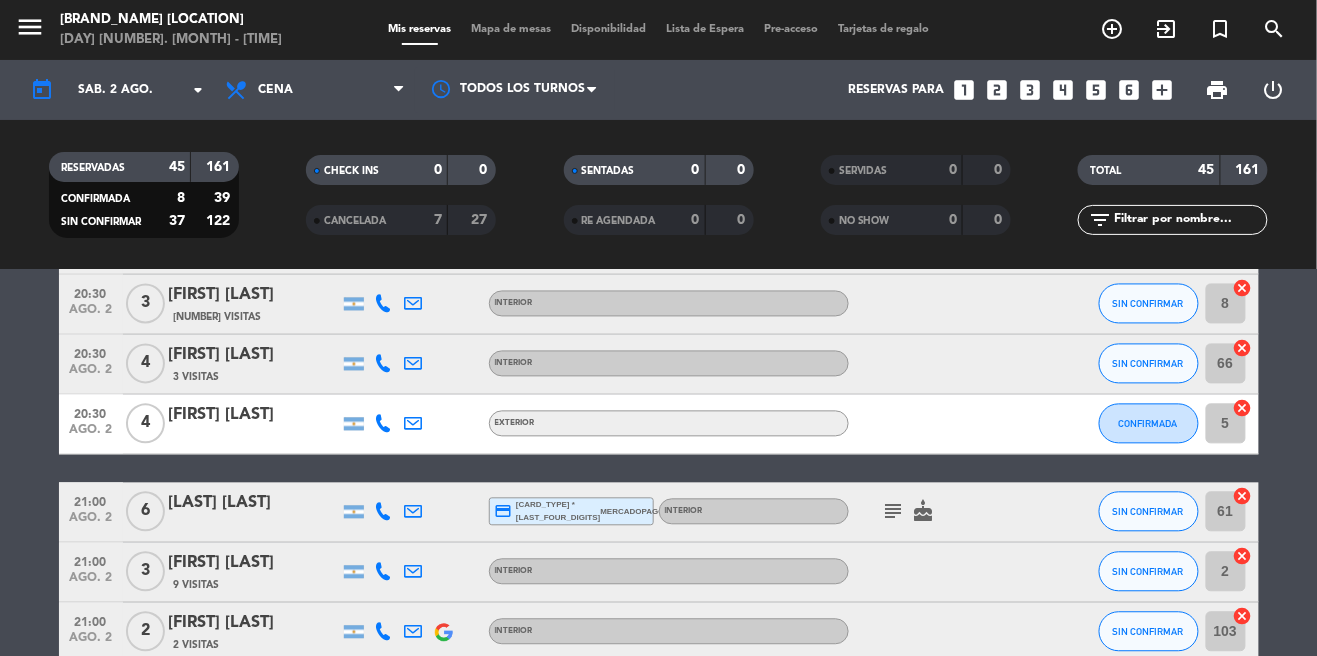 click on "subject   cake" 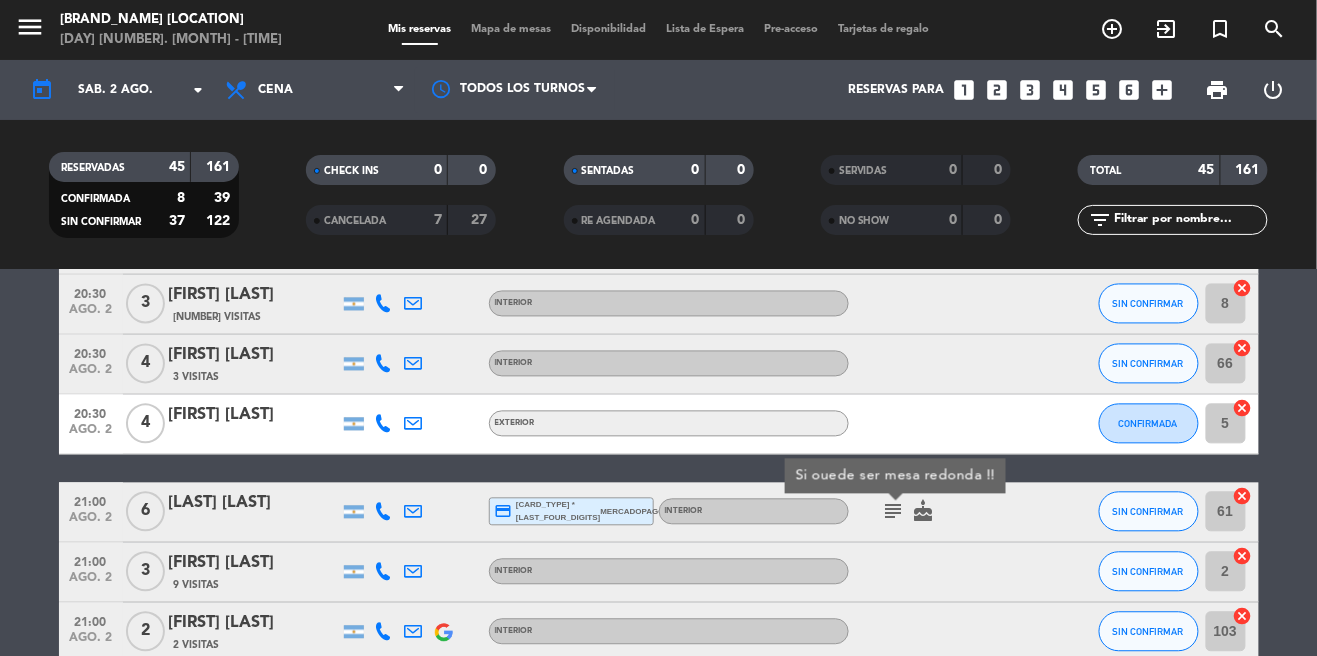 click 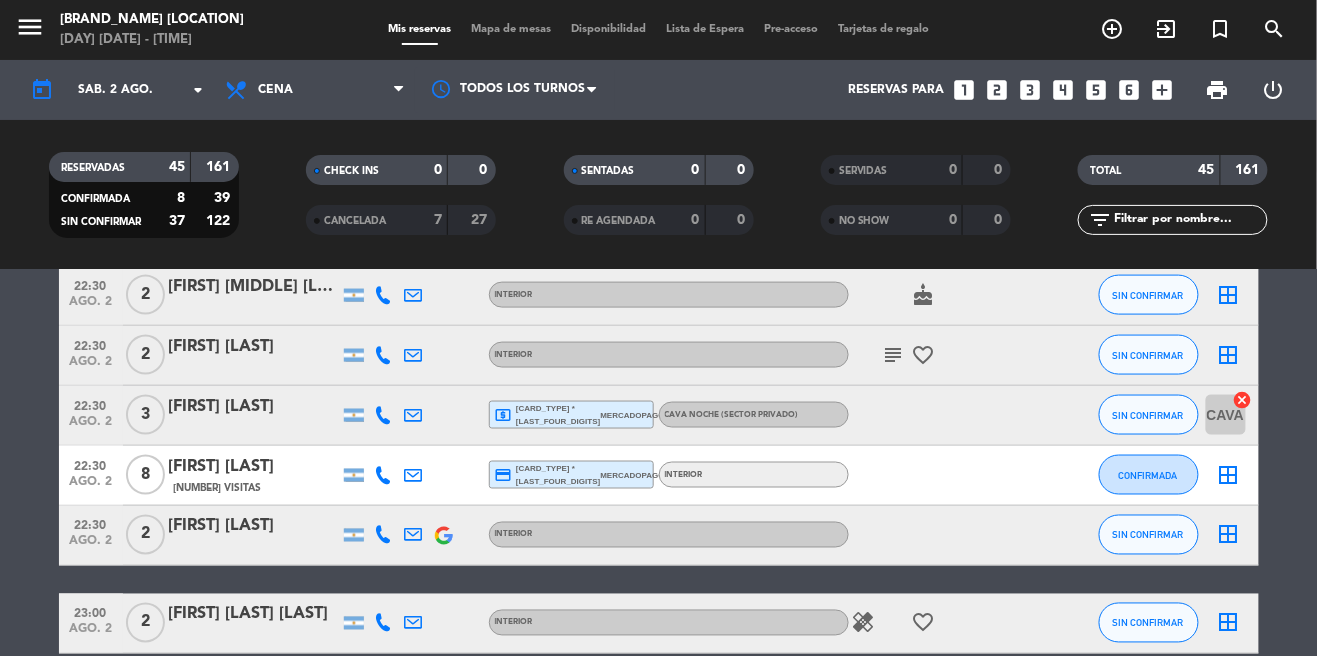 scroll, scrollTop: 2841, scrollLeft: 0, axis: vertical 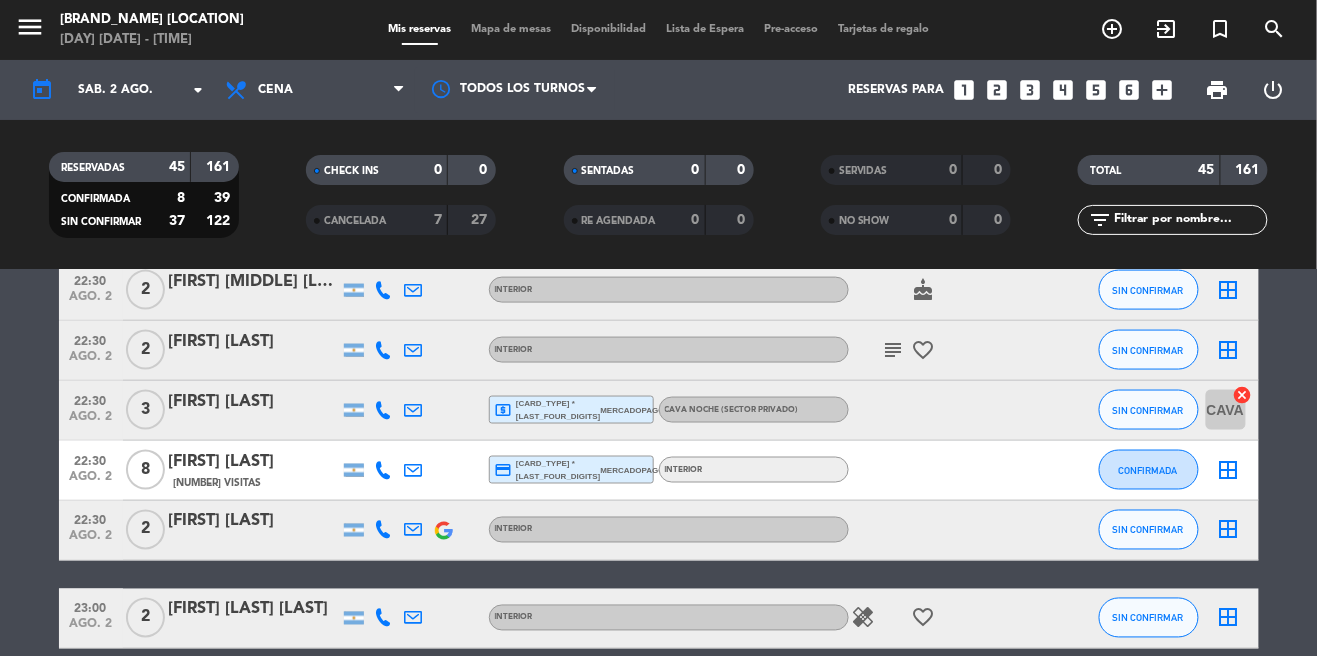click 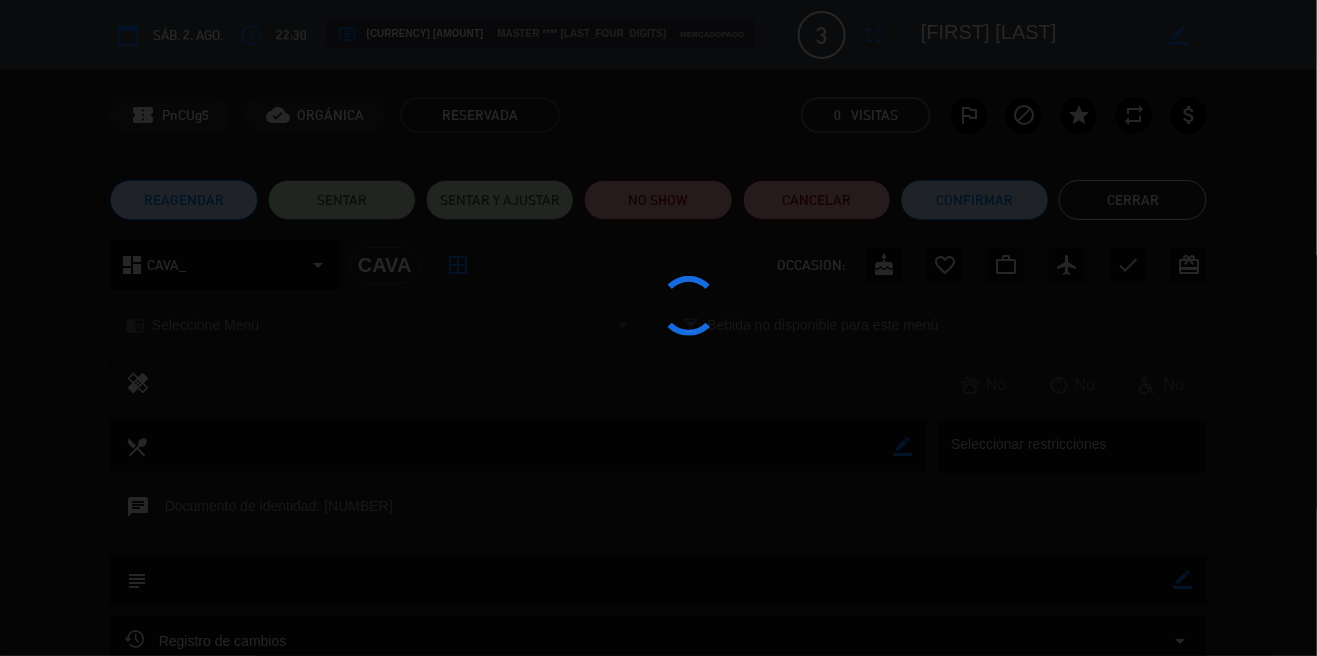 click 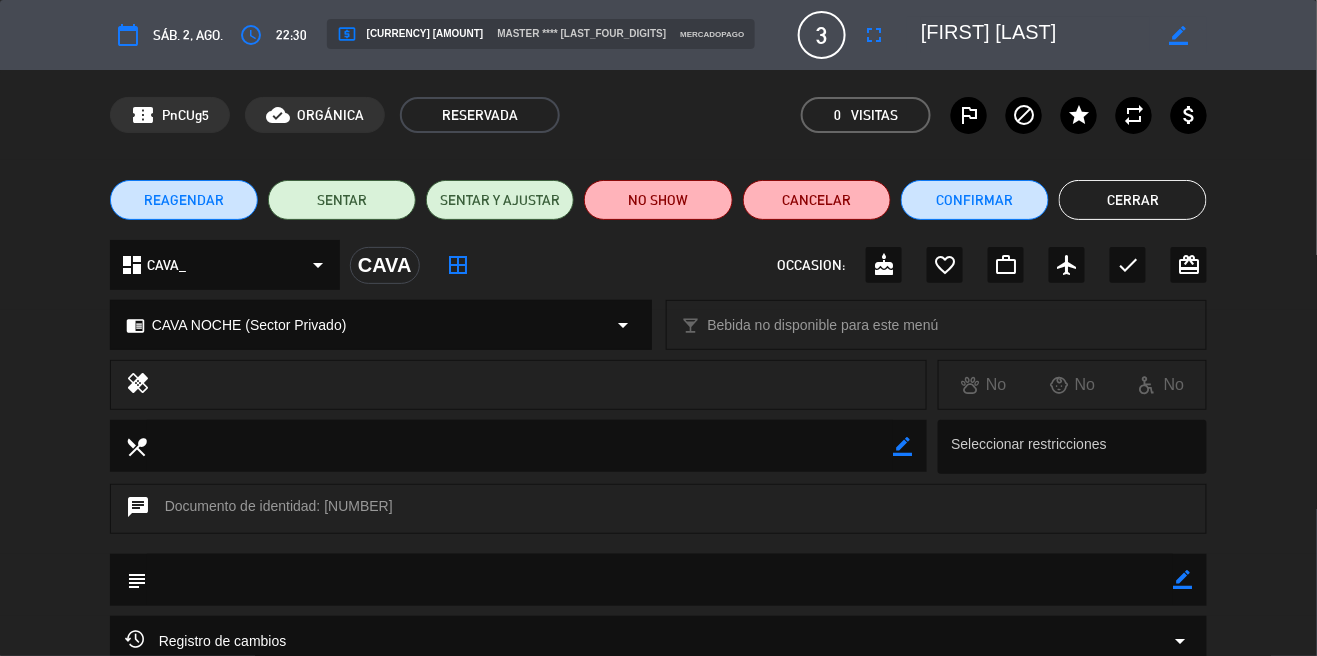 click on "Cerrar" 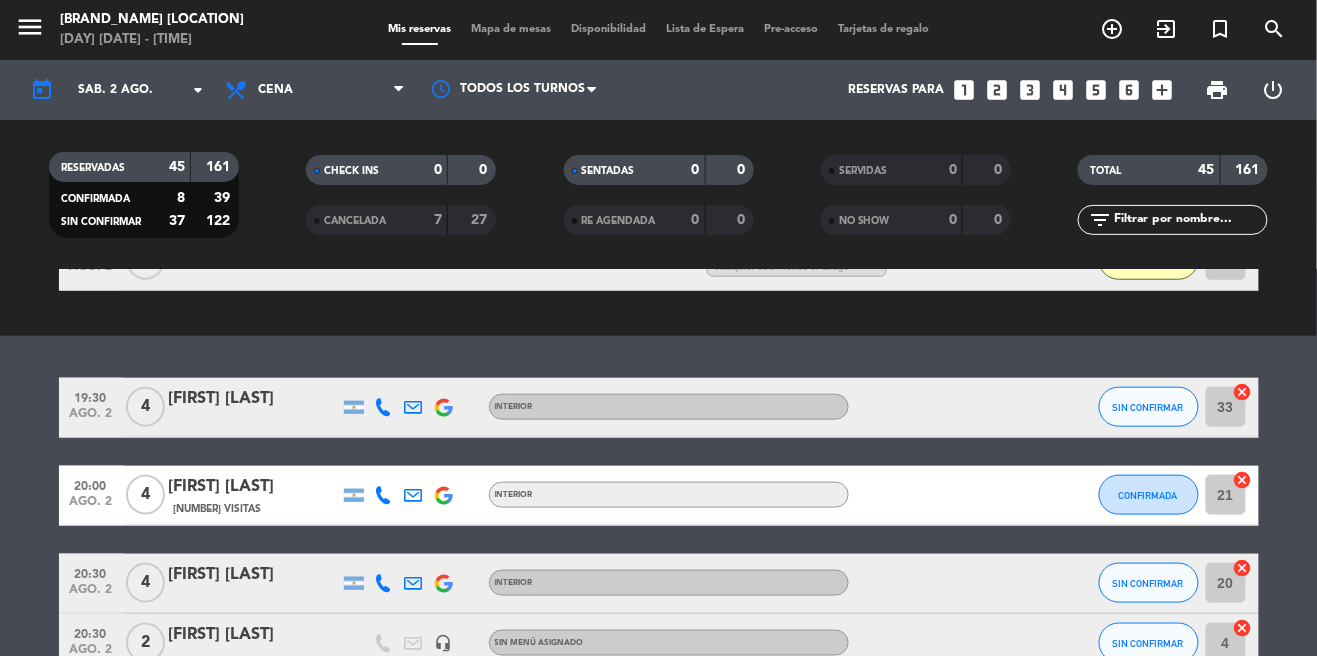 scroll, scrollTop: 215, scrollLeft: 0, axis: vertical 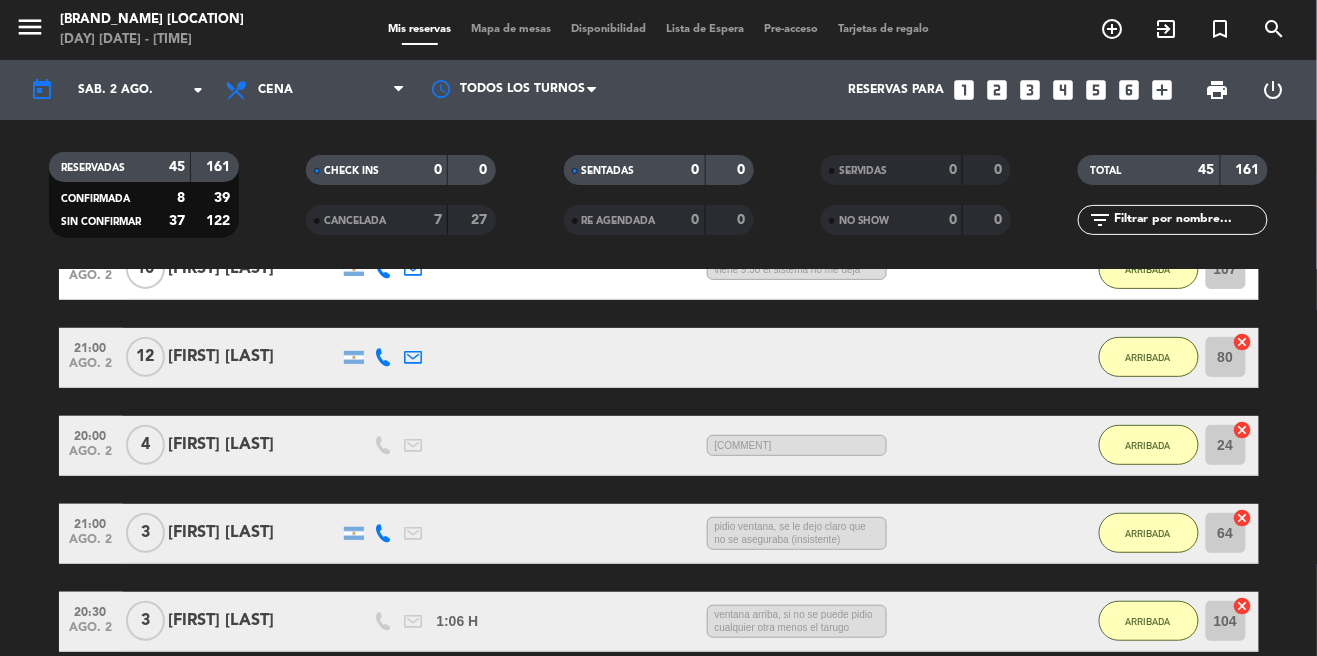 click on "Mapa de mesas" at bounding box center [511, 29] 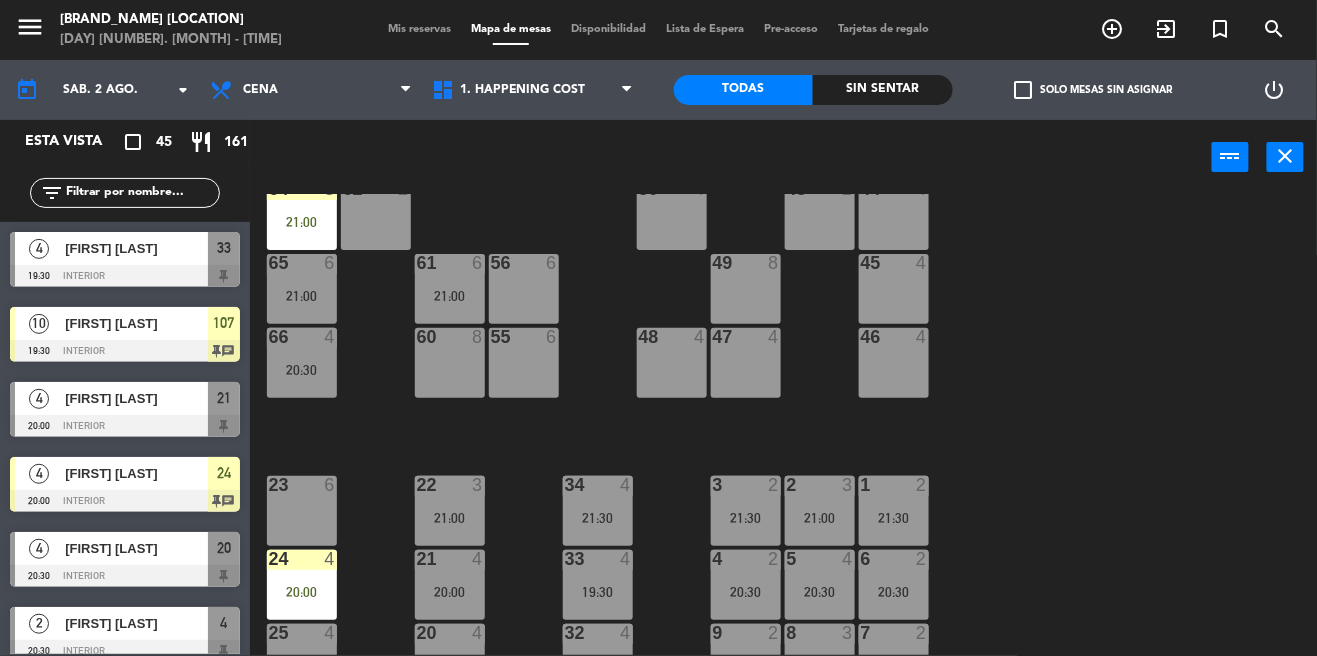 scroll, scrollTop: 692, scrollLeft: 0, axis: vertical 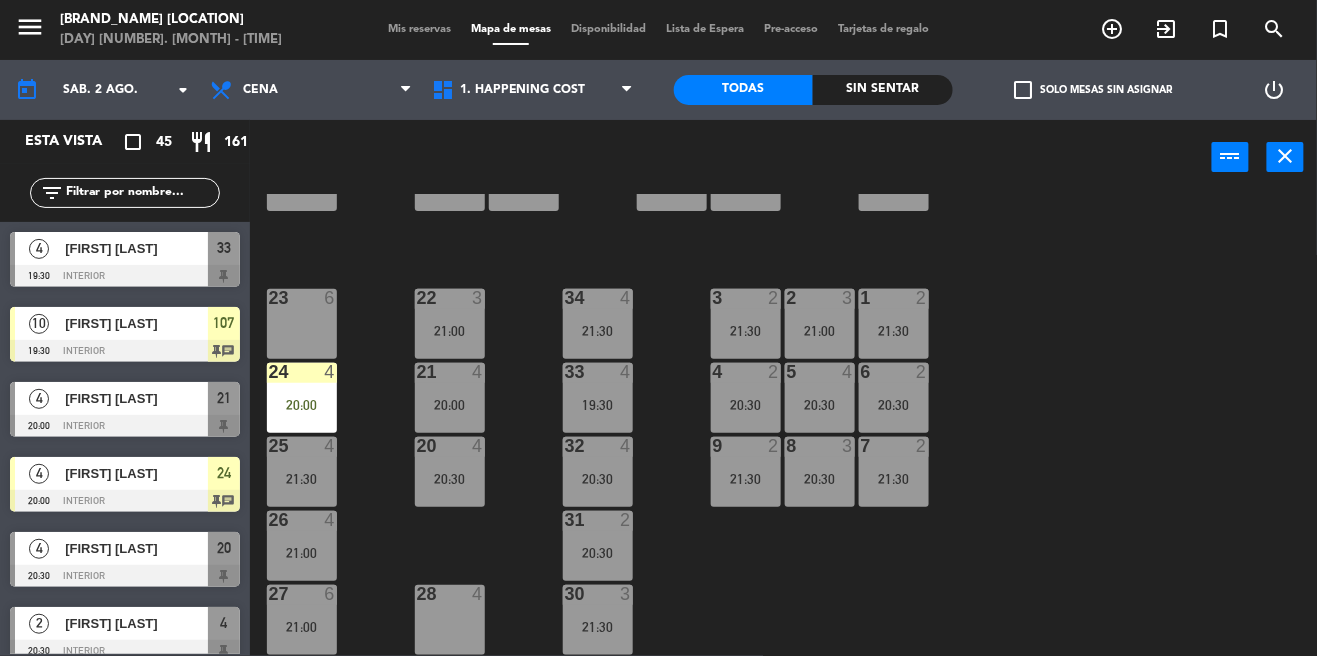 click on "check_box_outline_blank" 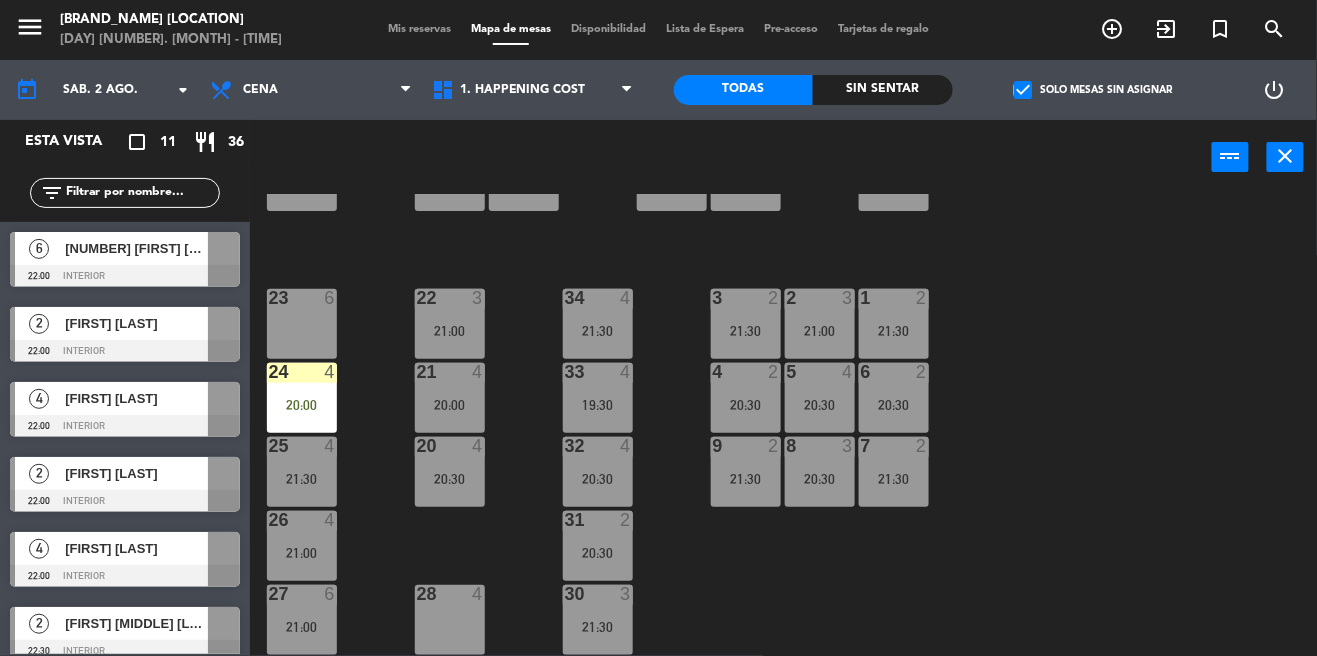 click on "check_box" 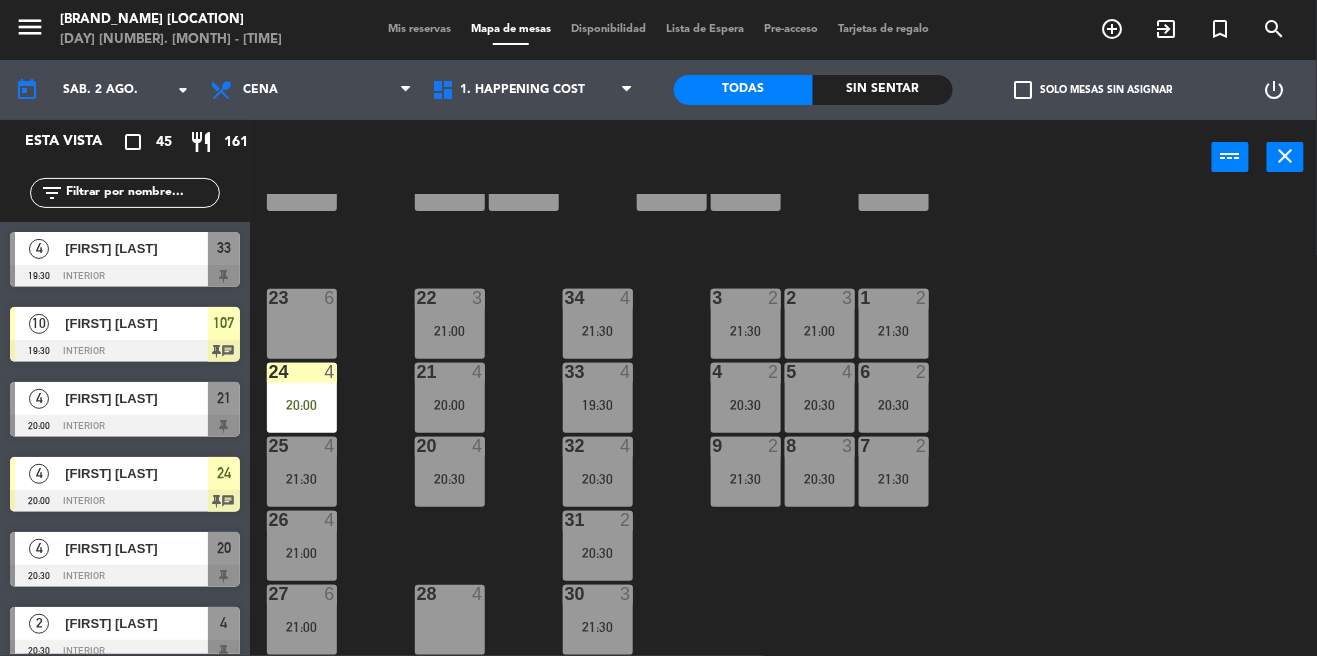 click on "check_box_outline_blank" 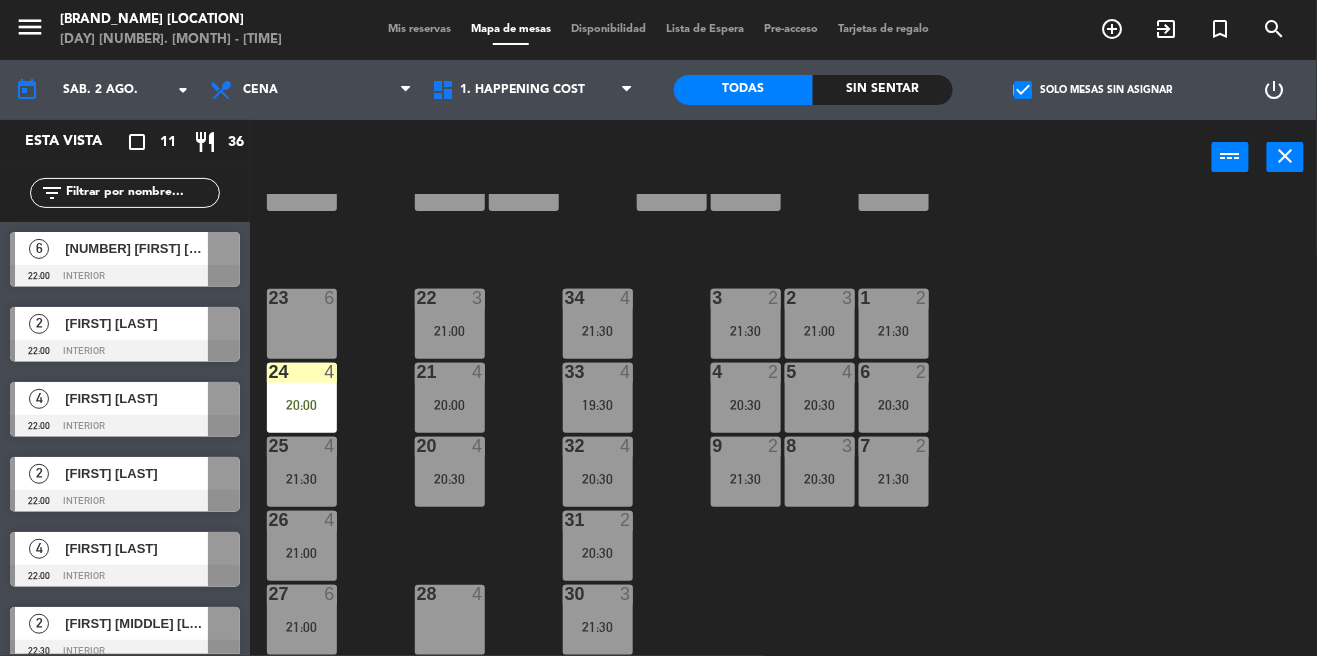 click on "check_box" 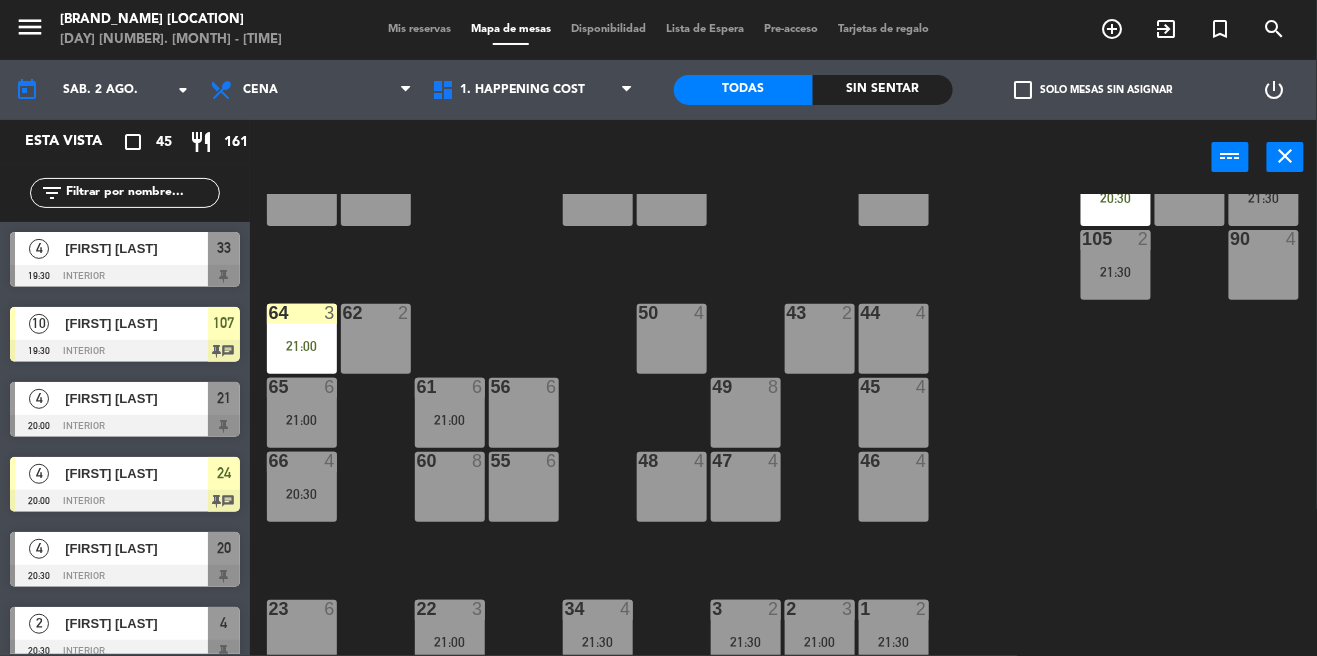 scroll, scrollTop: 375, scrollLeft: 0, axis: vertical 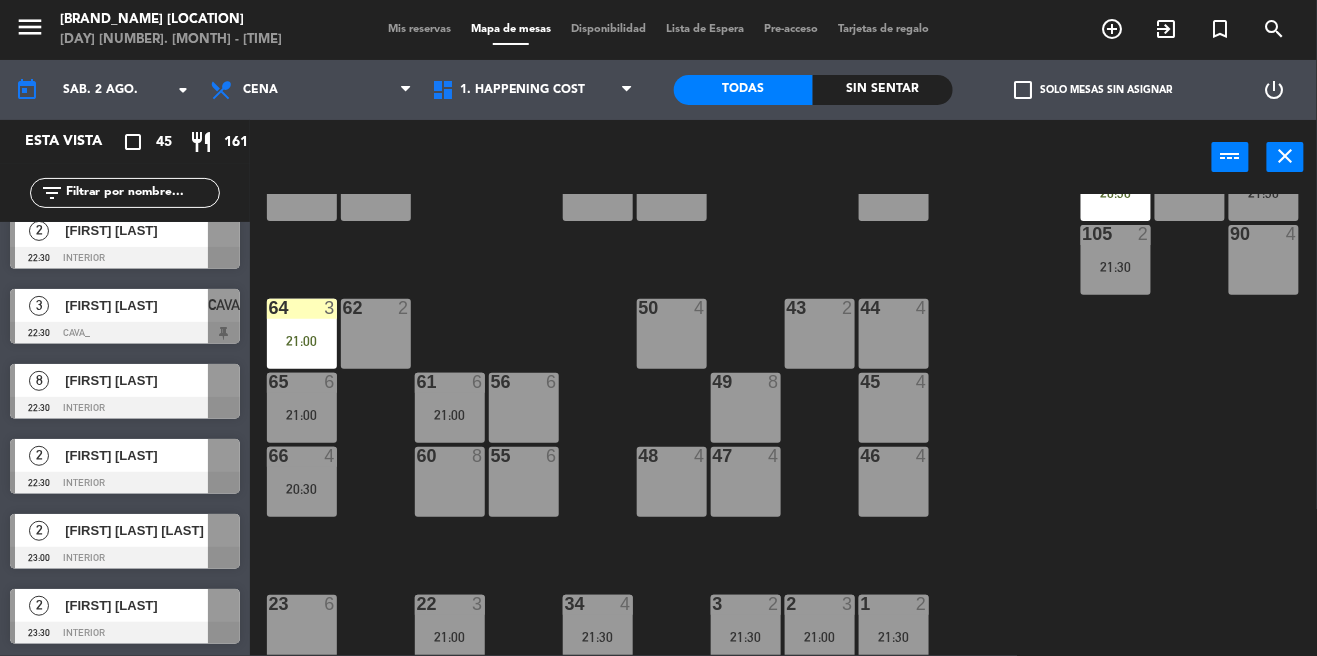 click on "check_box_outline_blank" 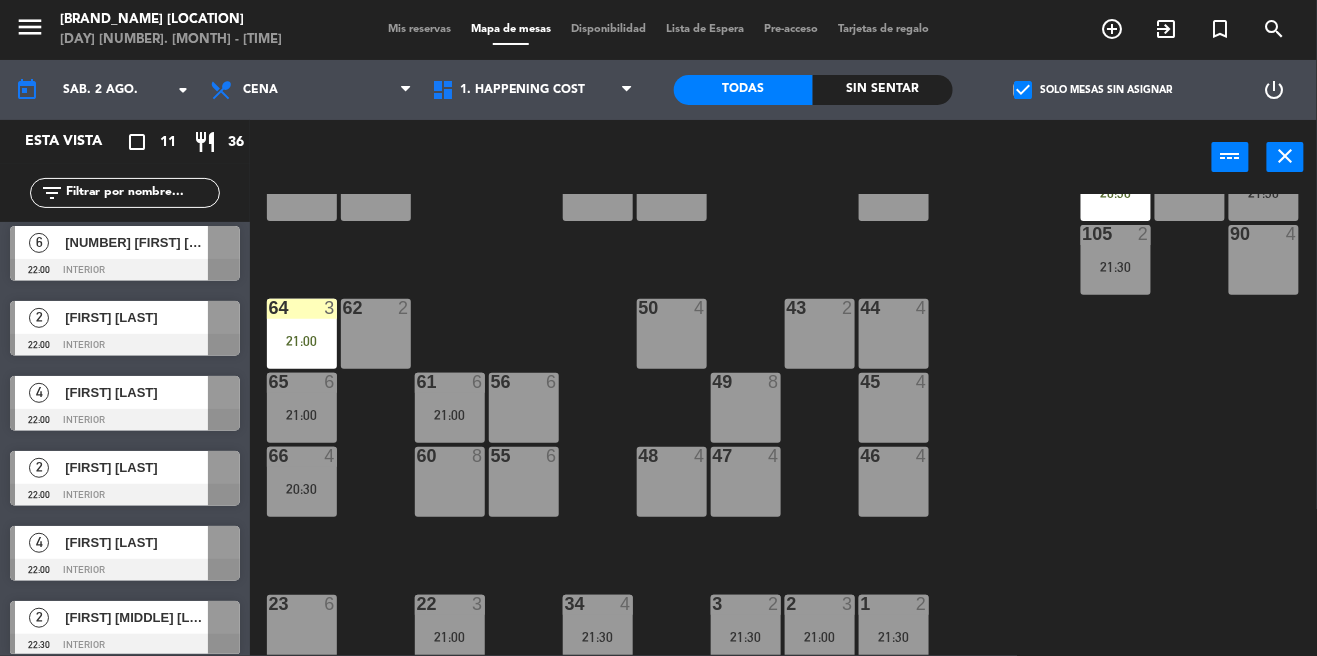 scroll, scrollTop: 0, scrollLeft: 0, axis: both 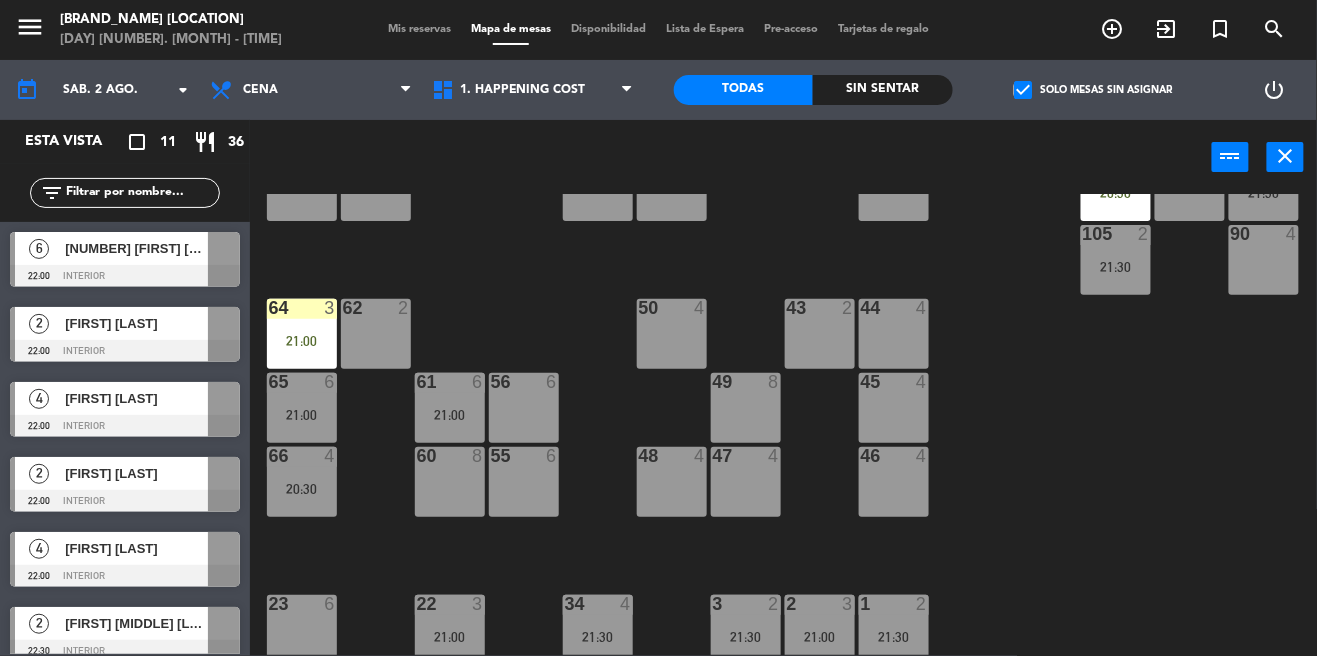 click at bounding box center [125, 501] 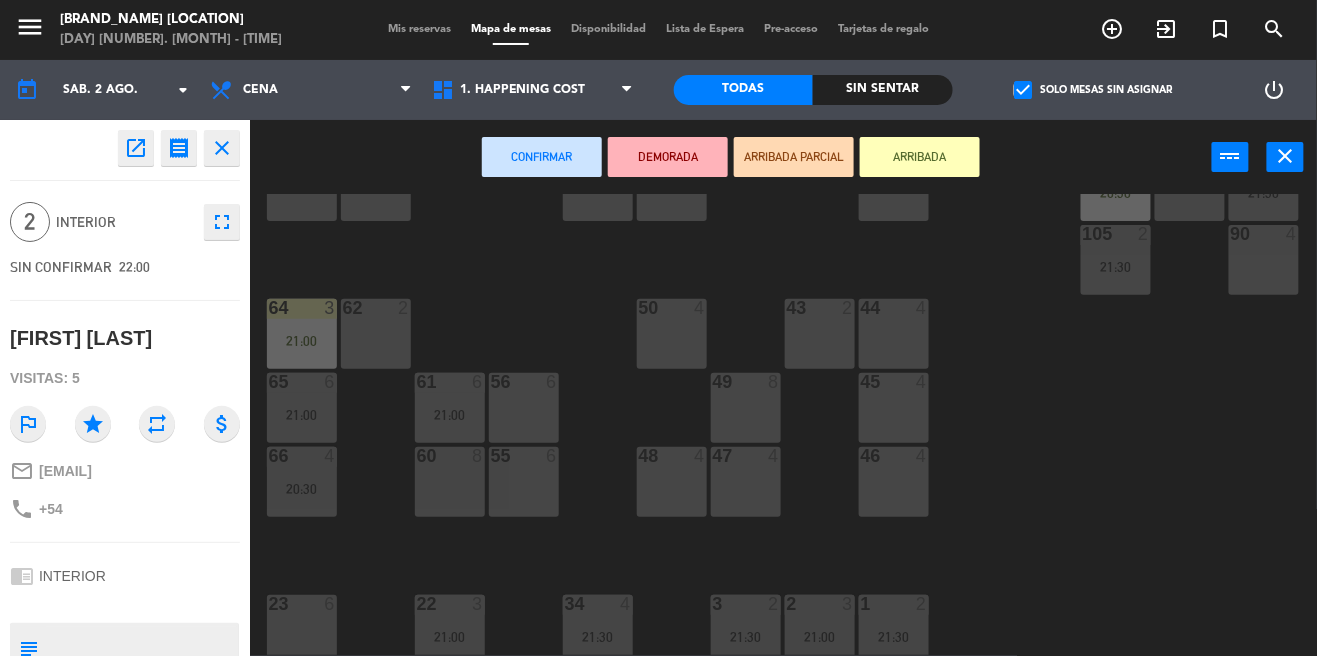 click on "[PHONE_NUMBER]" 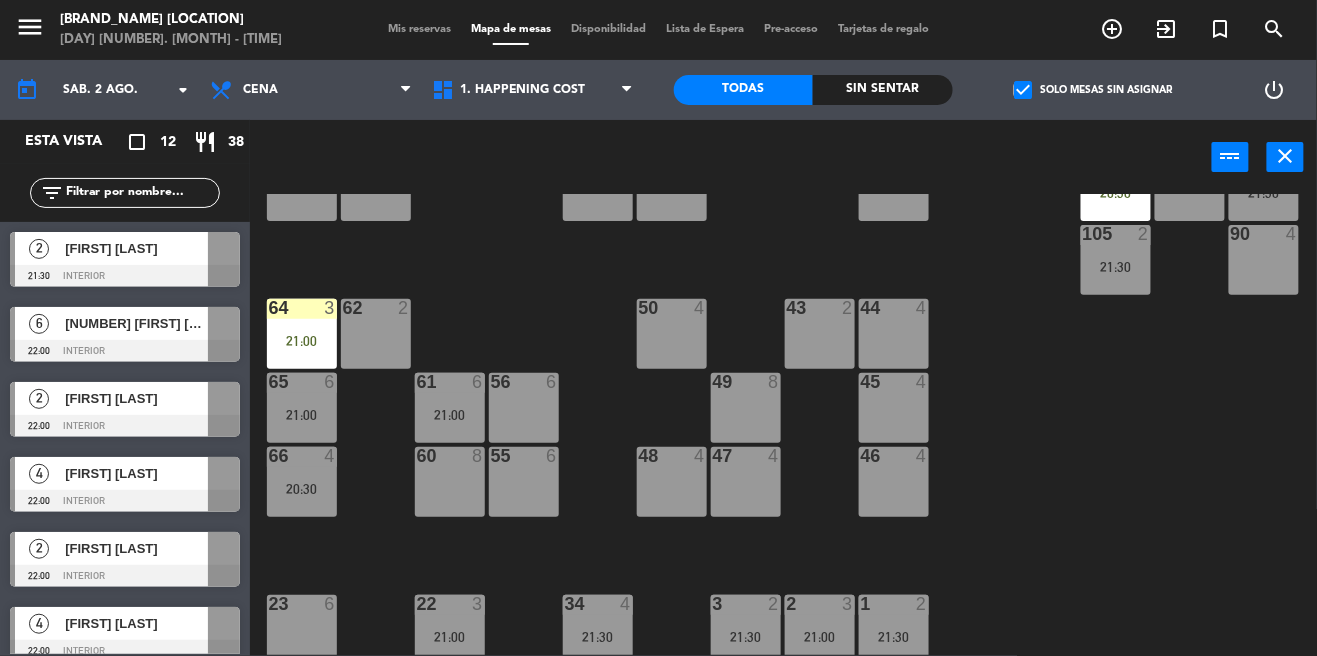 click on "check_box" 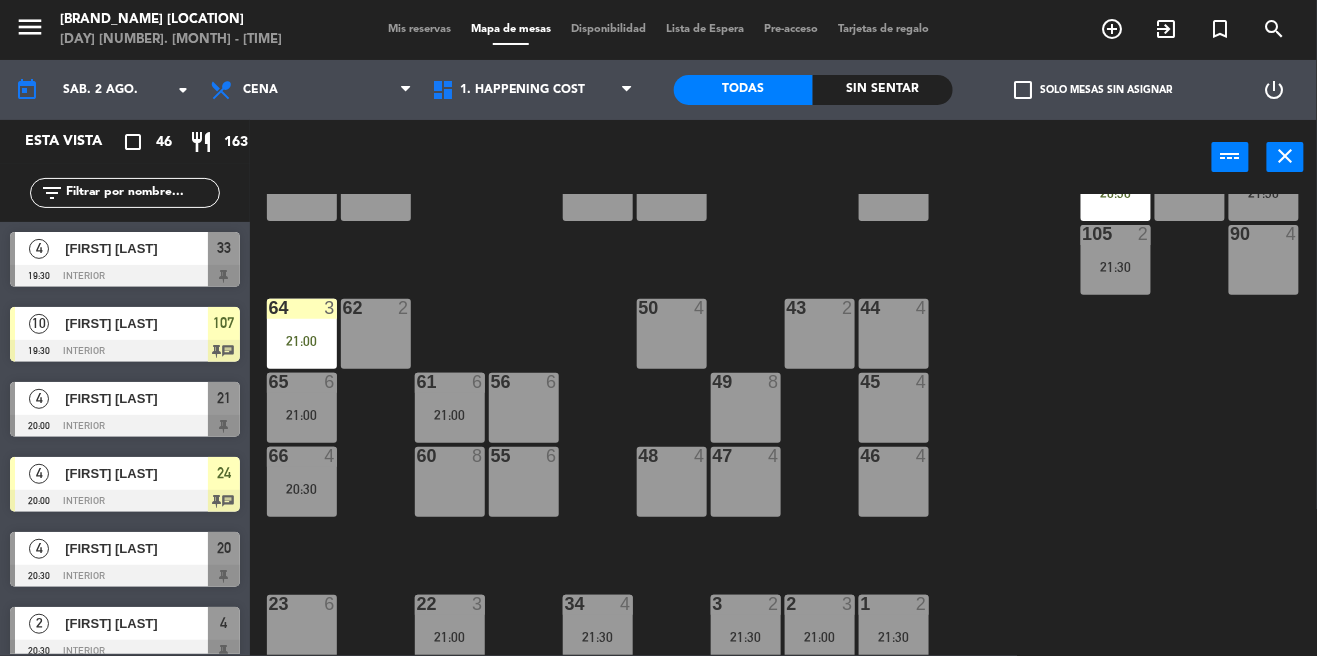 click on "check_box_outline_blank" 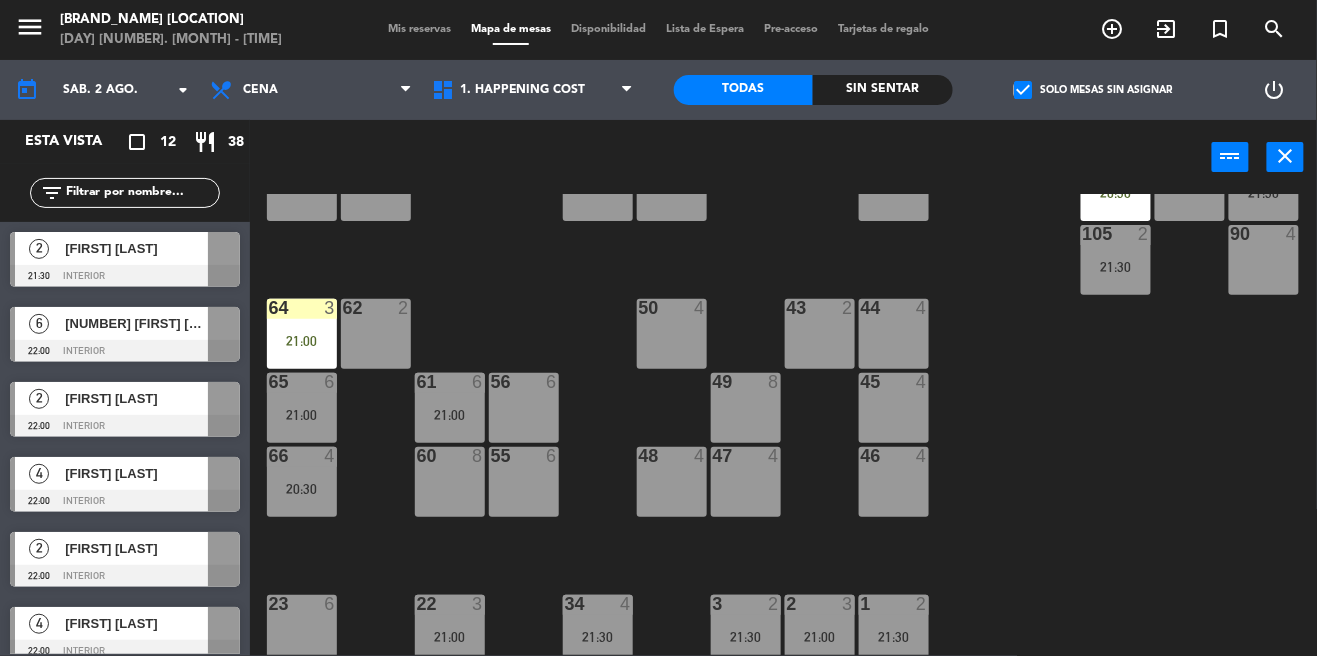 click on "check_box" 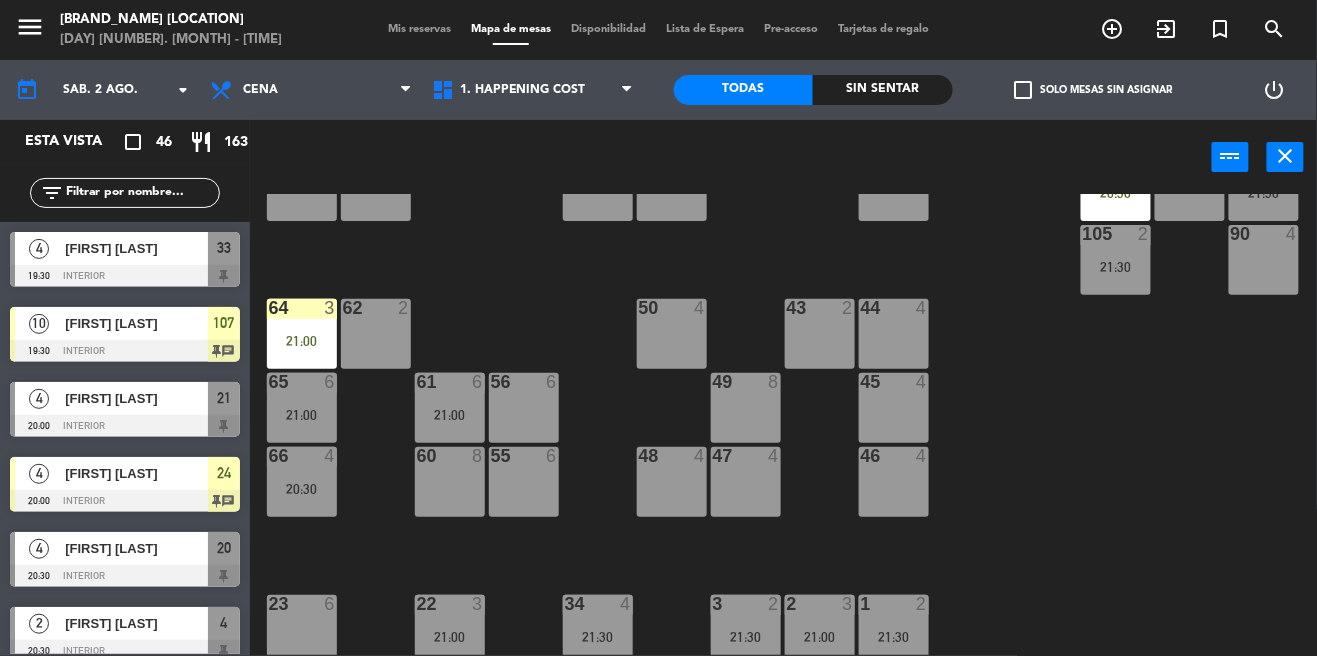 click on "check_box_outline_blank   Solo mesas sin asignar" 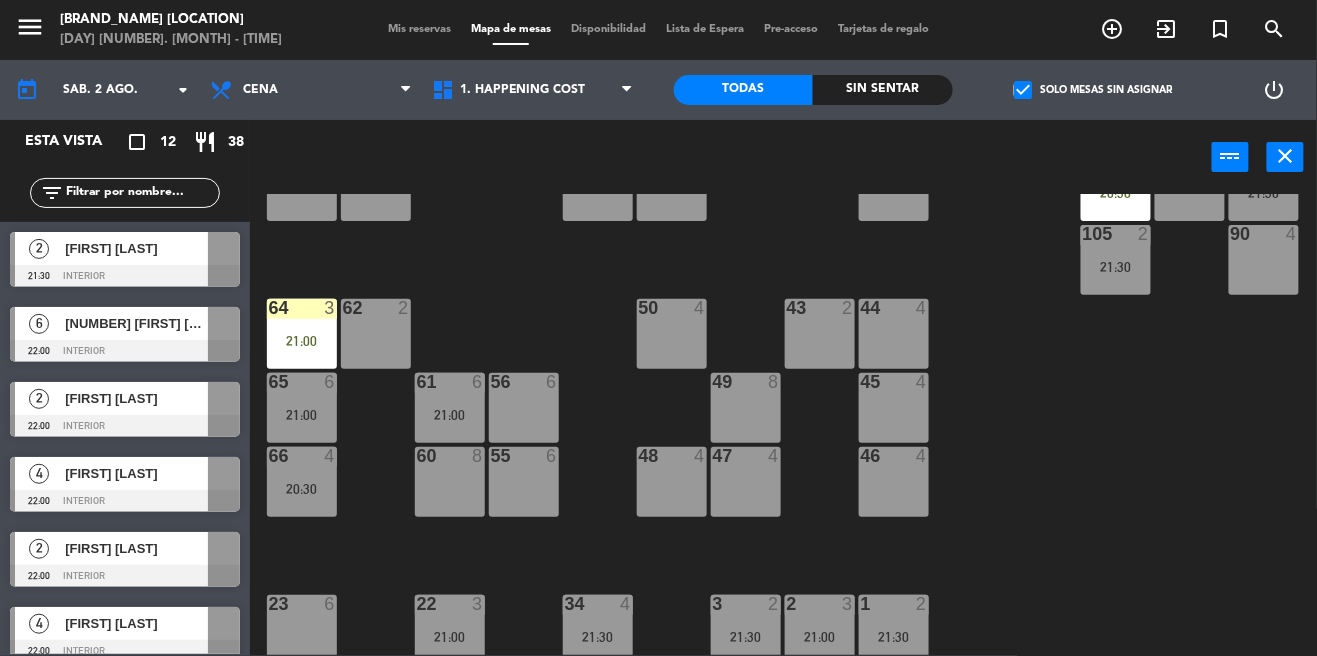 click on "exit_to_app" at bounding box center (1167, 29) 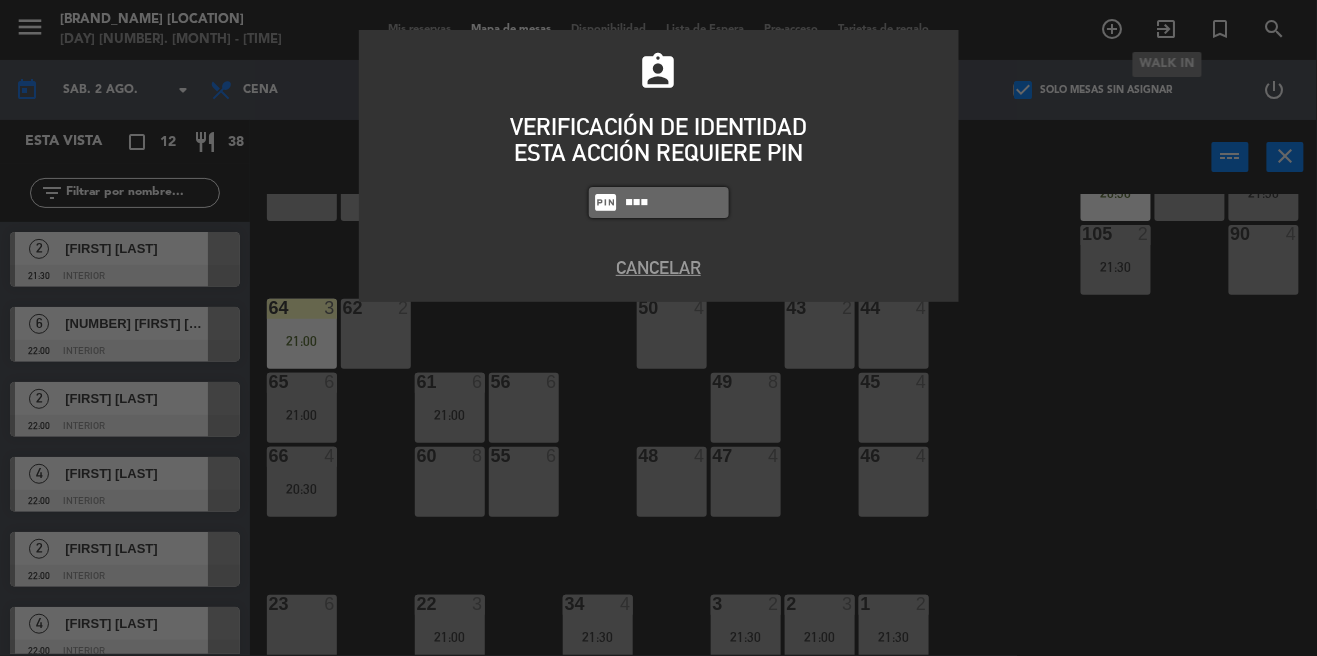 type on "[NUMBER]" 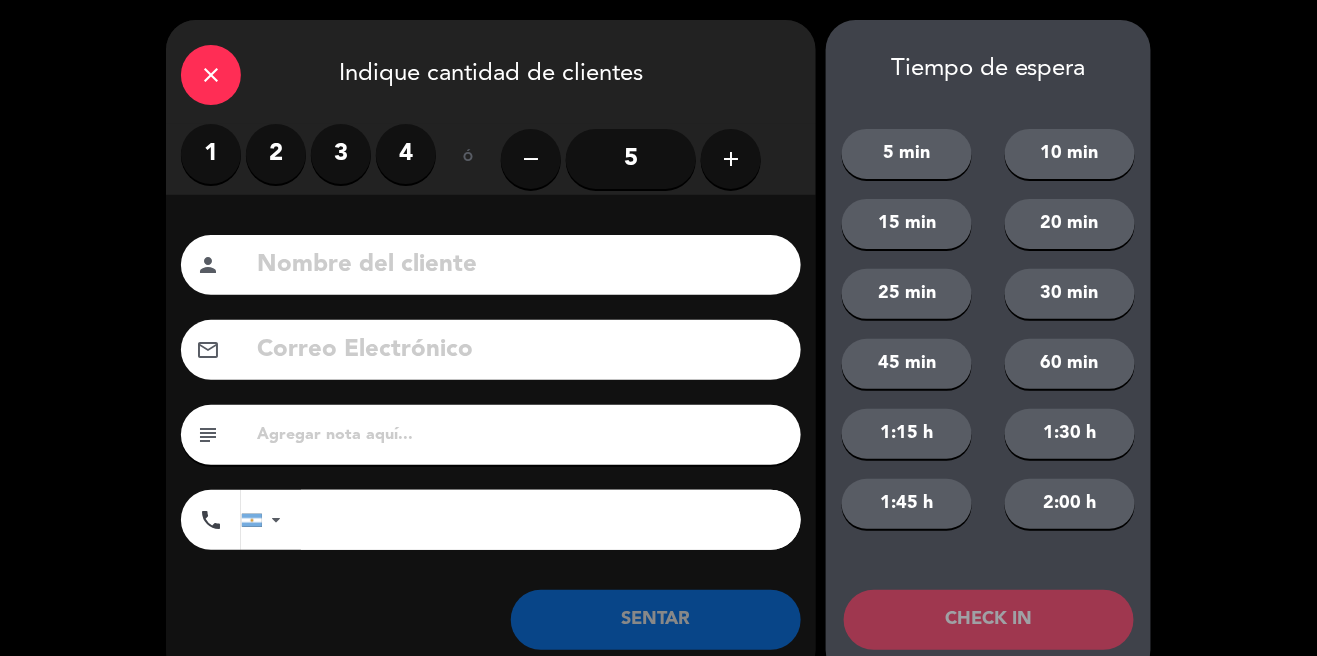 click on "2" at bounding box center [276, 154] 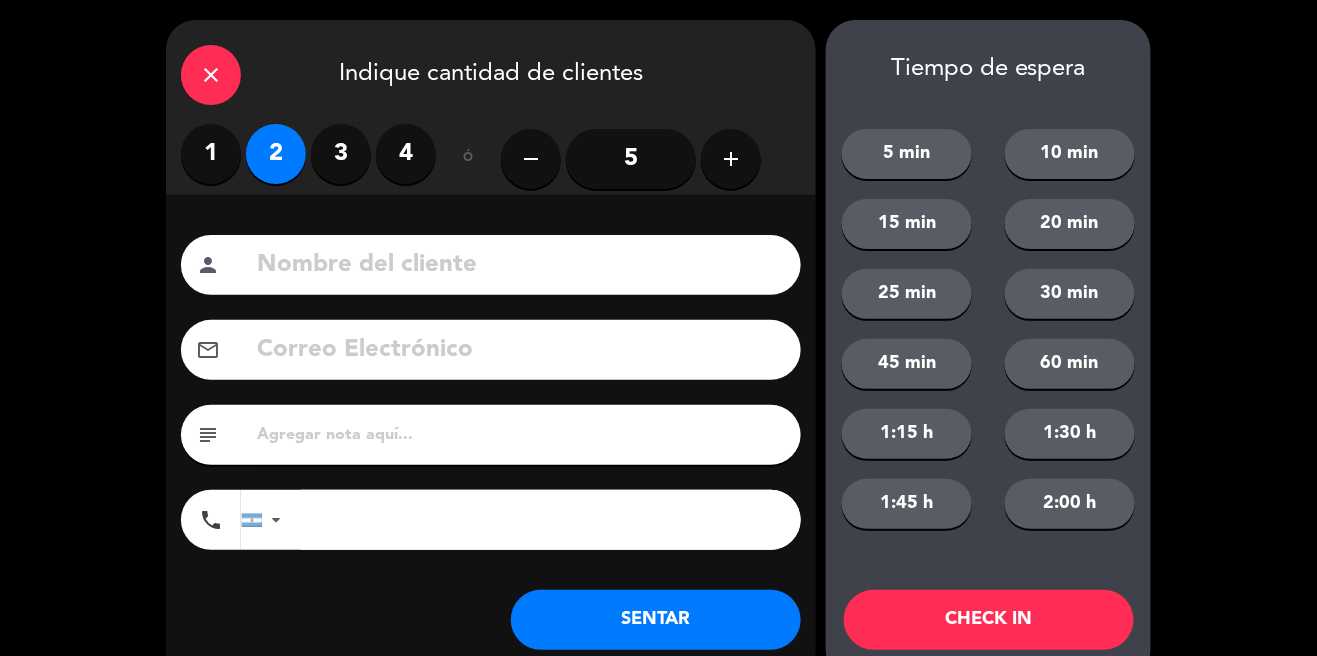 click 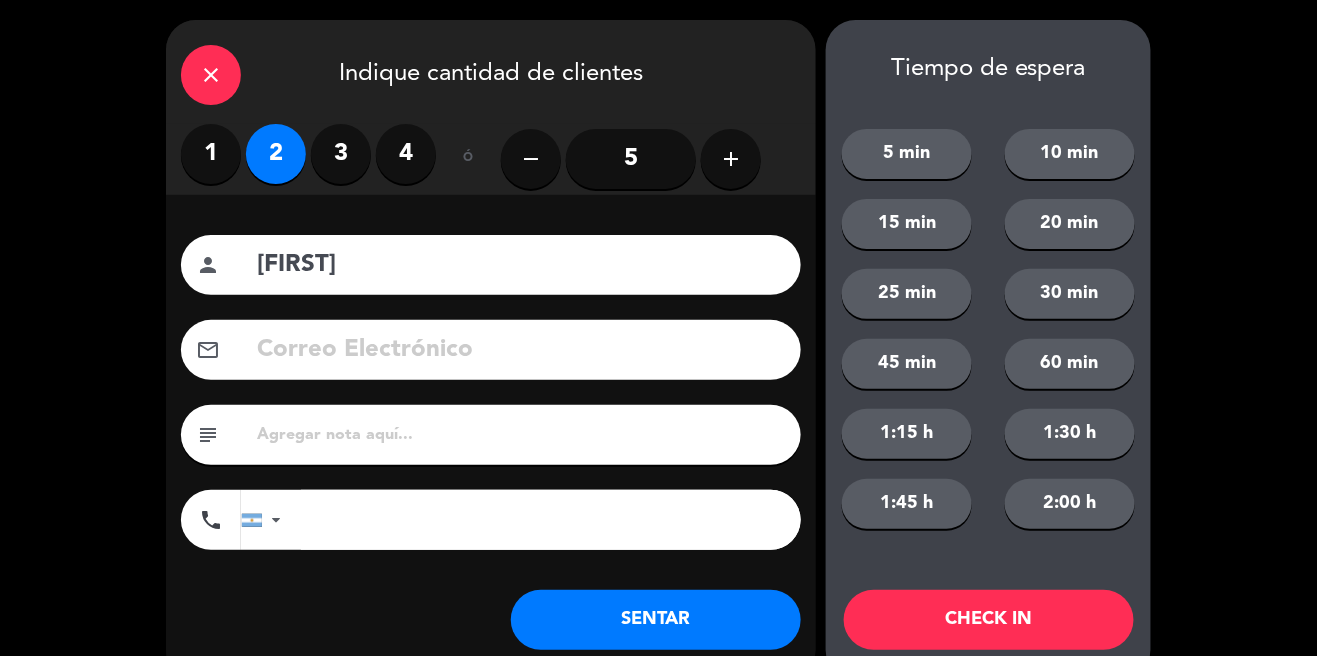 type on "[FIRST]" 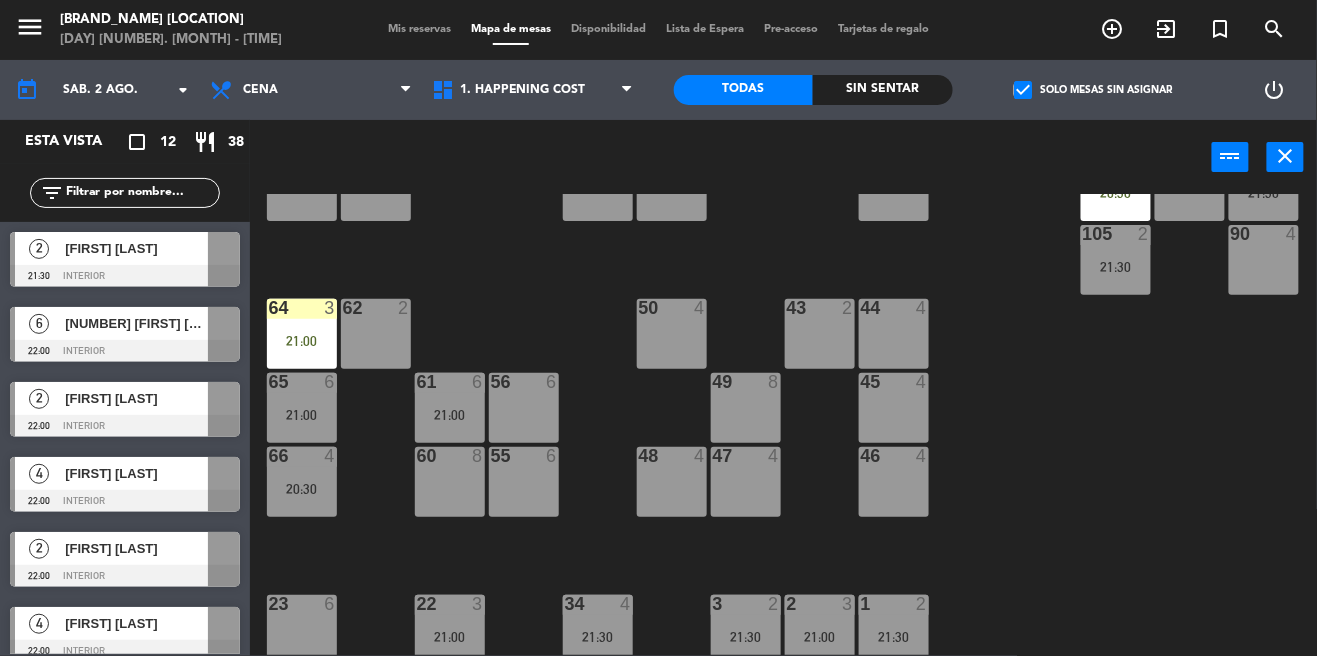 click on "add_circle_outline" at bounding box center (1113, 29) 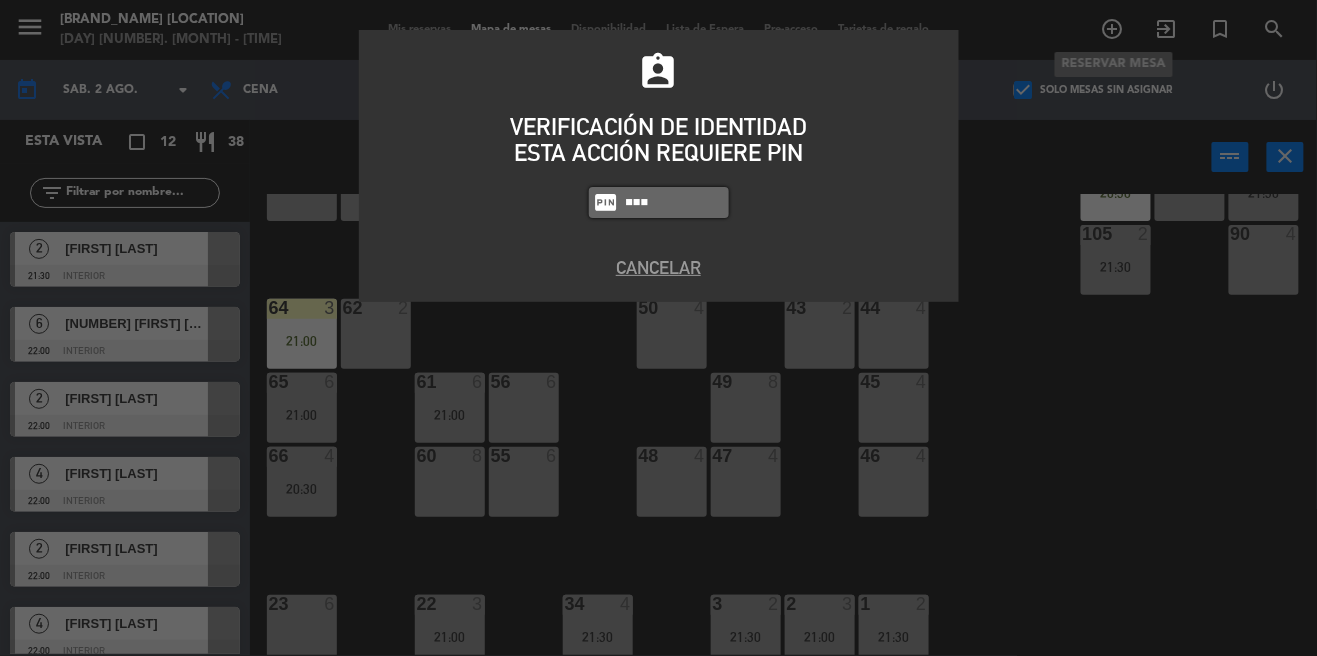 type on "[NUMBER]" 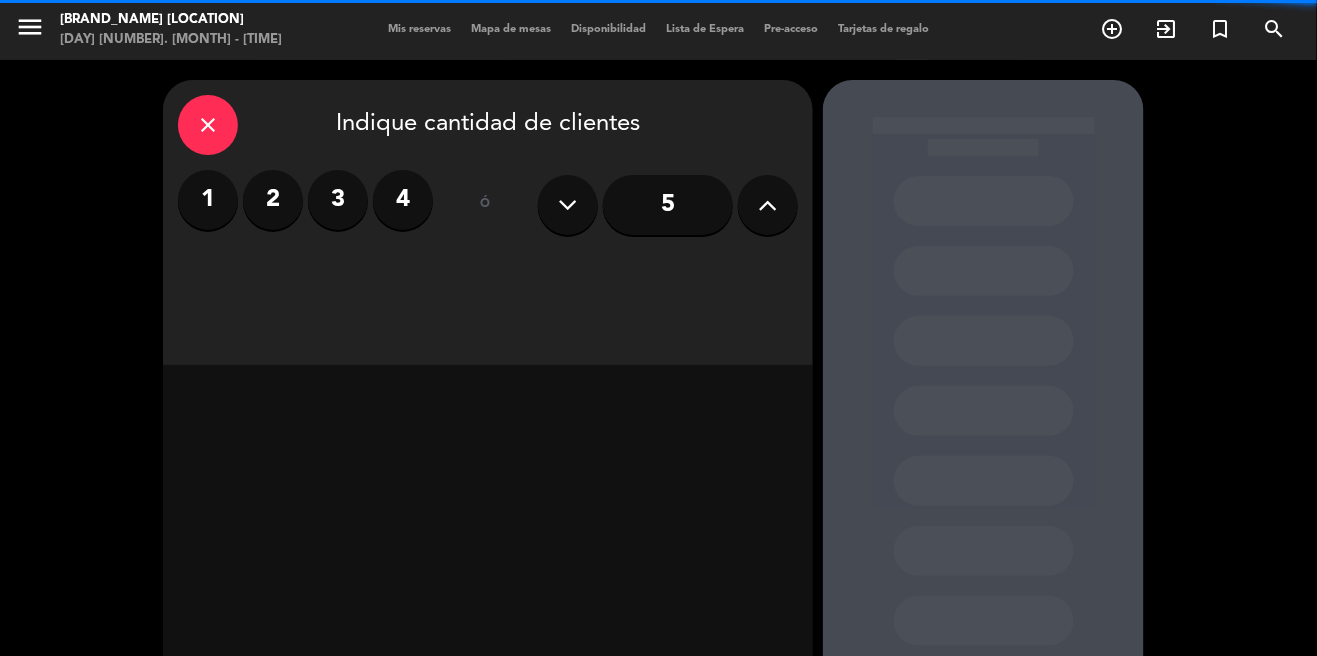 click on "4" at bounding box center (403, 200) 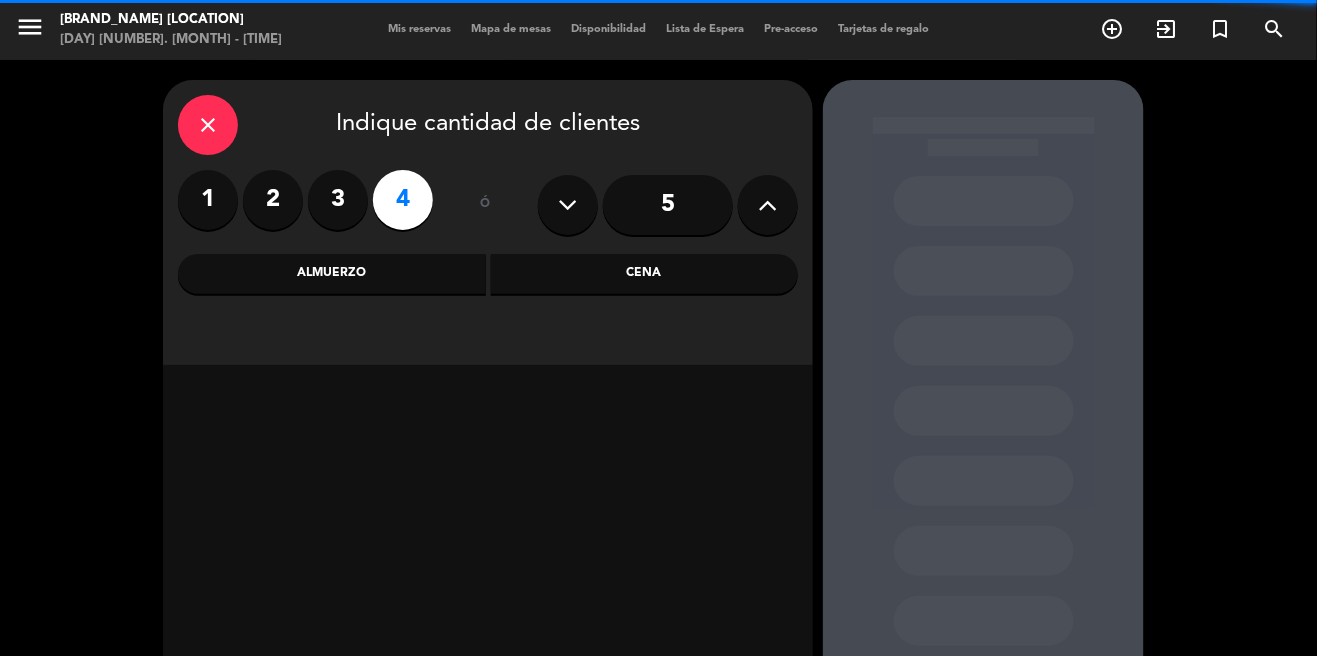 click on "2" at bounding box center (273, 200) 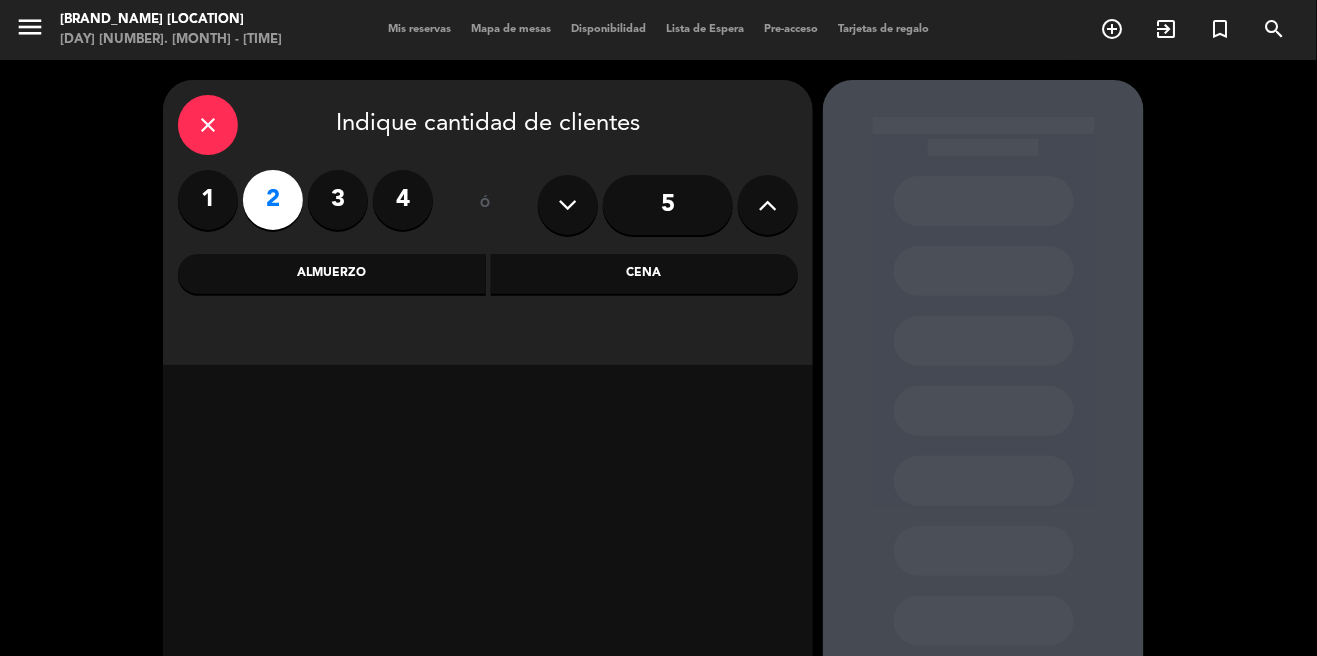 click on "Cena" at bounding box center (645, 274) 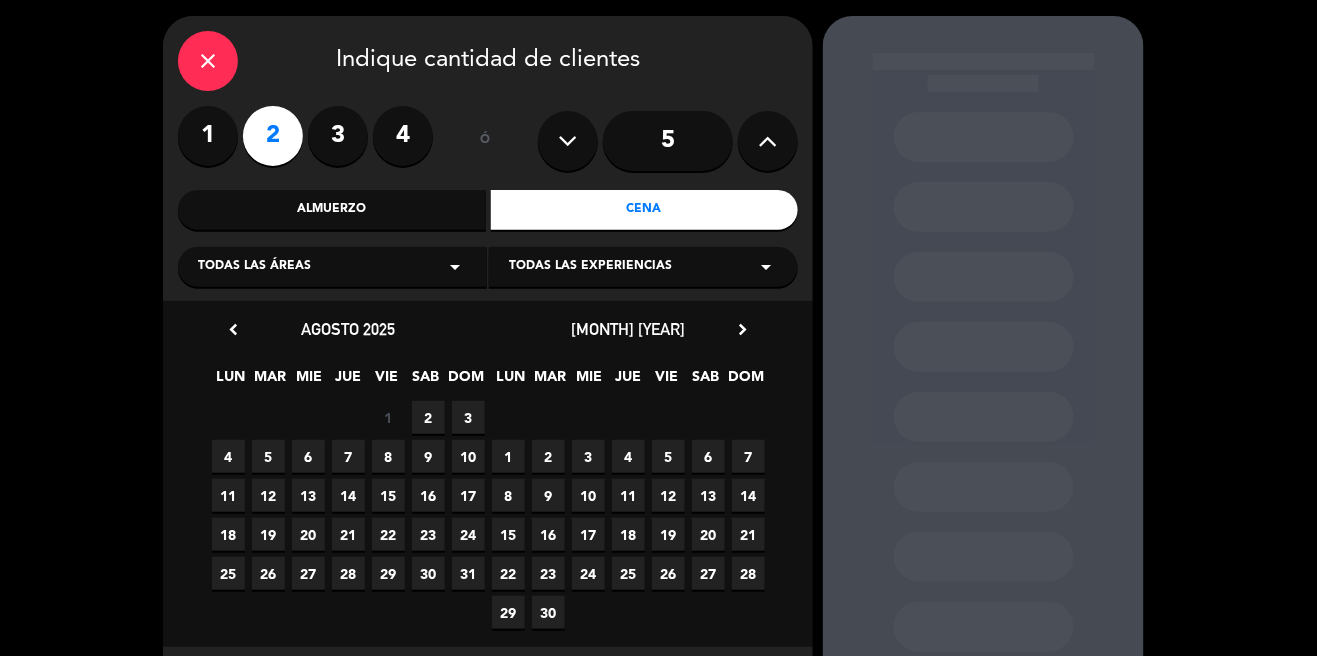 scroll, scrollTop: 63, scrollLeft: 0, axis: vertical 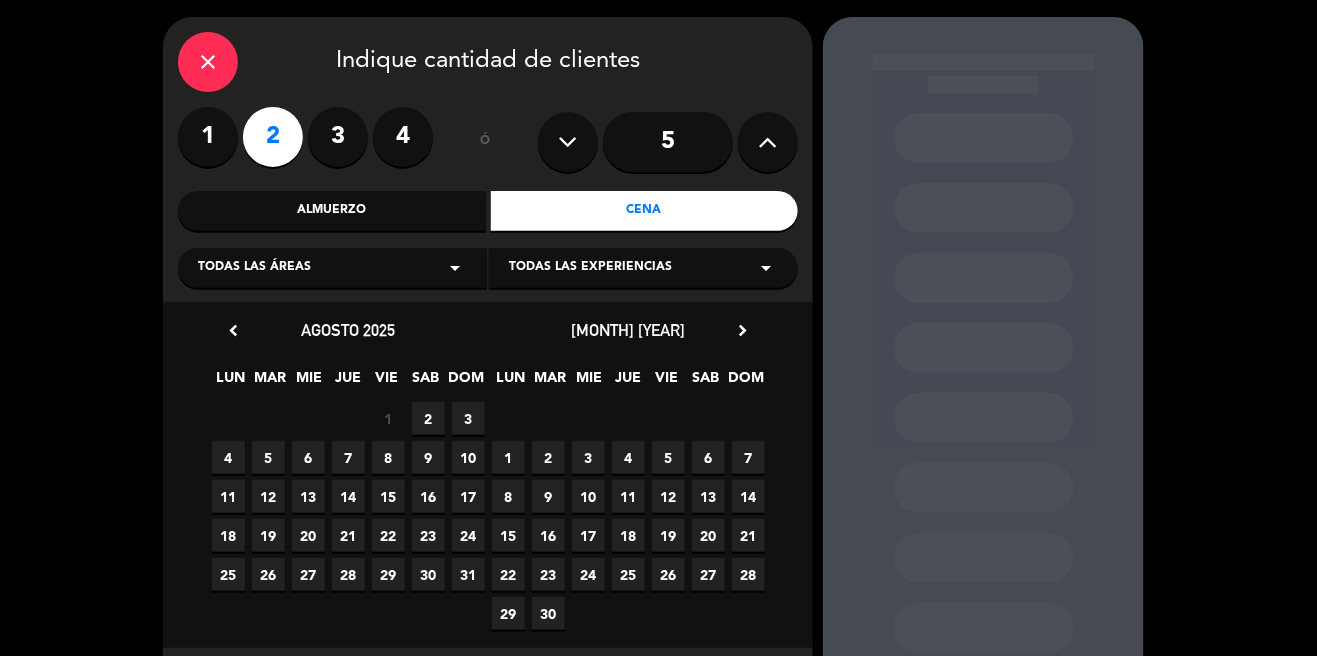 click on "2" at bounding box center [428, 418] 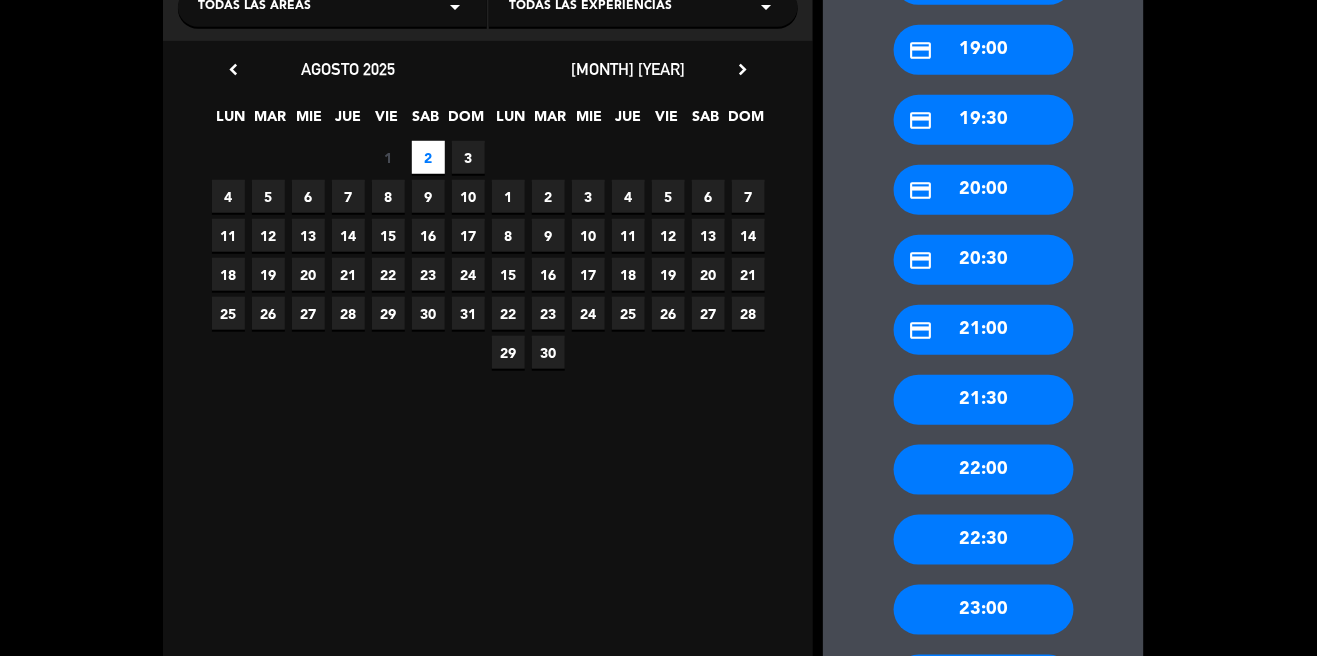 scroll, scrollTop: 330, scrollLeft: 0, axis: vertical 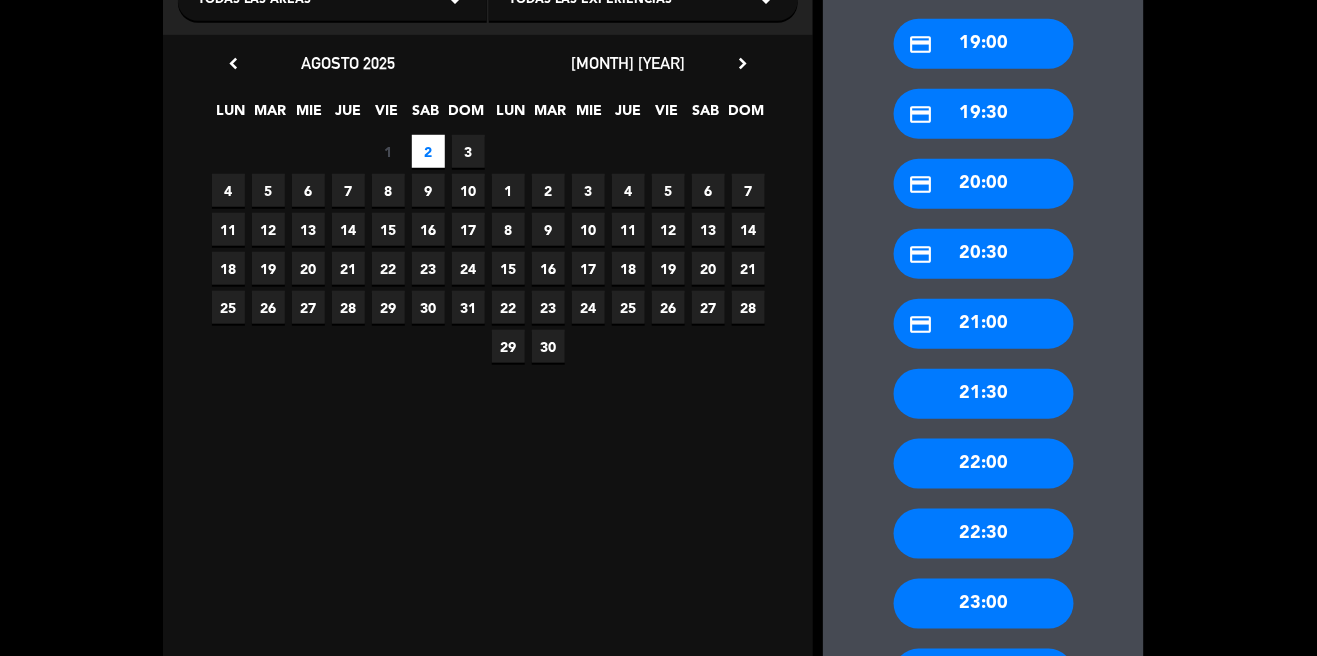 click on "22:00" at bounding box center (984, 464) 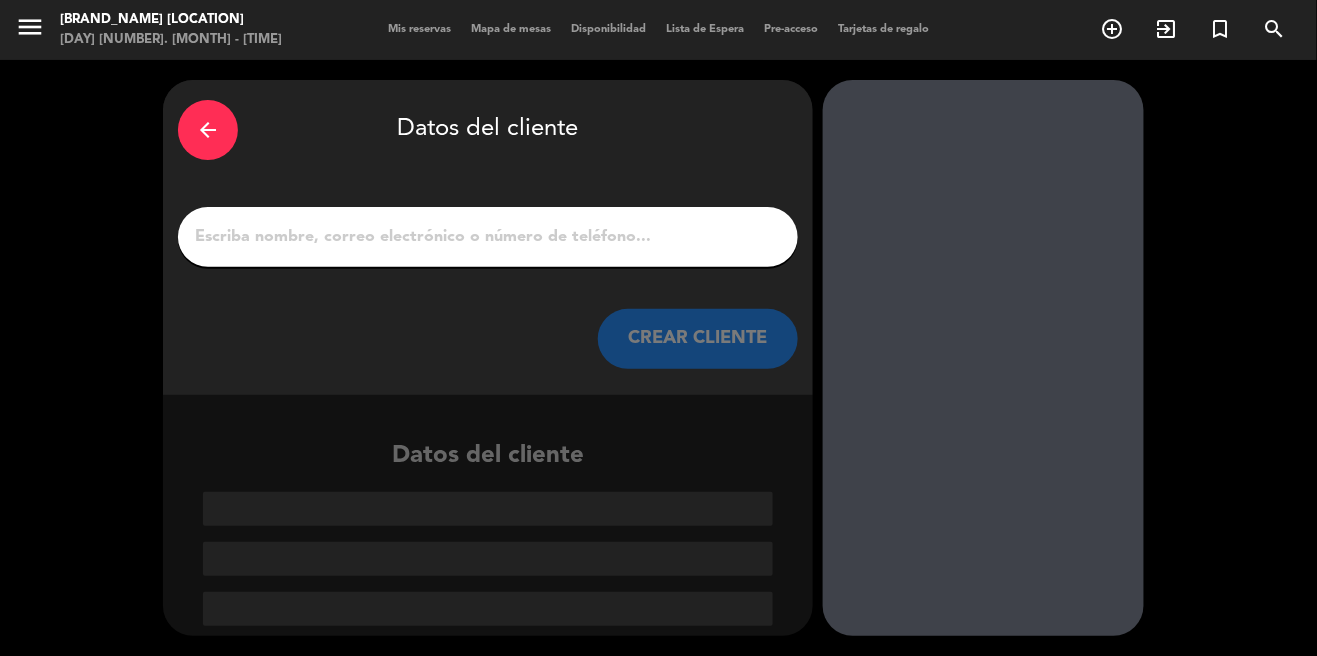 scroll, scrollTop: 0, scrollLeft: 0, axis: both 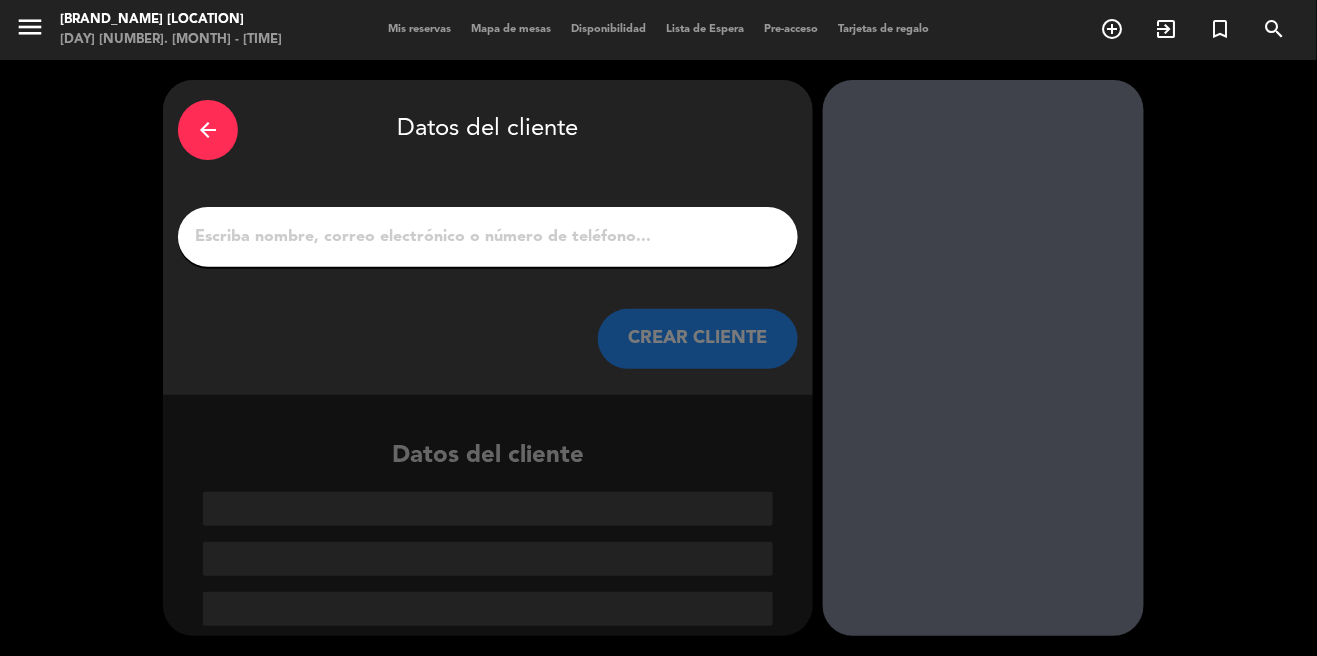 click on "arrow_back   Datos del cliente   CREAR CLIENTE" at bounding box center (488, 237) 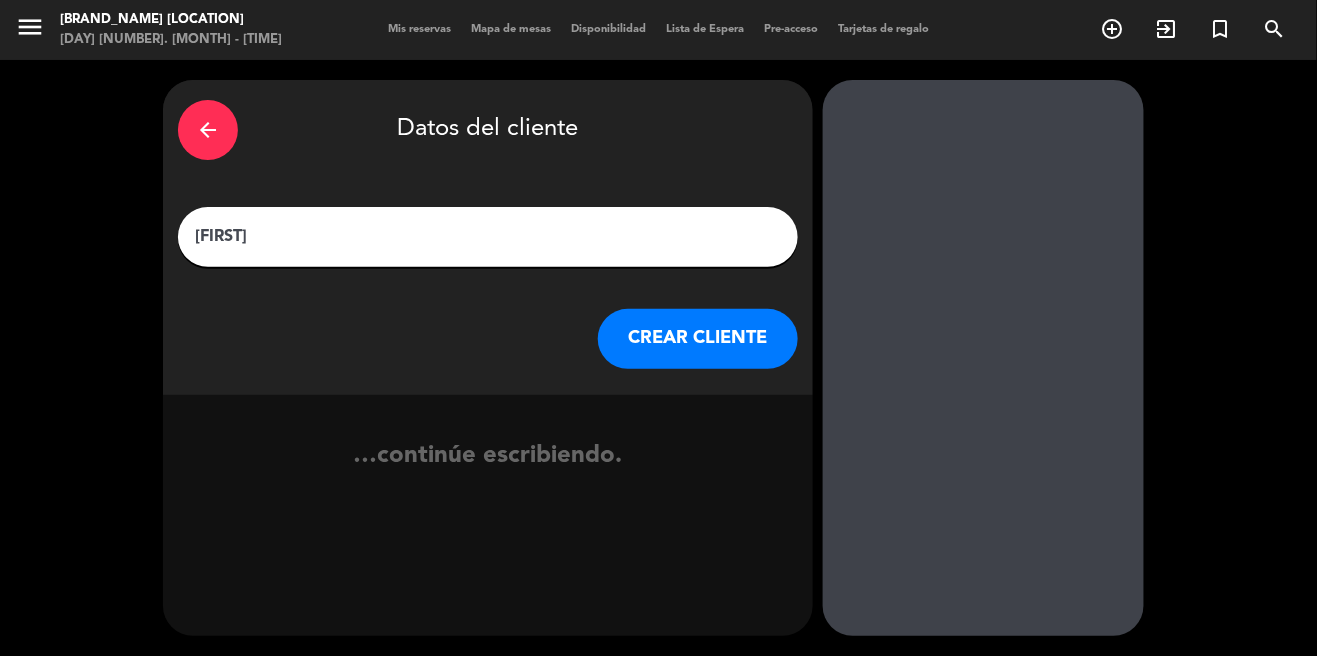 type on "[FIRST]" 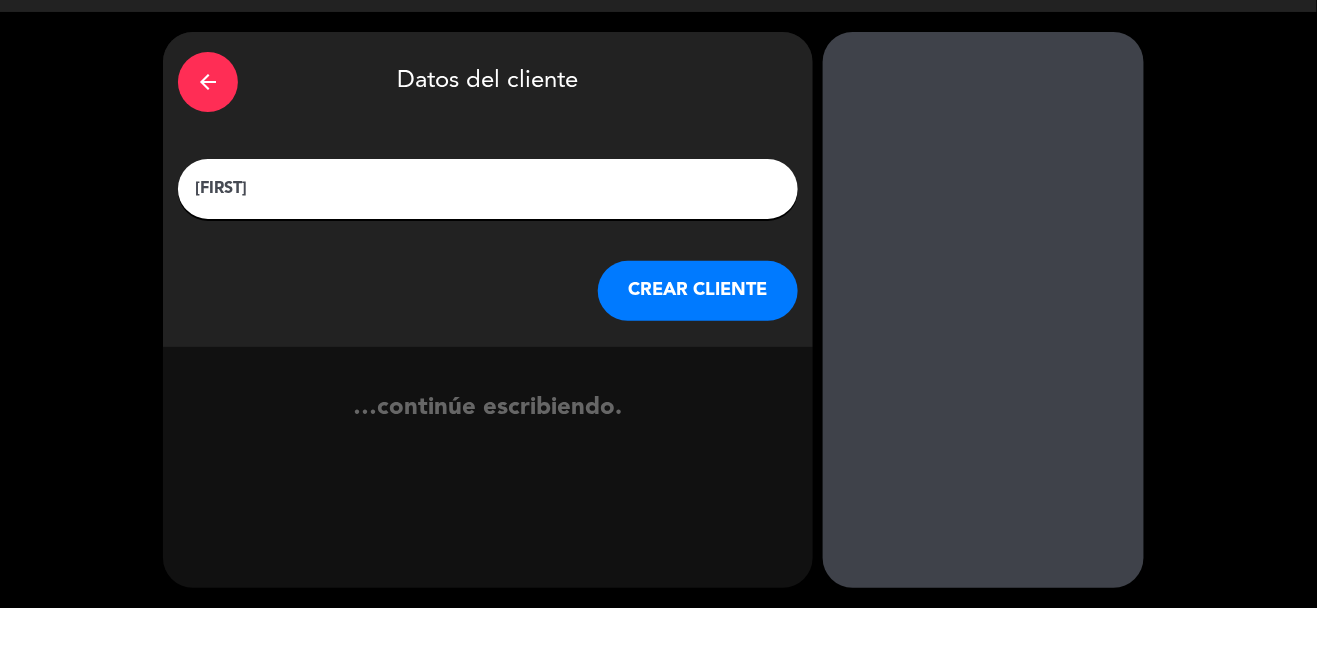 click on "CREAR CLIENTE" at bounding box center [698, 339] 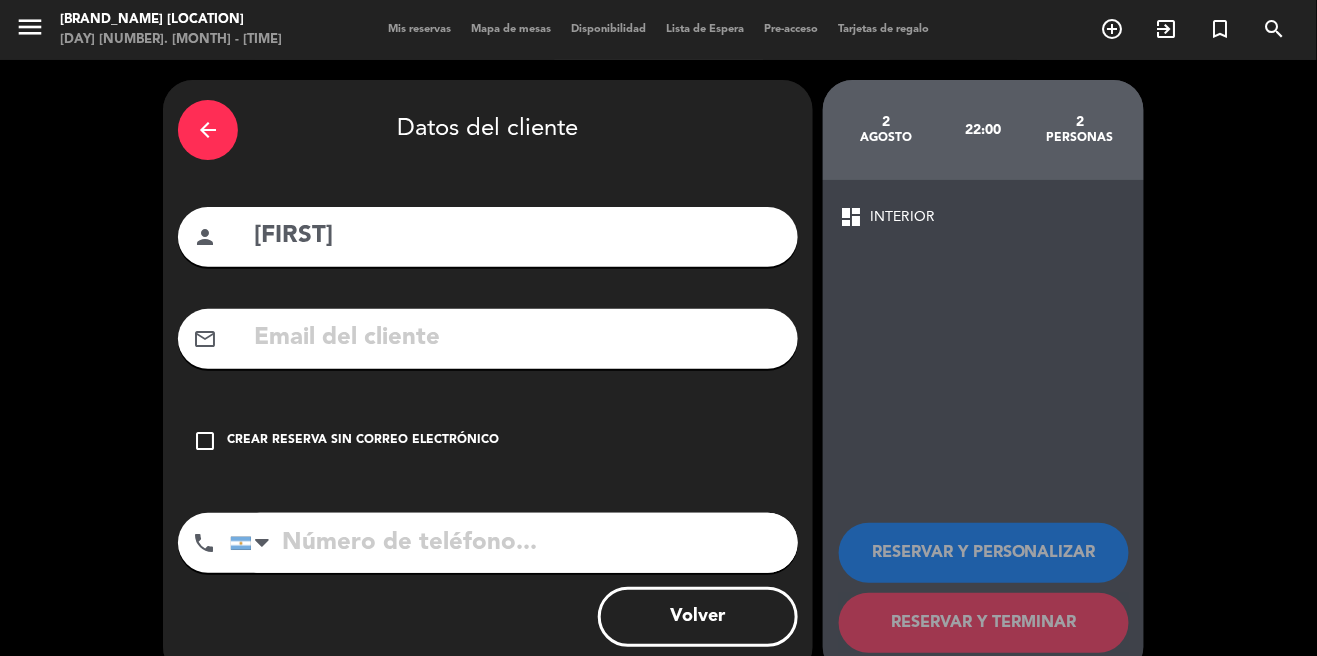 click on "check_box_outline_blank" at bounding box center (205, 441) 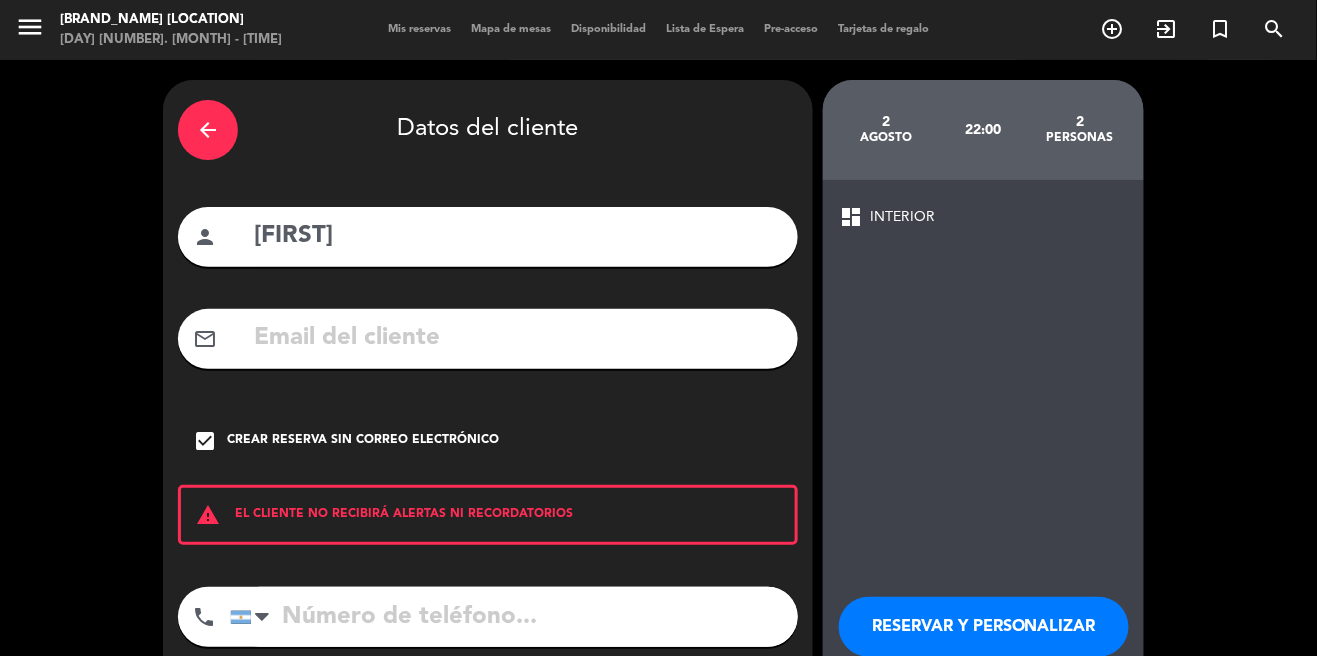 scroll, scrollTop: 18, scrollLeft: 0, axis: vertical 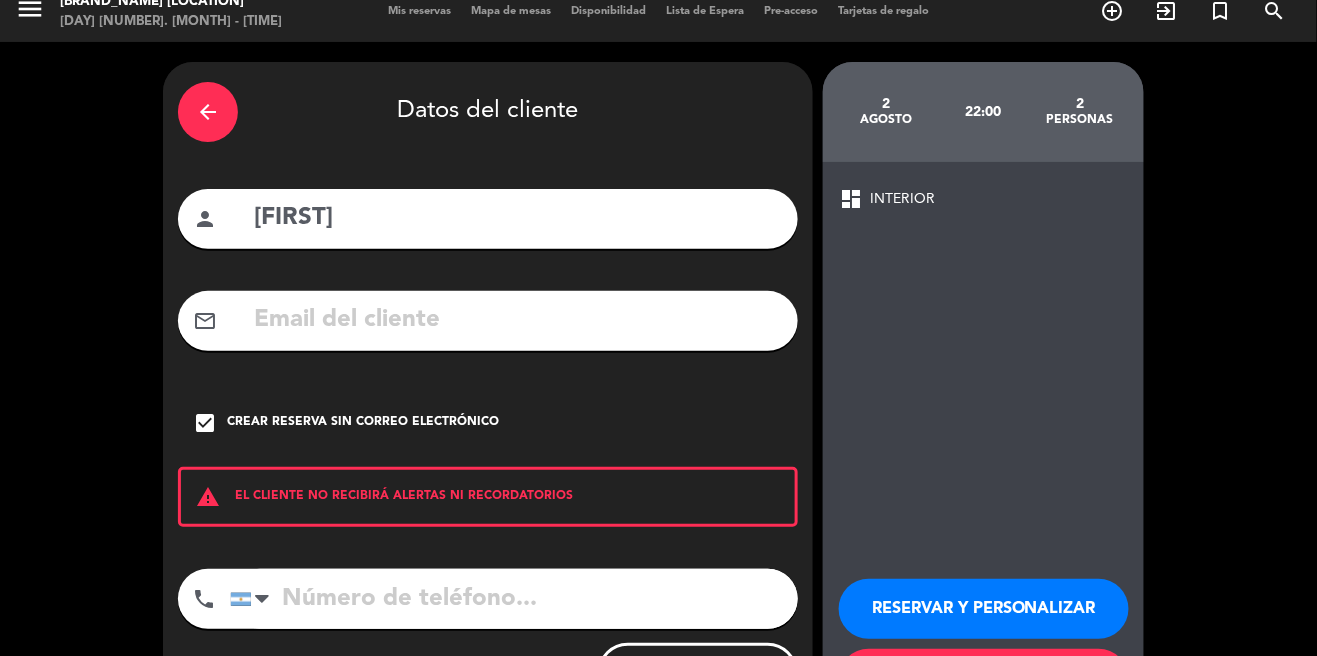 click on "RESERVAR Y TERMINAR" at bounding box center (984, 679) 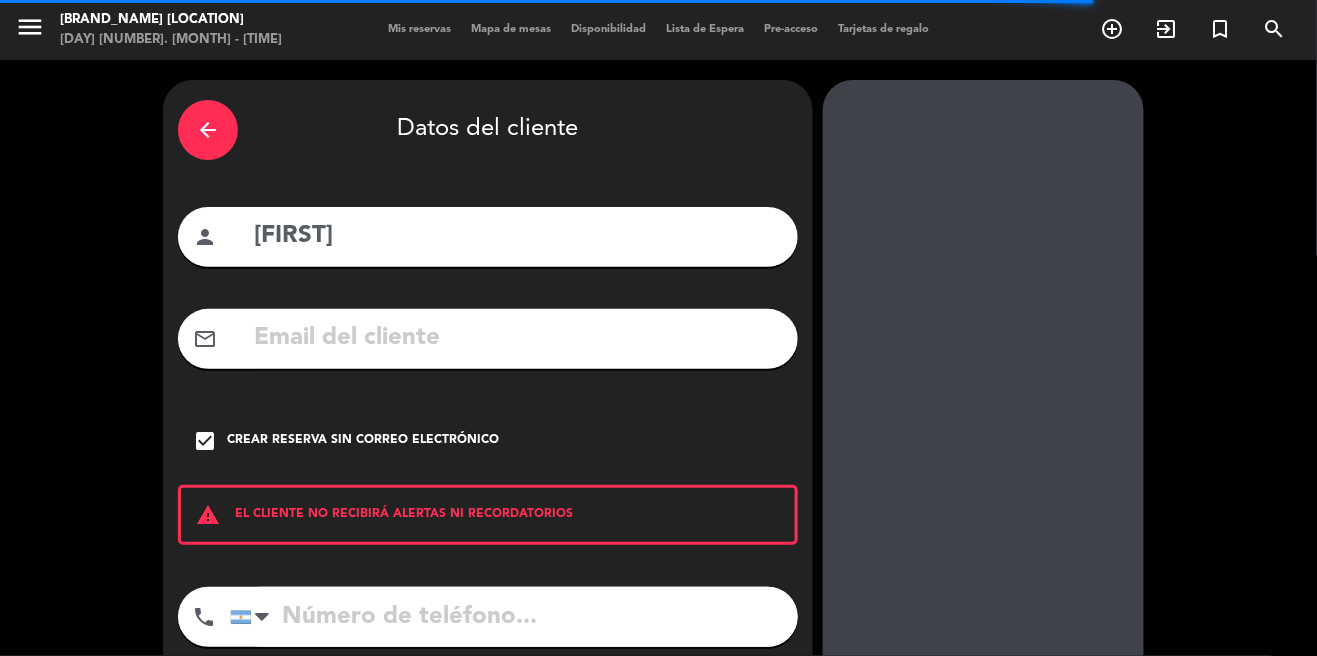 scroll, scrollTop: 0, scrollLeft: 0, axis: both 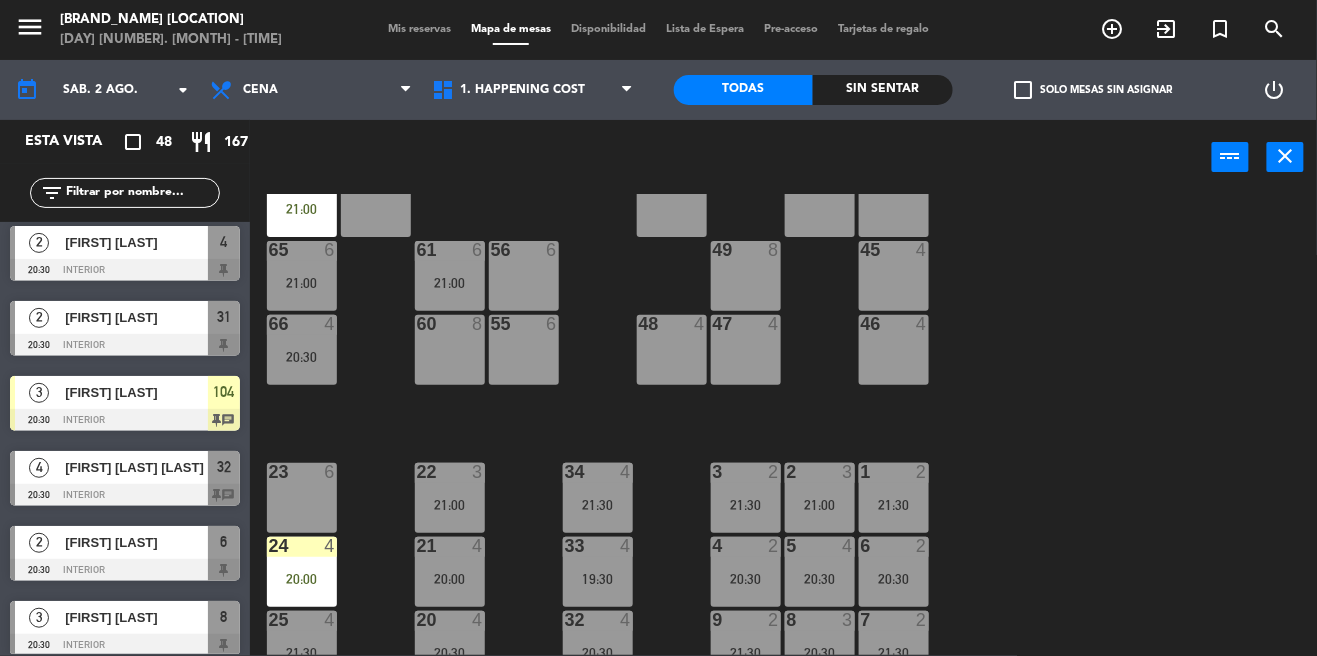 click on "4" at bounding box center [39, 468] 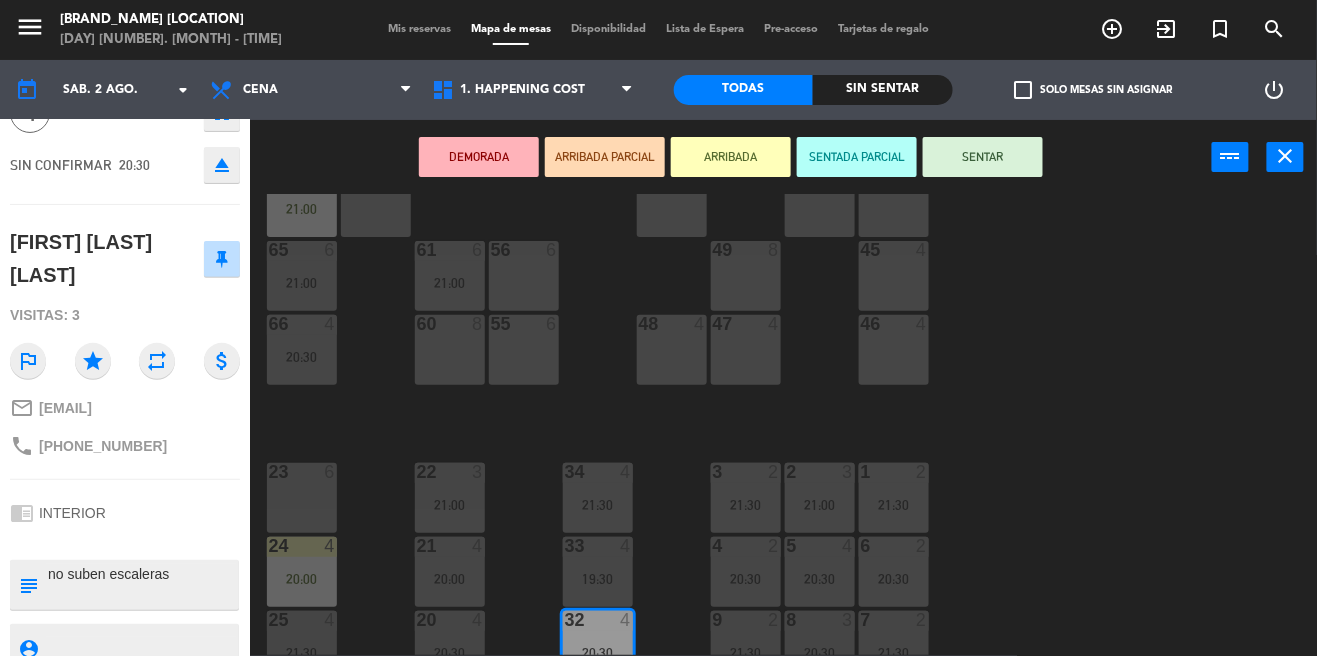 scroll, scrollTop: 0, scrollLeft: 0, axis: both 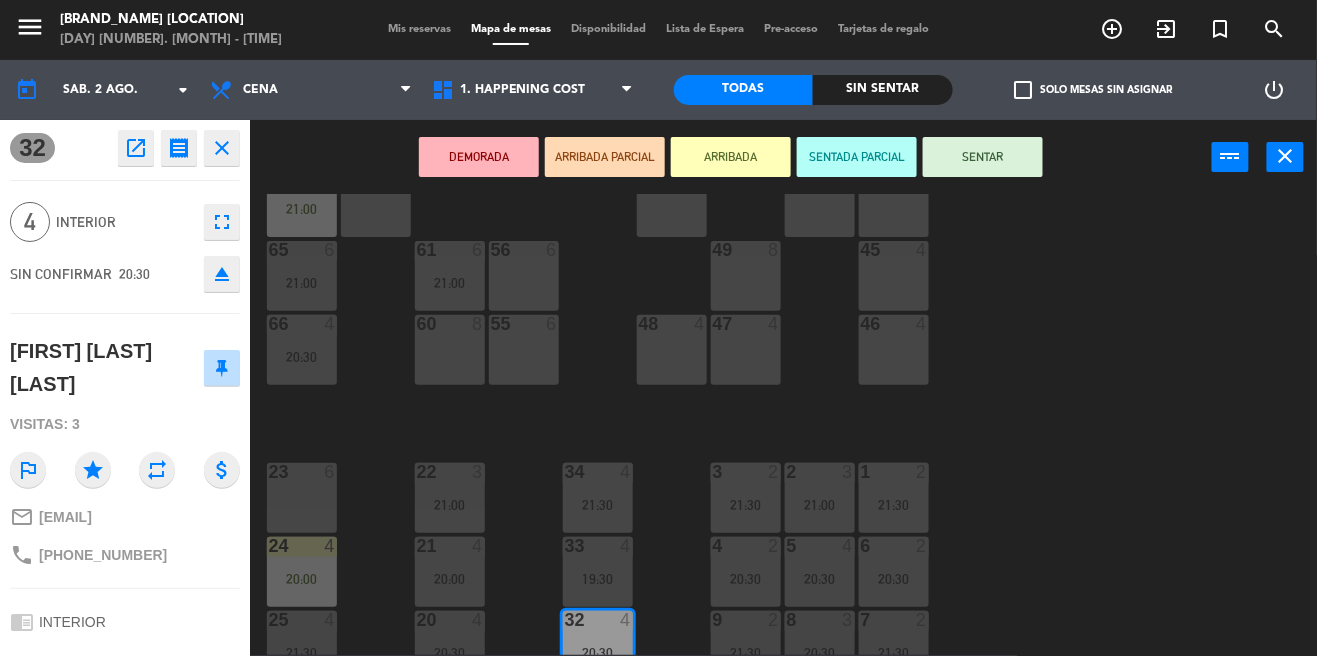click on "fullscreen" 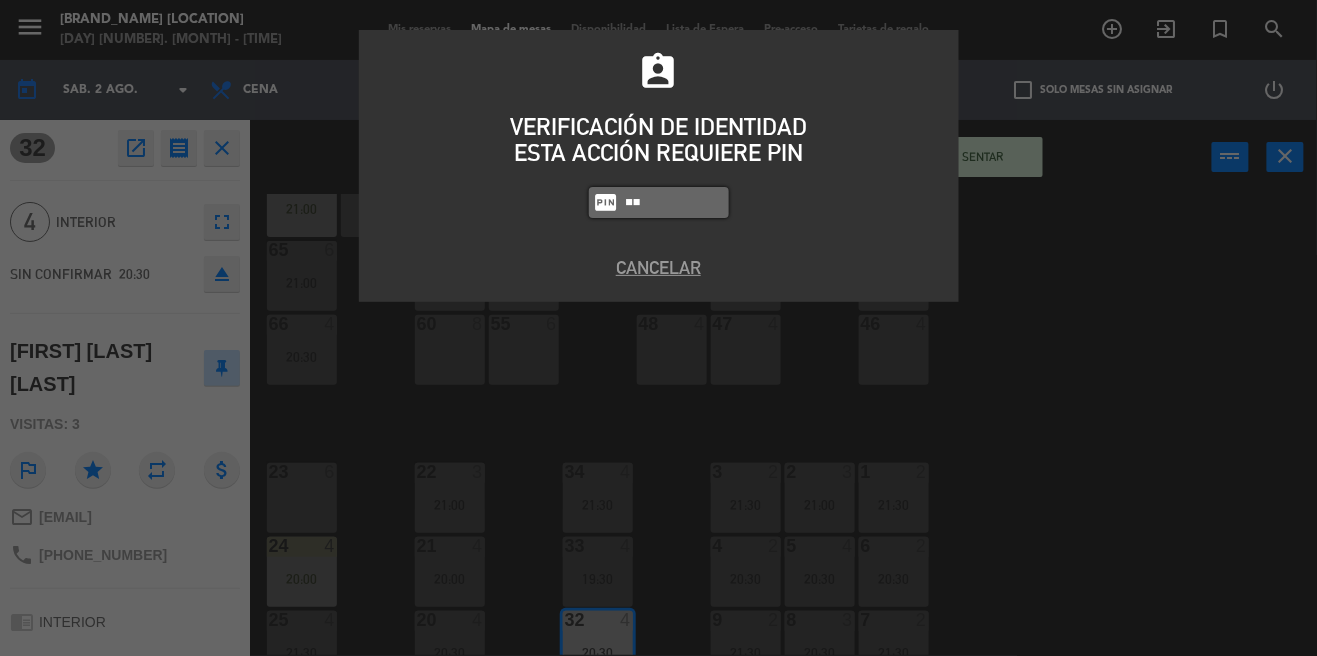 type on "4" 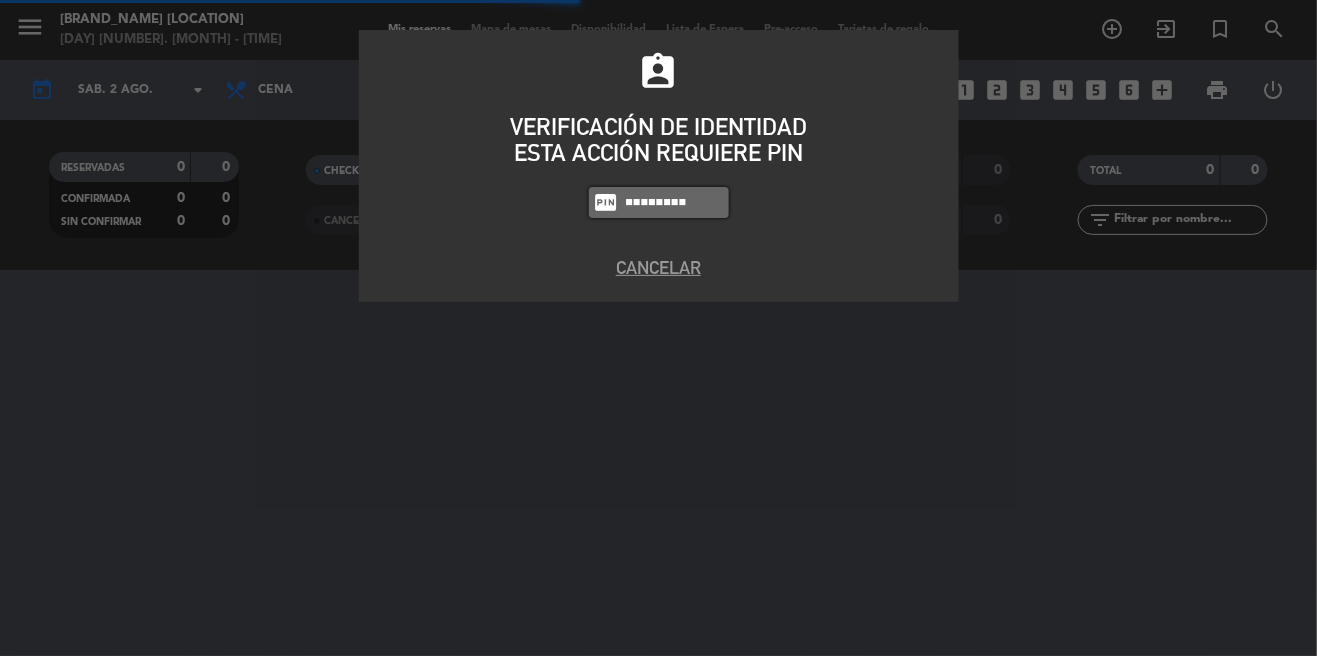 type on "5759" 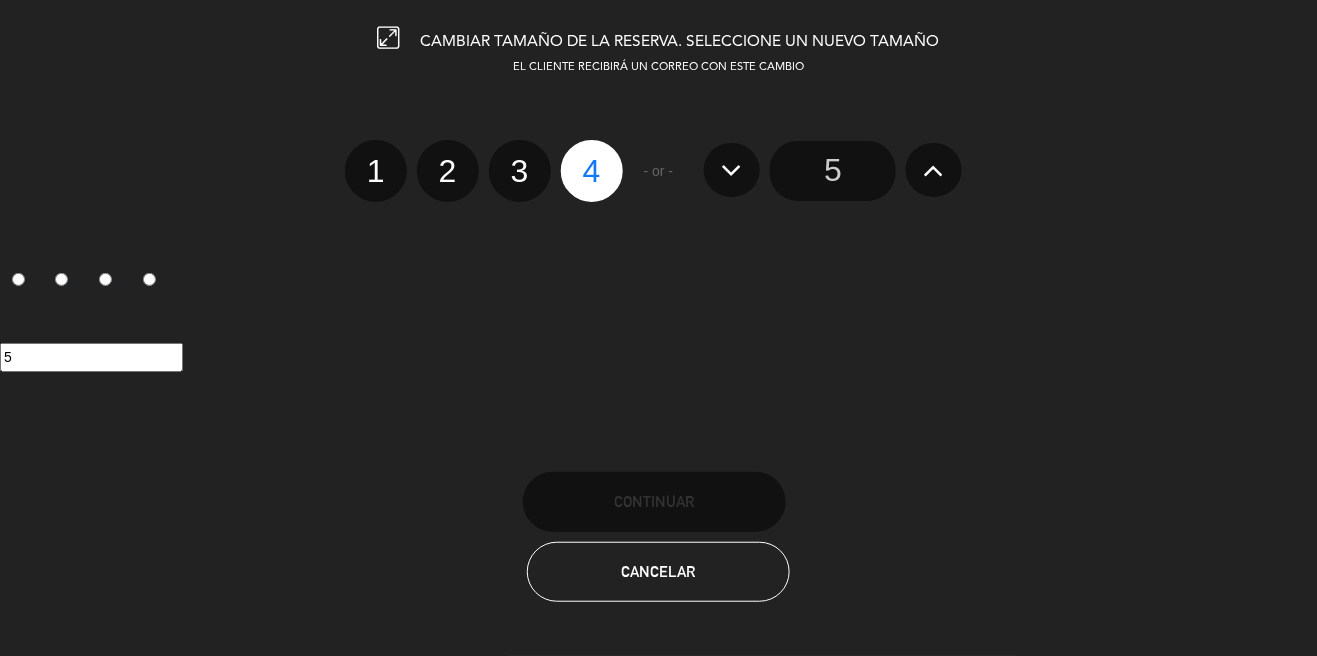 click on "5" 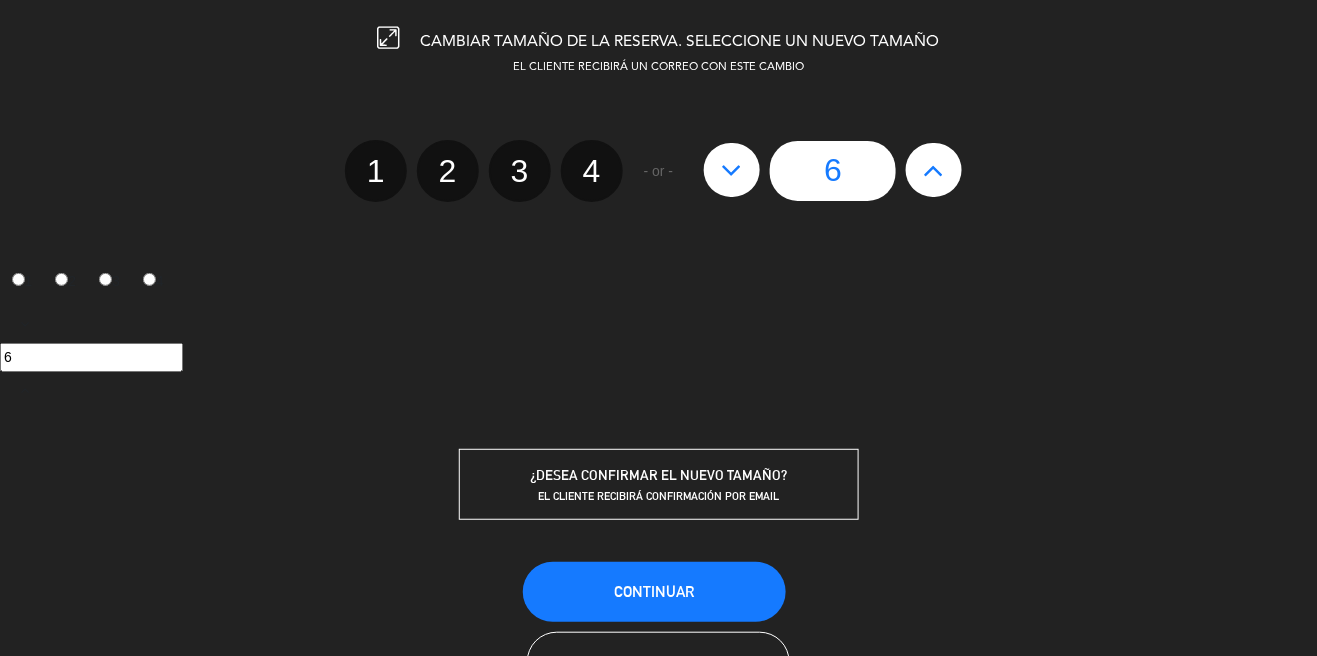 scroll, scrollTop: 80, scrollLeft: 0, axis: vertical 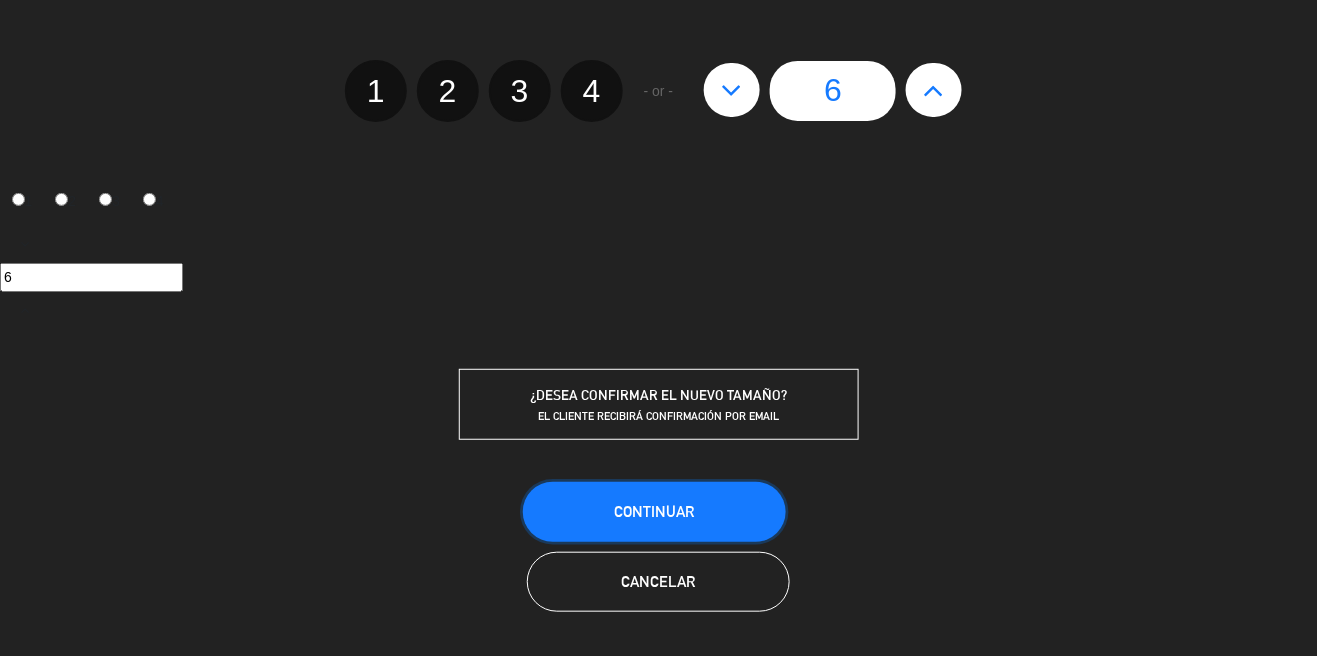 click on "Continuar" at bounding box center [654, 512] 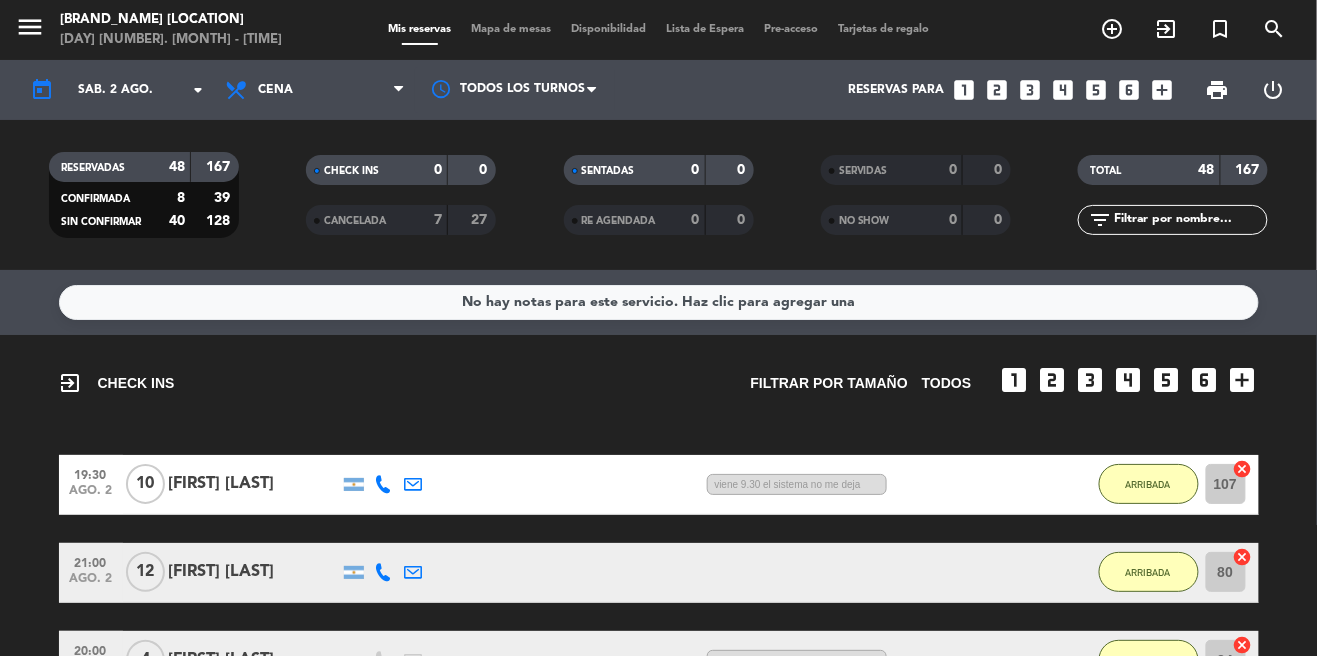 click on "Mapa de mesas" at bounding box center (511, 29) 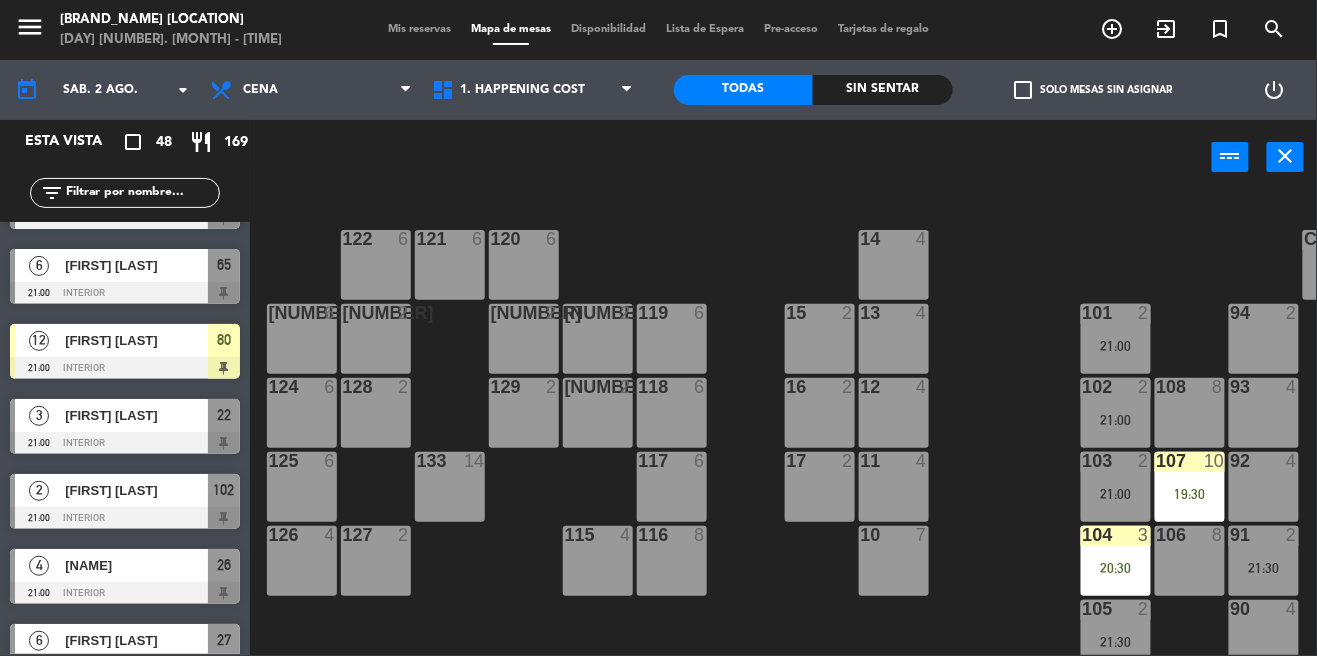 scroll, scrollTop: 1389, scrollLeft: 0, axis: vertical 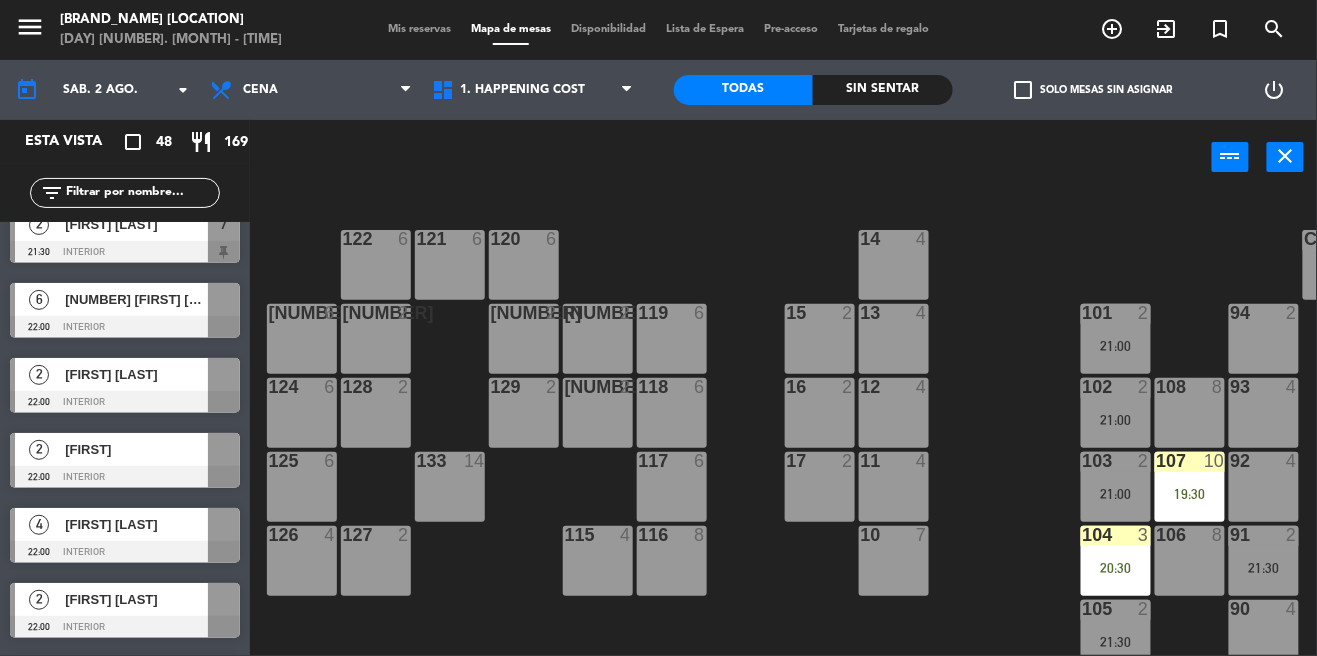 click on "check_box_outline_blank" 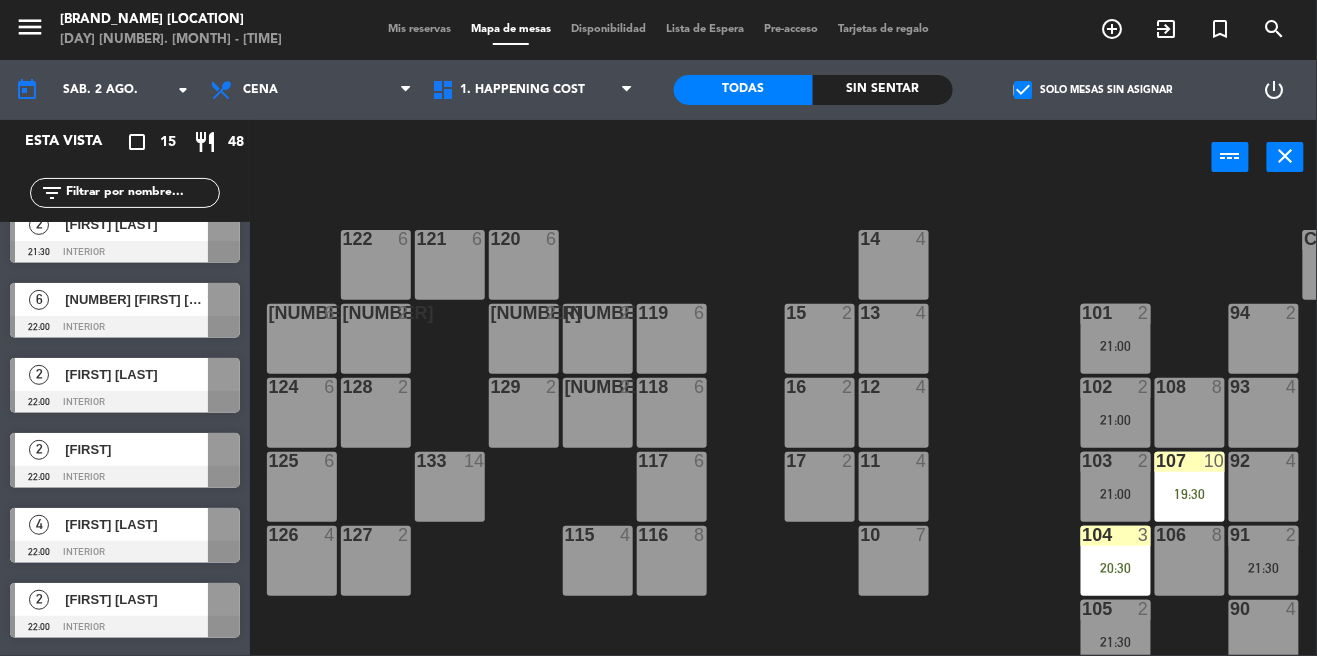 scroll, scrollTop: 0, scrollLeft: 0, axis: both 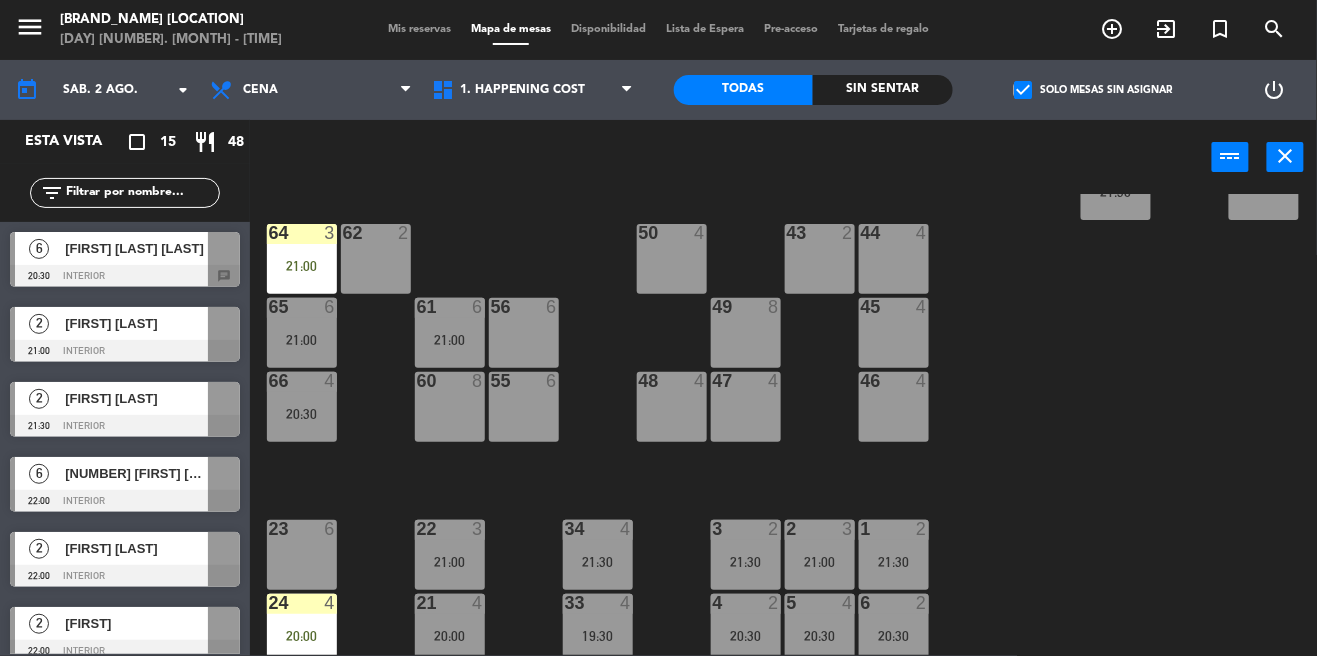 click at bounding box center [125, 276] 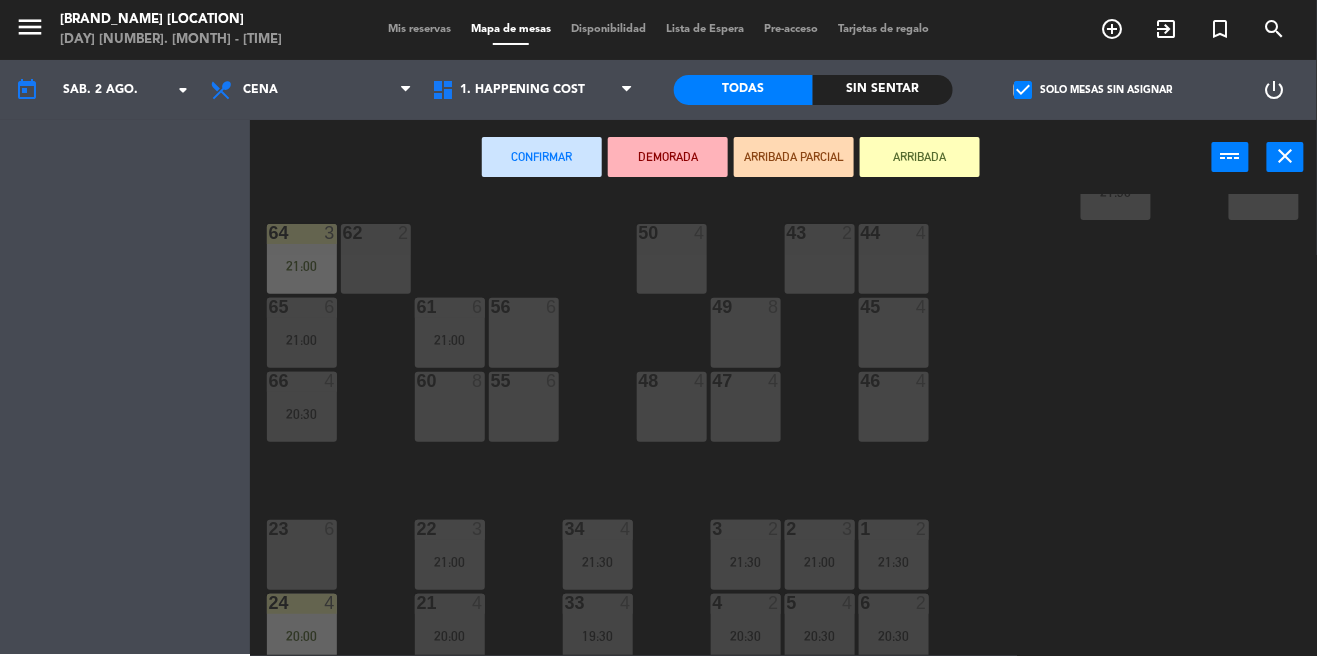 click on "60  8" at bounding box center [450, 407] 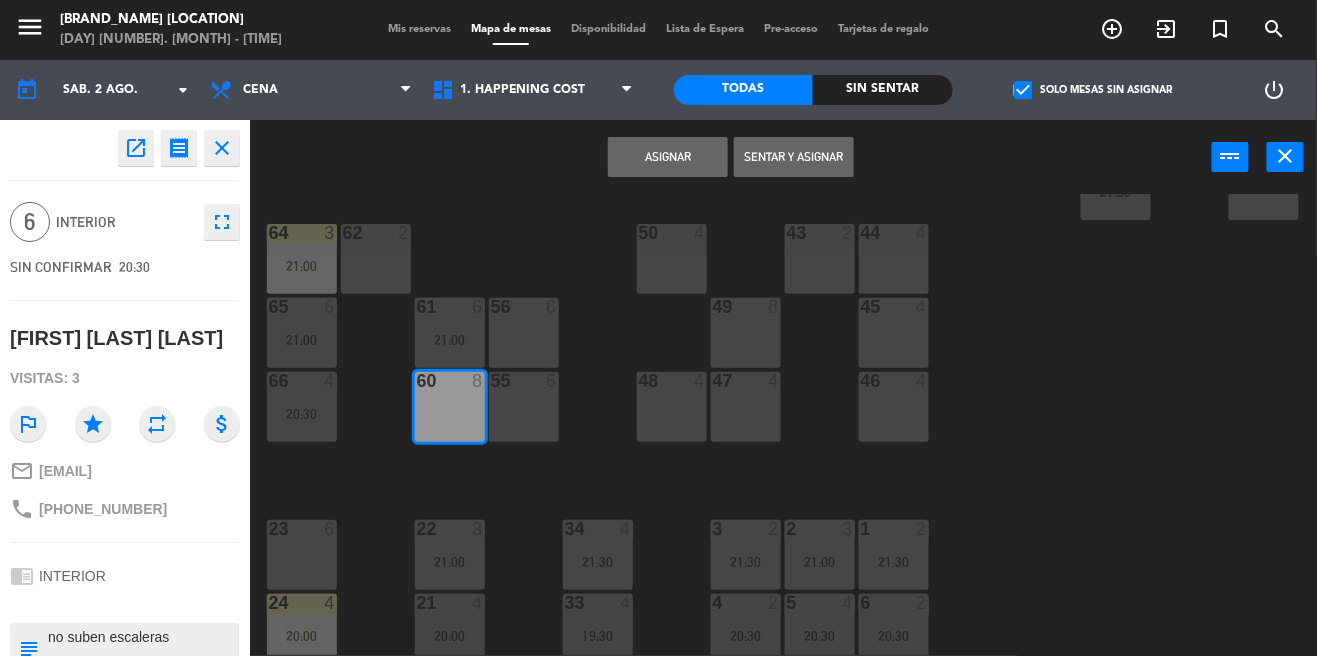 click on "Asignar" at bounding box center [668, 157] 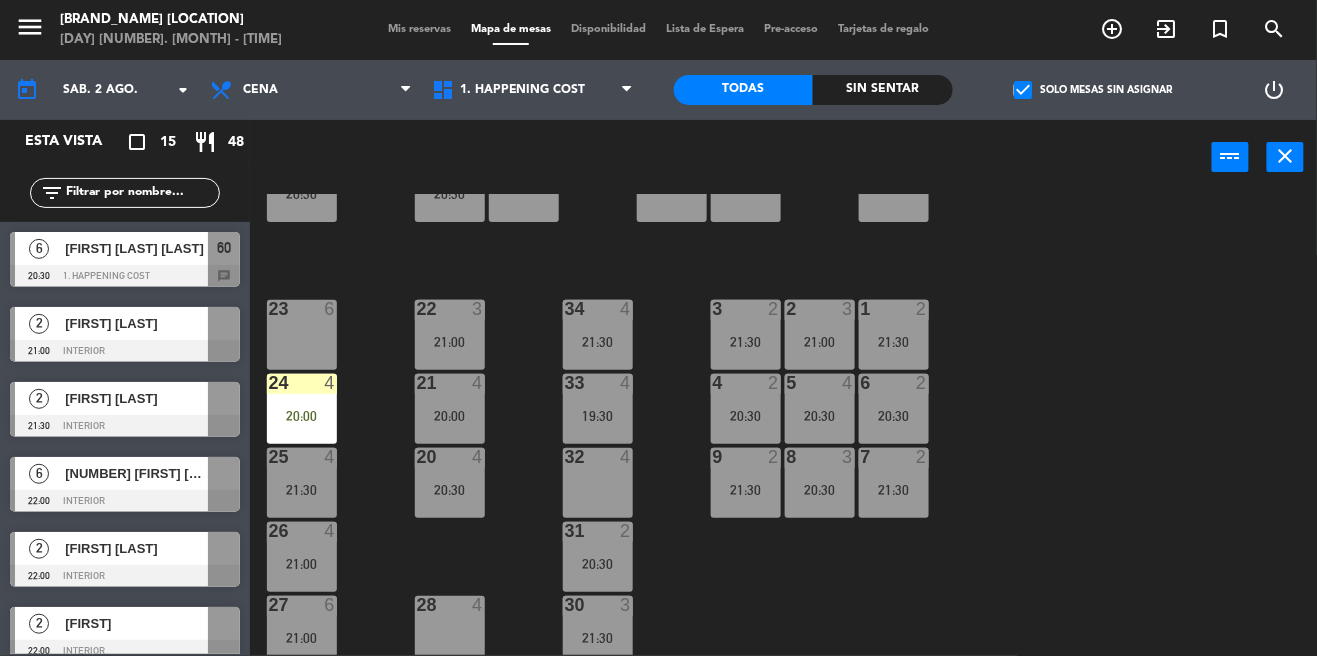 scroll, scrollTop: 692, scrollLeft: 0, axis: vertical 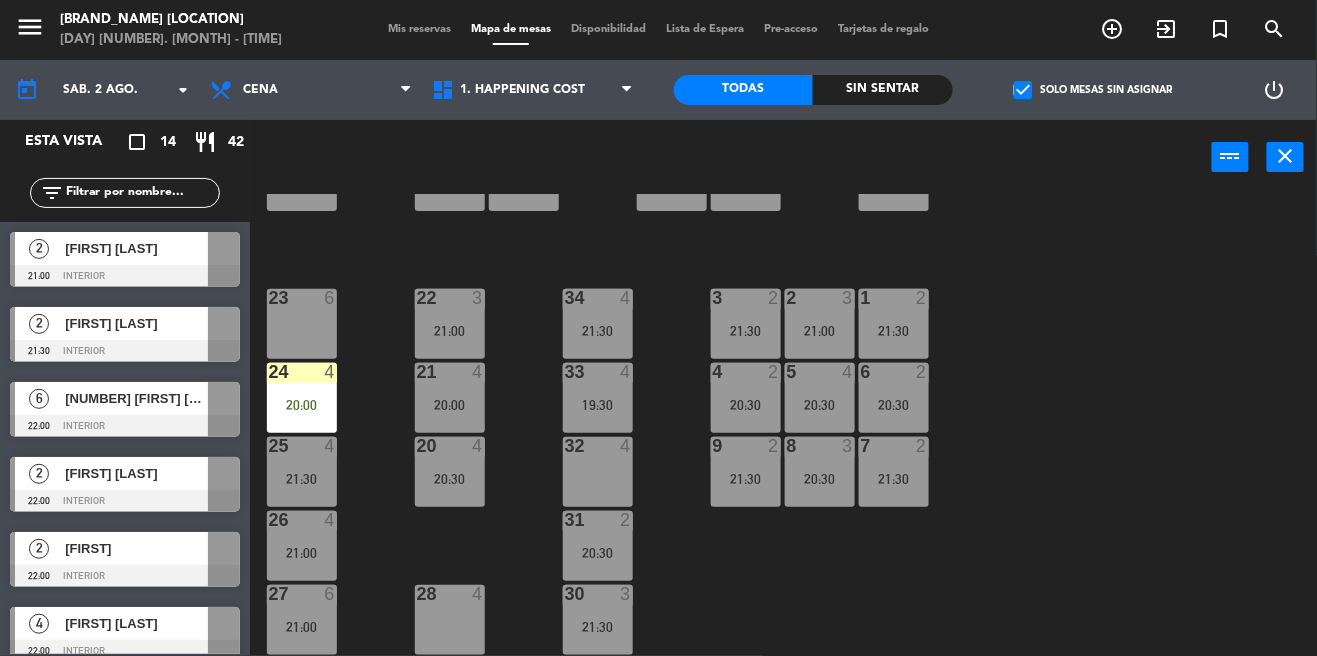 click at bounding box center [125, 276] 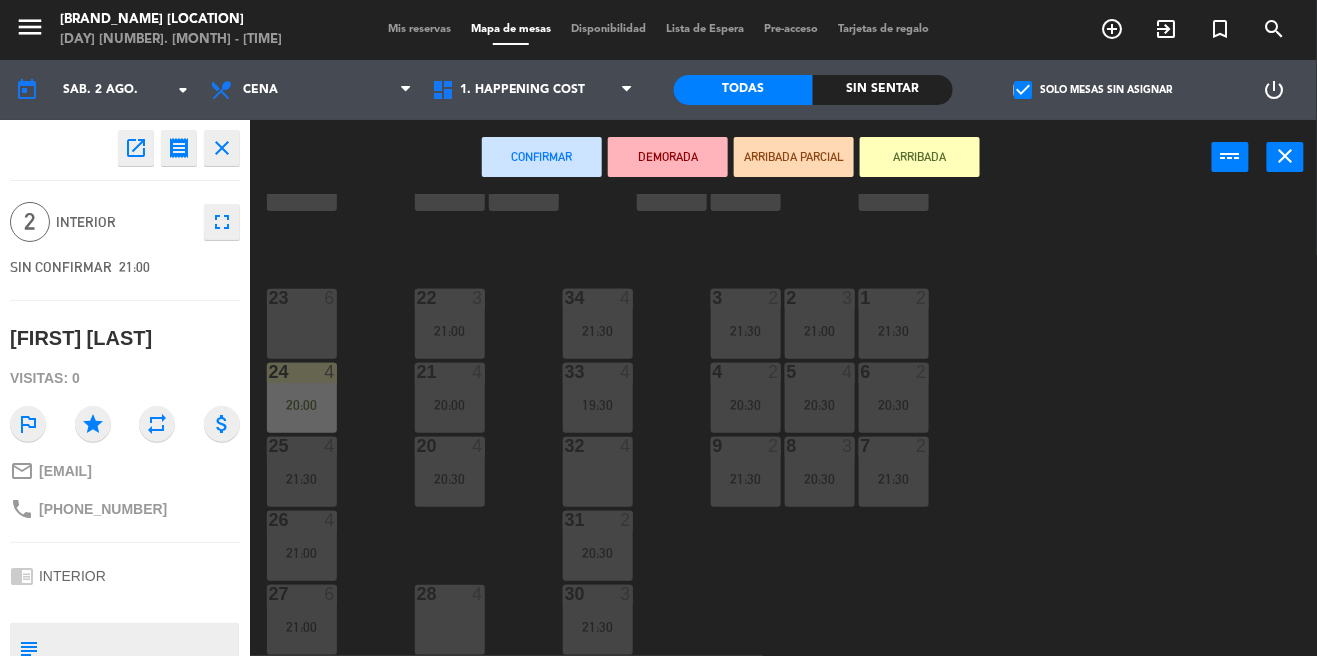 click on "32  4" at bounding box center (598, 472) 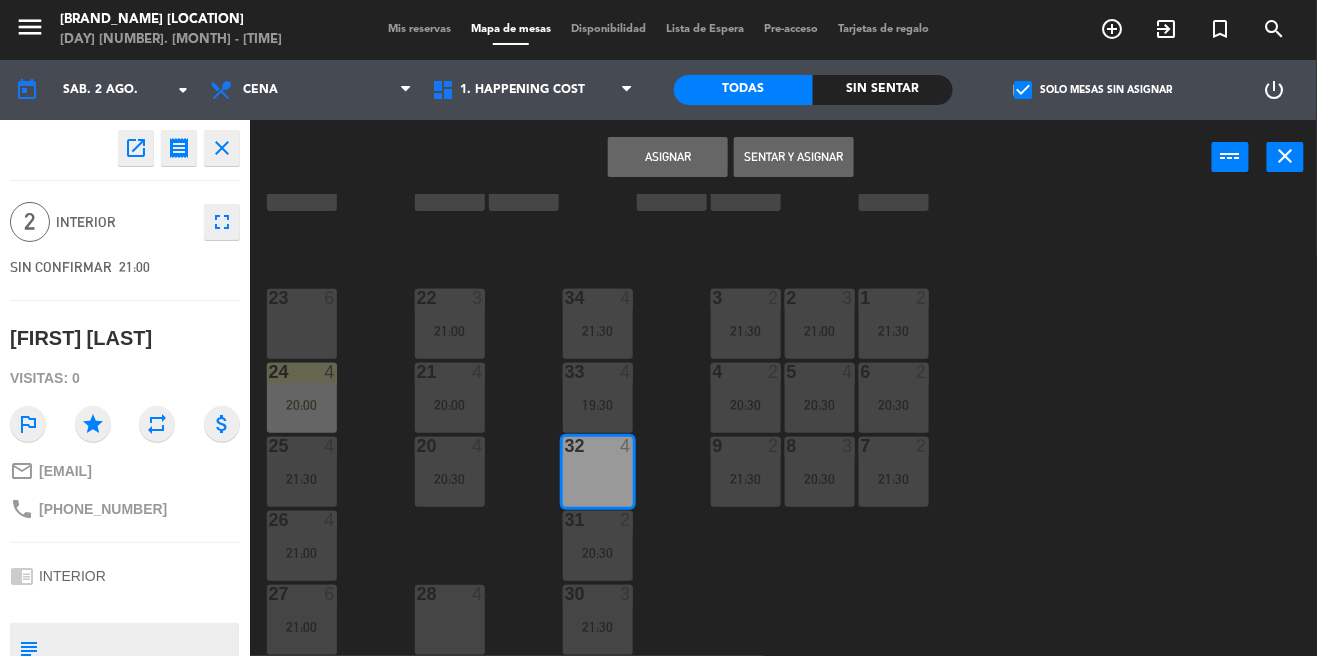 click on "Asignar" at bounding box center (668, 157) 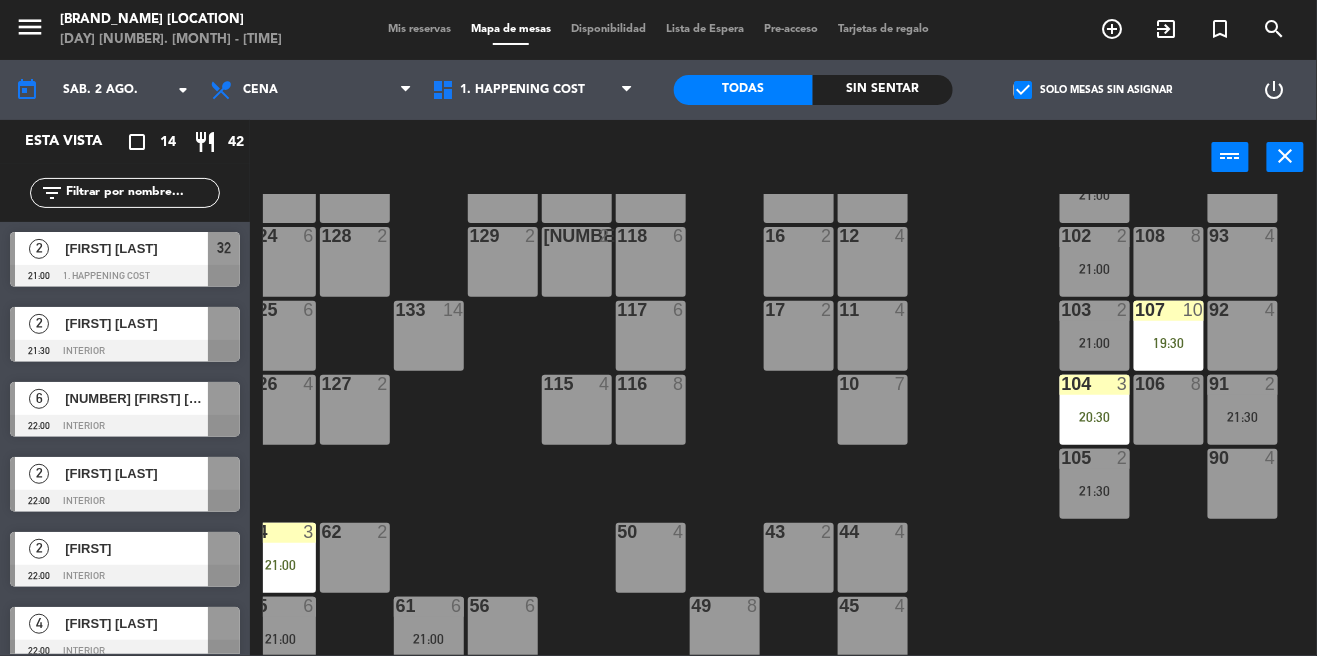 scroll, scrollTop: 148, scrollLeft: 21, axis: both 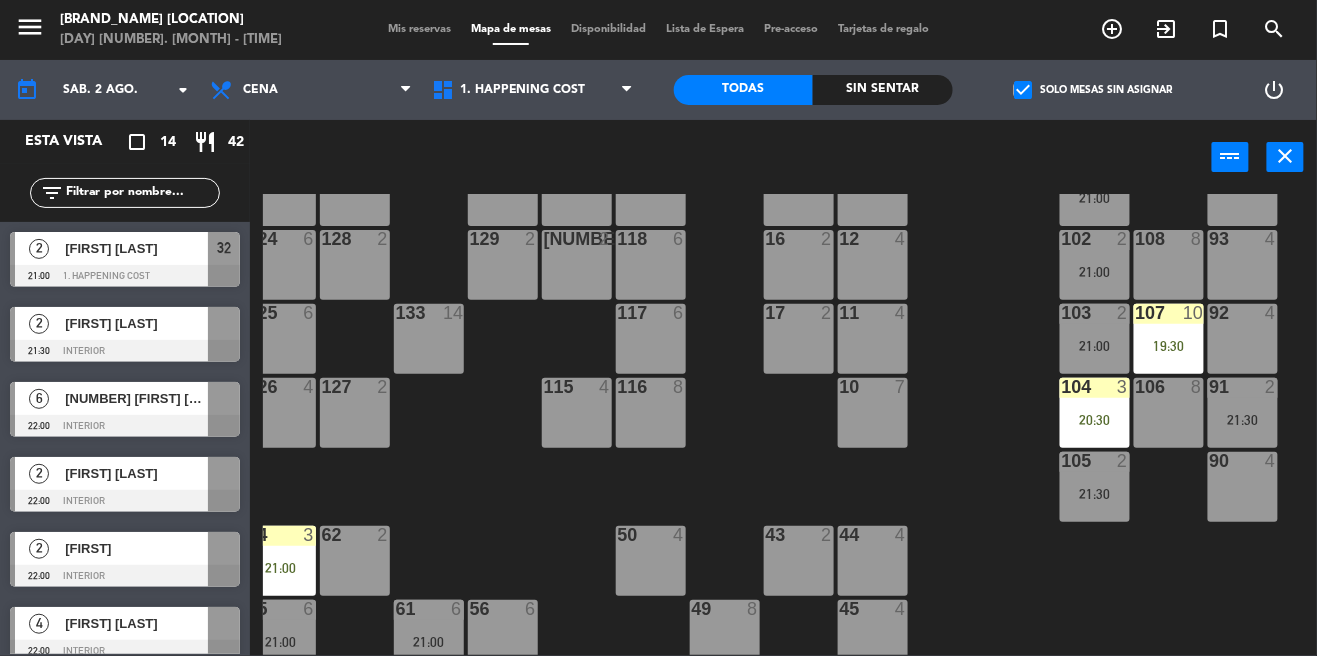 click on "2" at bounding box center [39, 324] 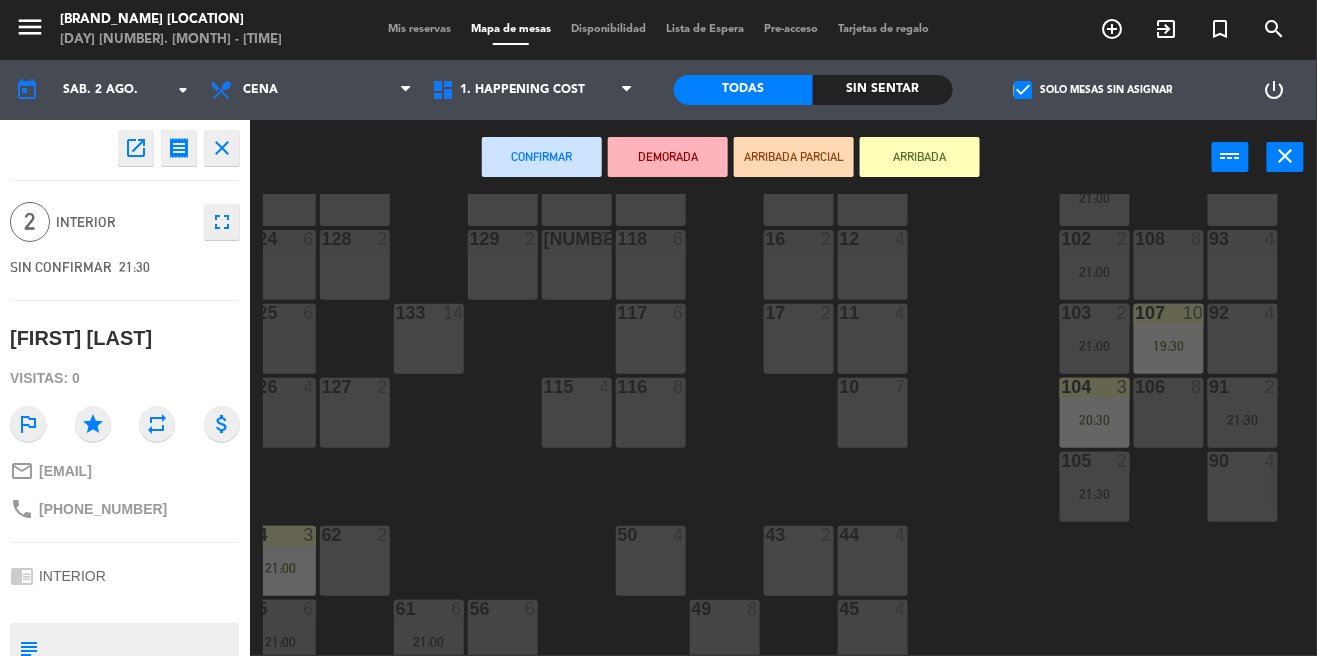 click on "92  4" at bounding box center [1243, 339] 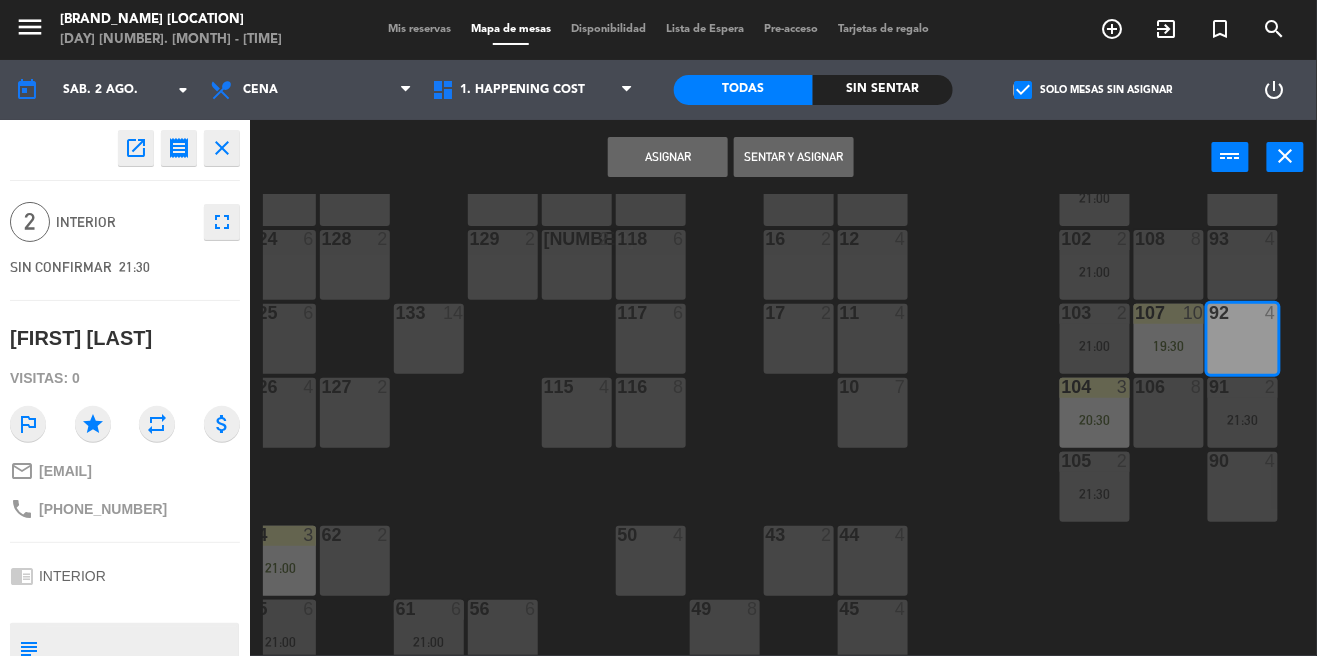 click on "Asignar" at bounding box center (668, 157) 